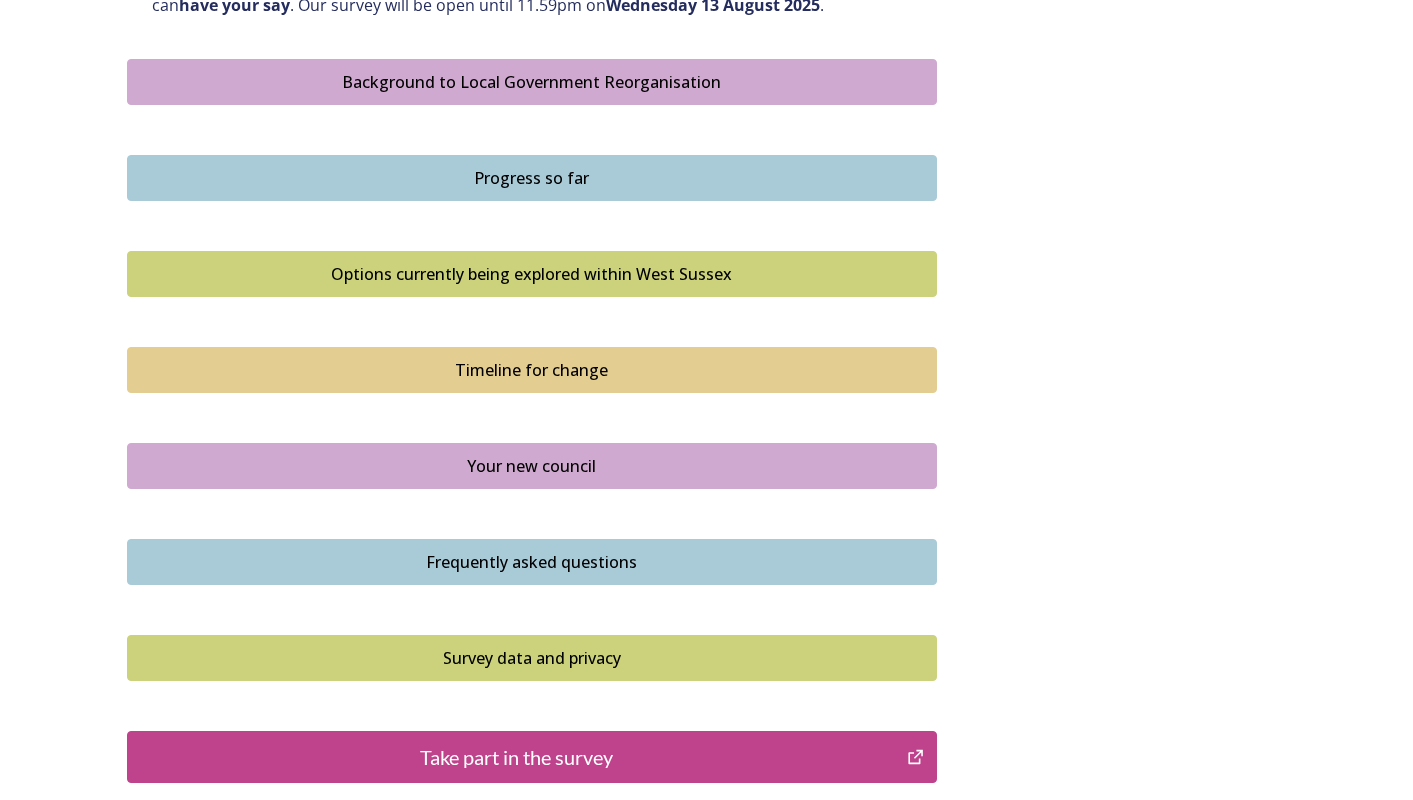 scroll, scrollTop: 1200, scrollLeft: 0, axis: vertical 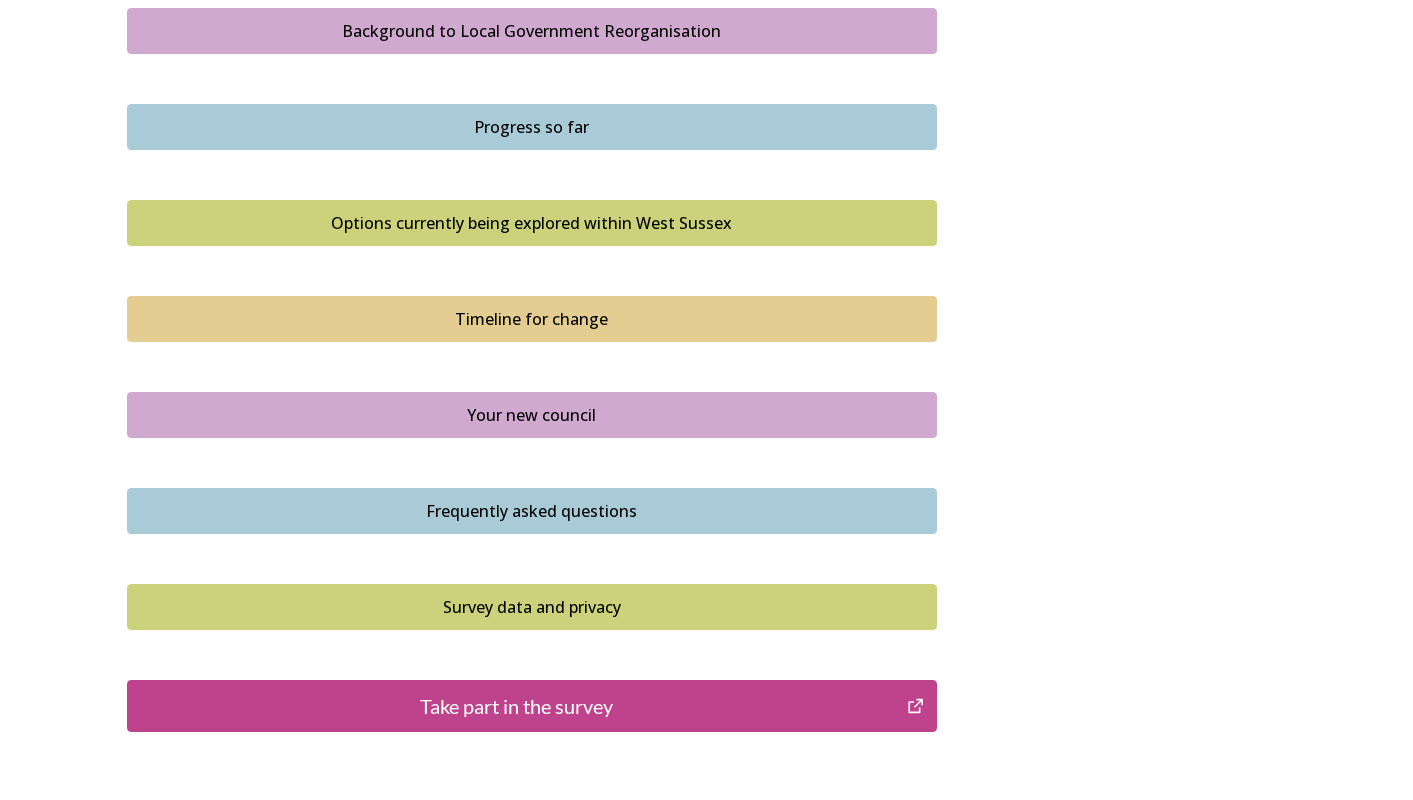 click on "Progress so far" at bounding box center (532, 127) 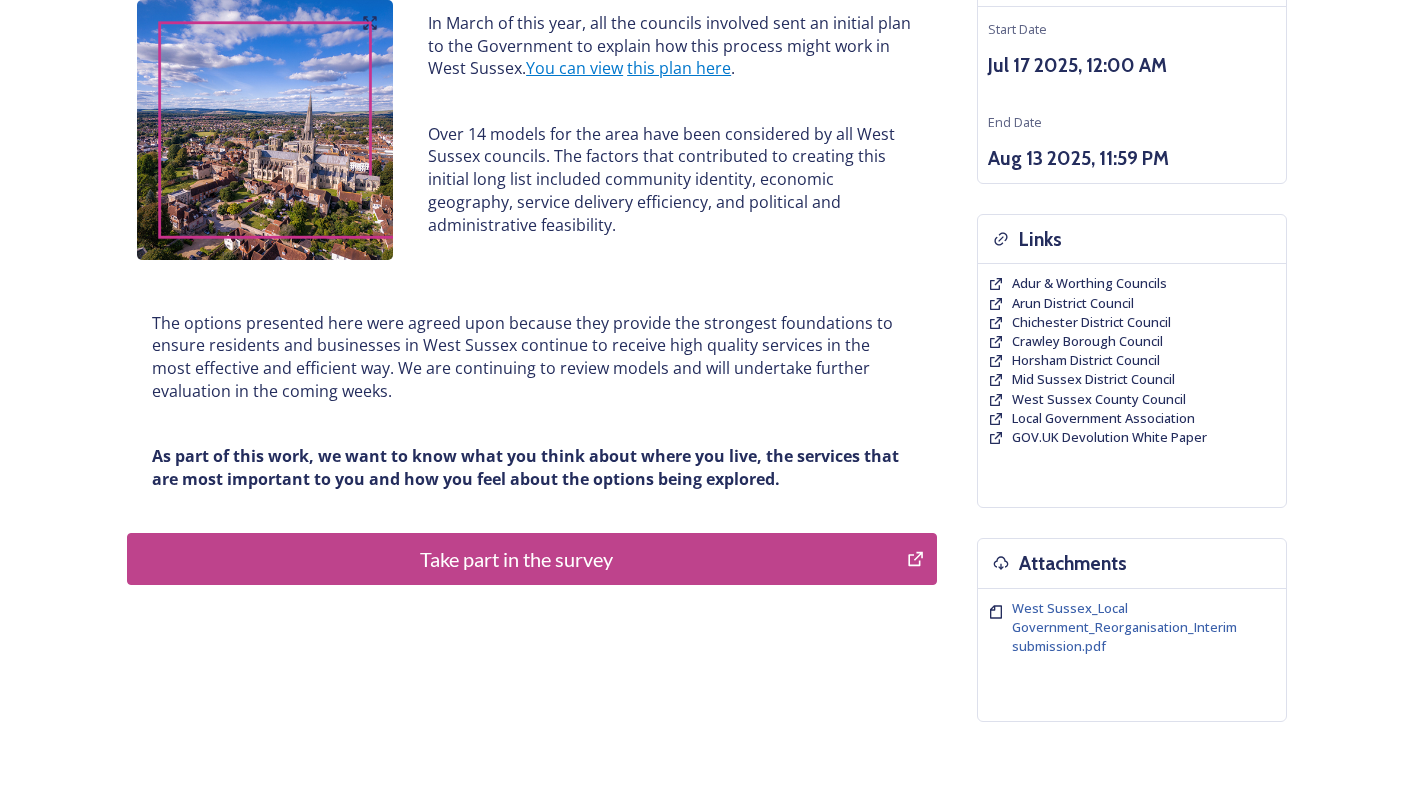 scroll, scrollTop: 300, scrollLeft: 0, axis: vertical 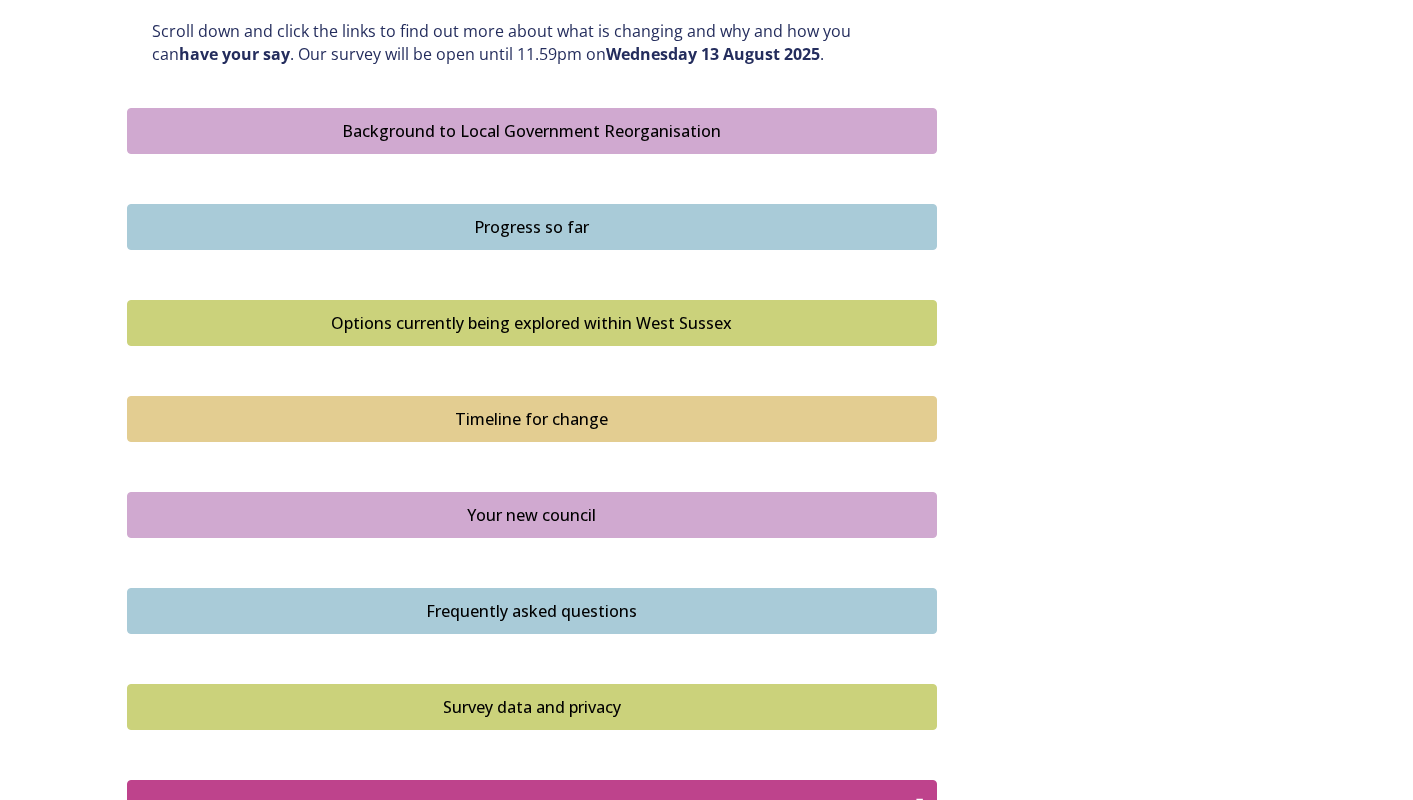 click on "Options currently being explored within West Sussex" at bounding box center [532, 323] 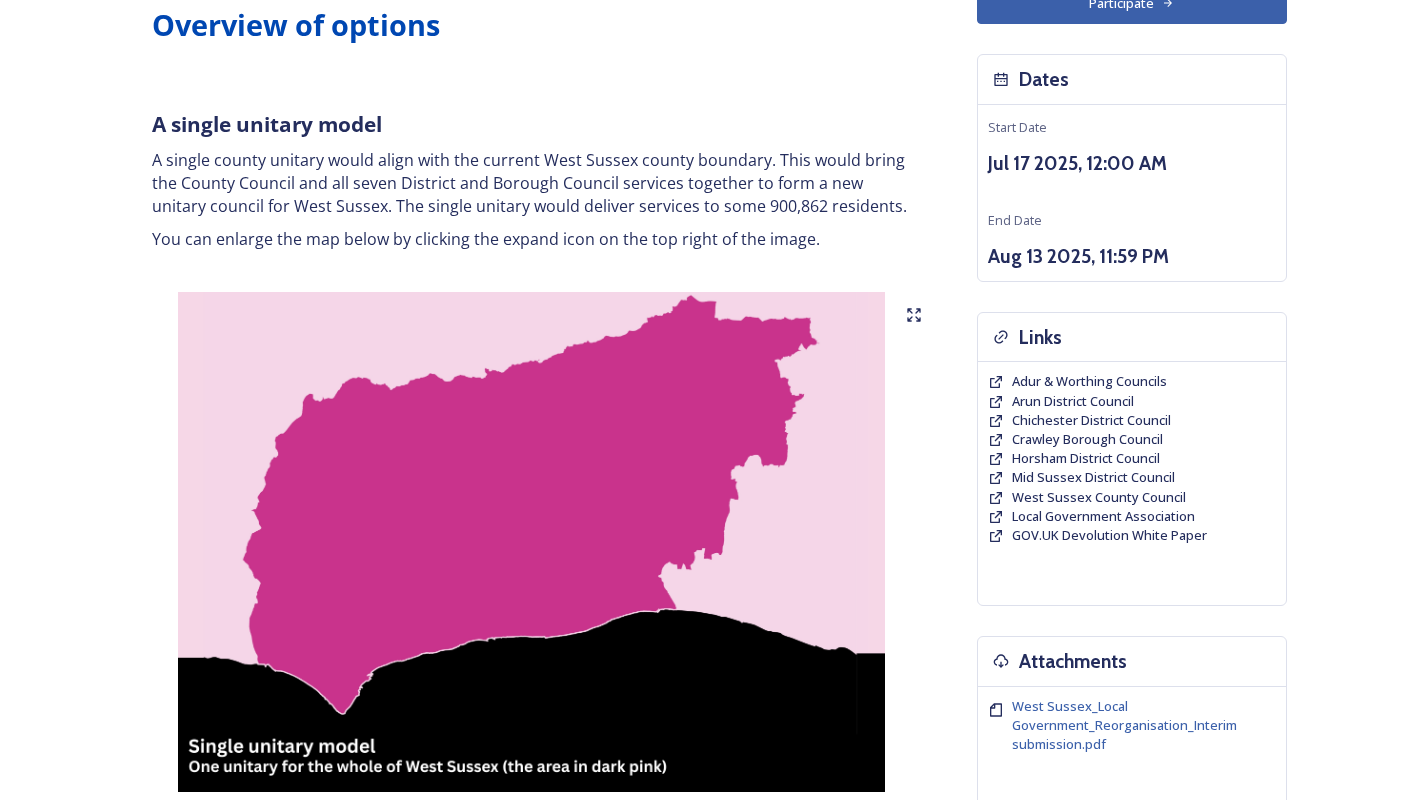 scroll, scrollTop: 100, scrollLeft: 0, axis: vertical 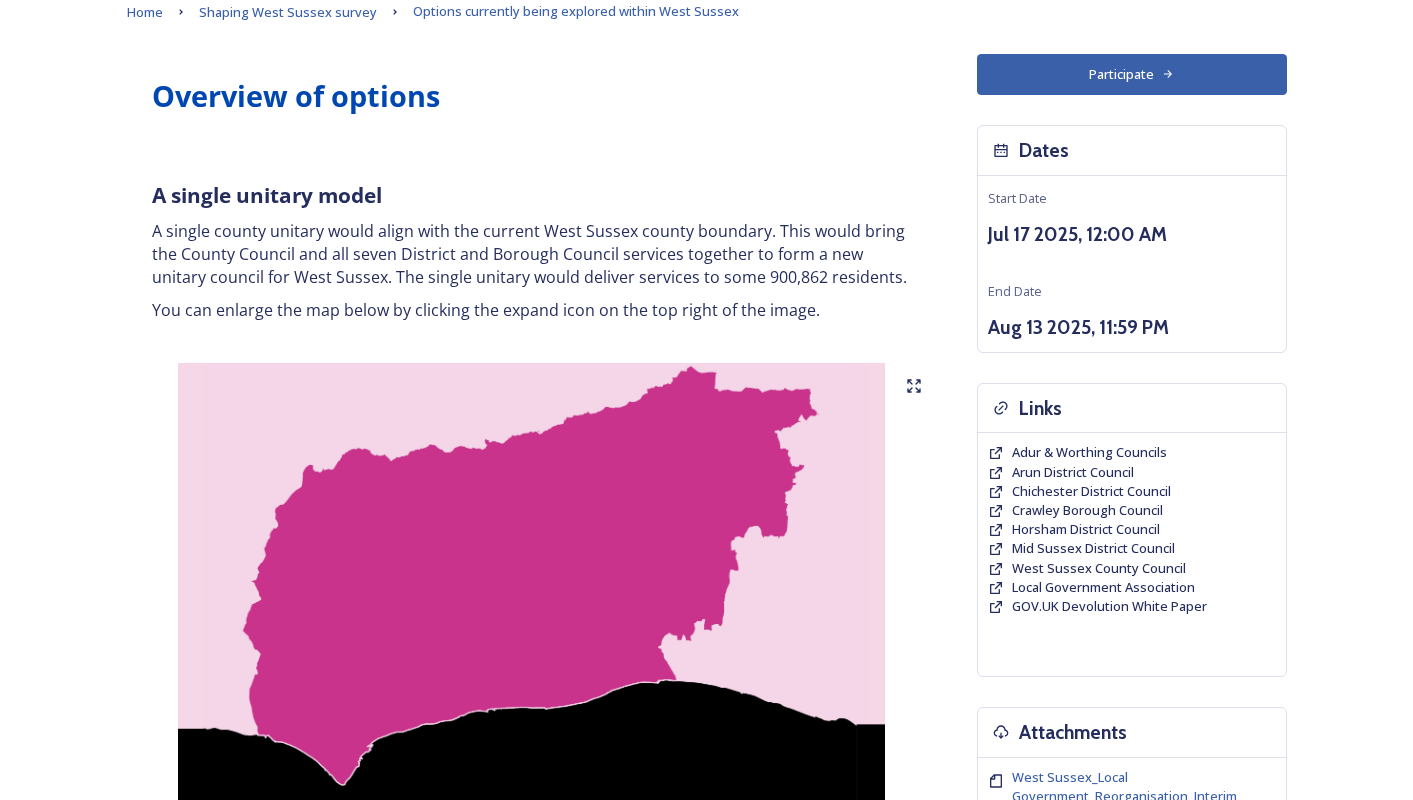 click 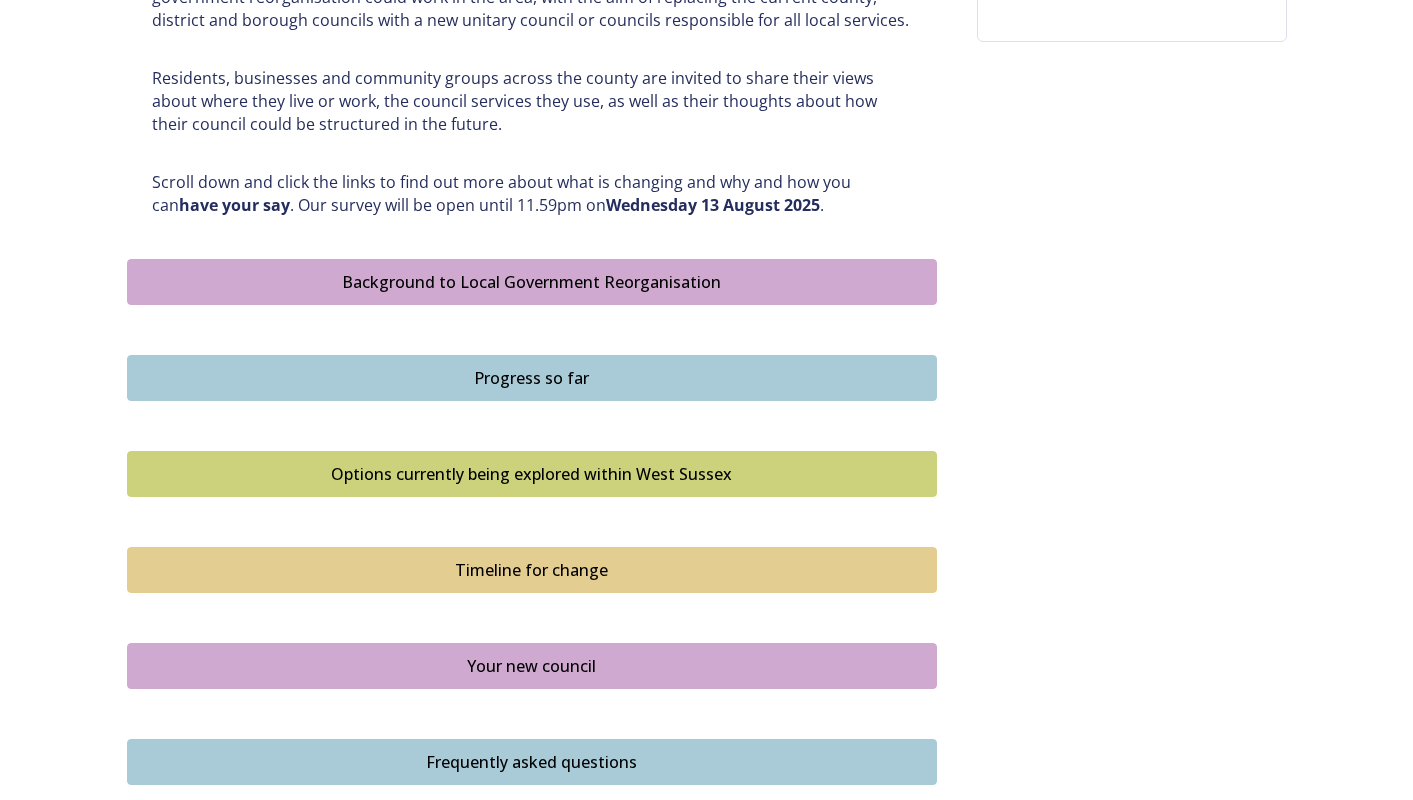 scroll, scrollTop: 1200, scrollLeft: 0, axis: vertical 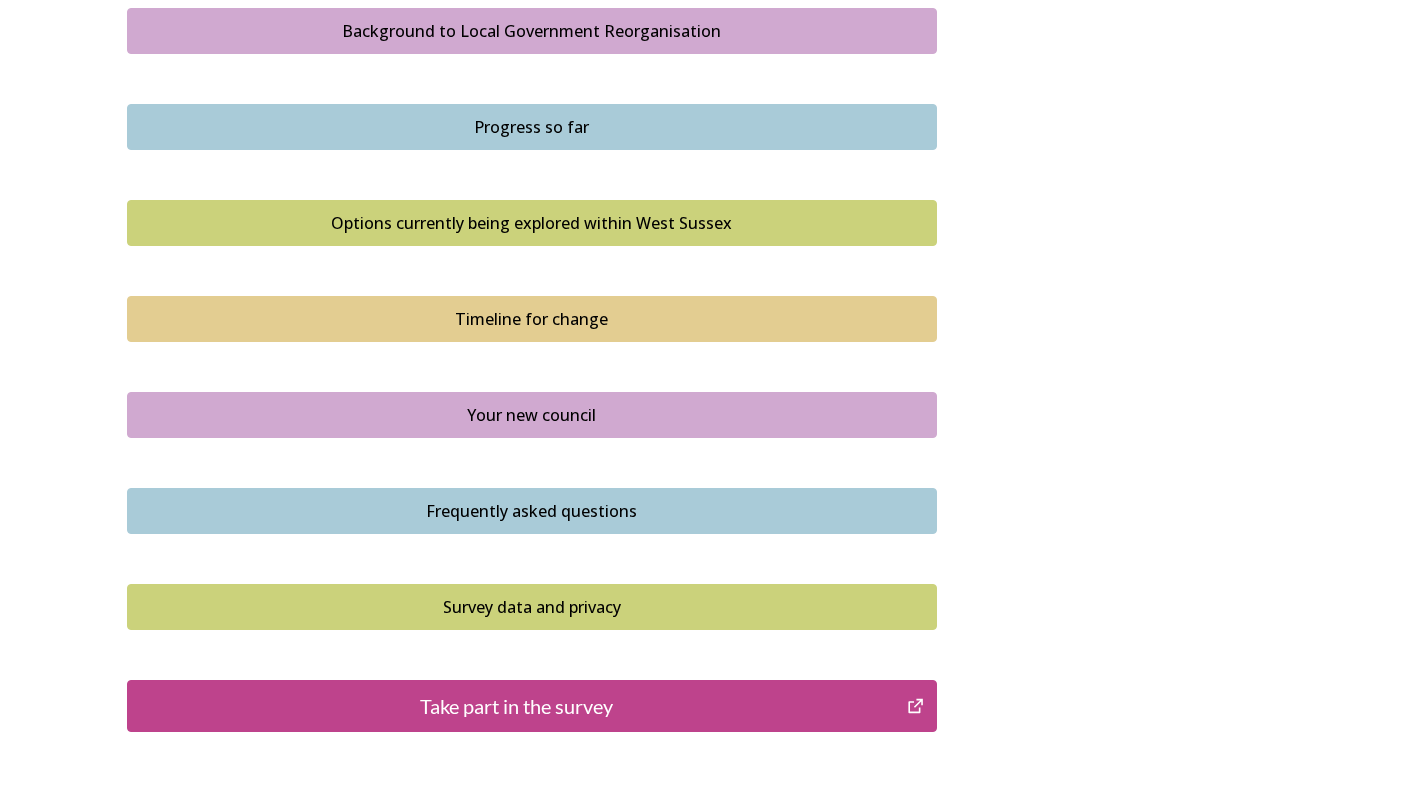 click on "Options currently being explored within West Sussex" at bounding box center (532, 223) 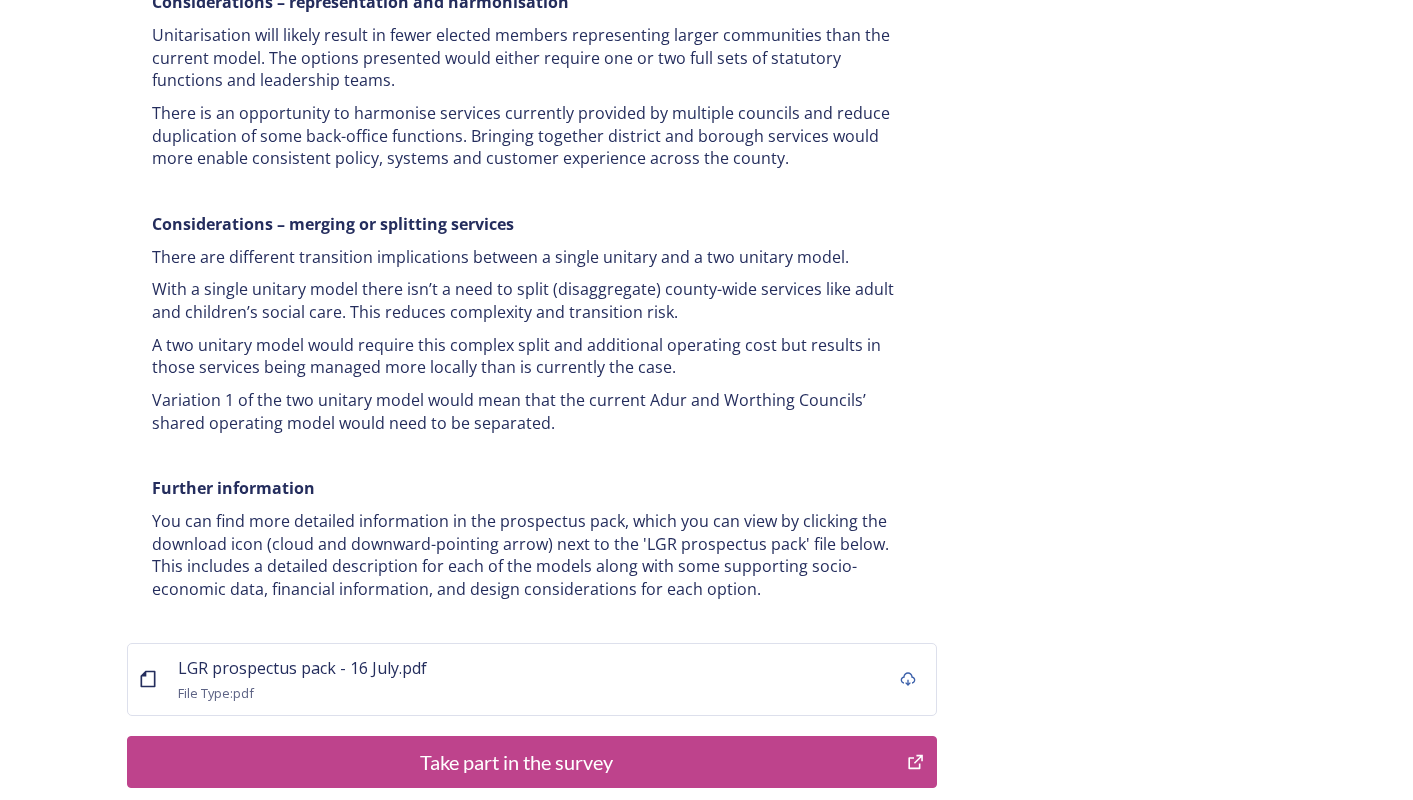 scroll, scrollTop: 3915, scrollLeft: 0, axis: vertical 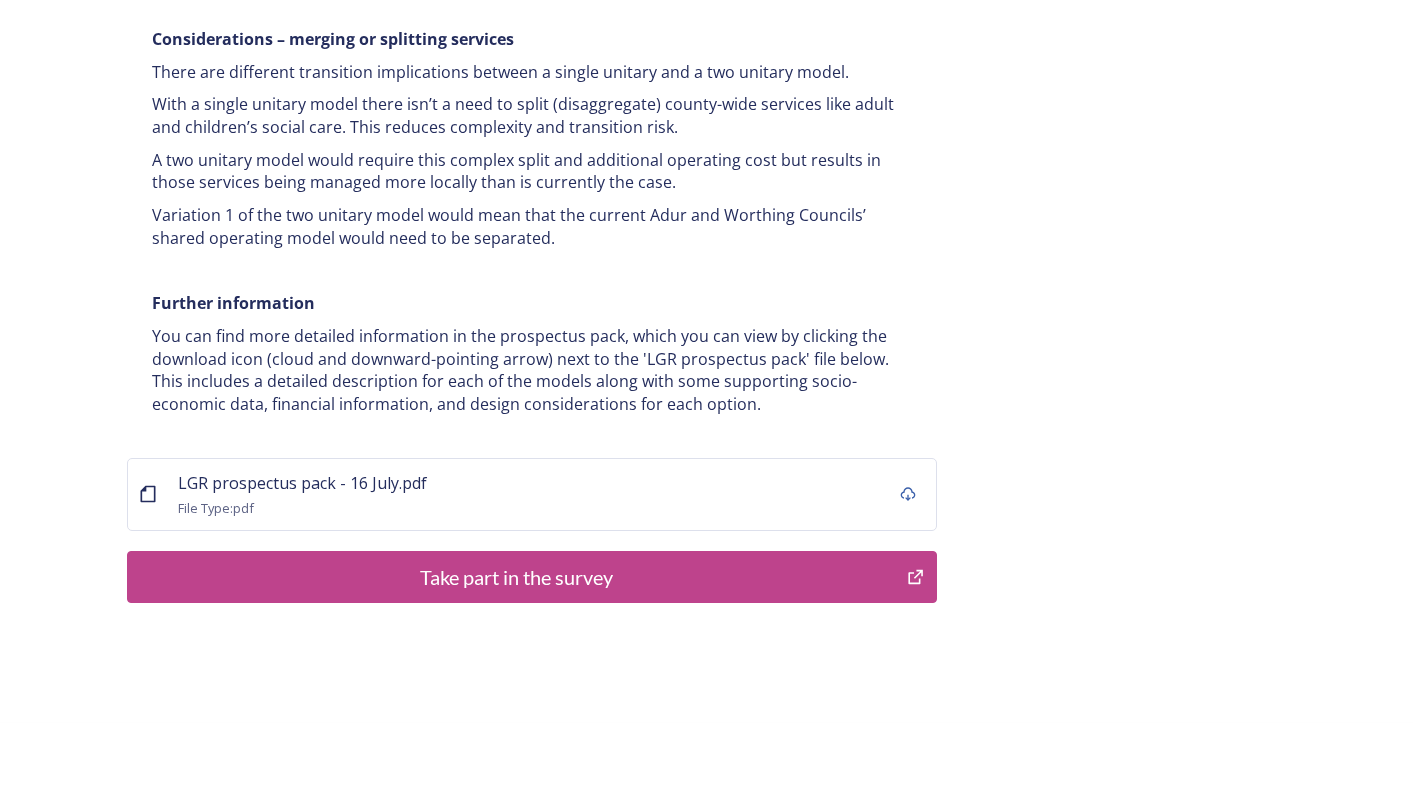 click on "Take part in the survey" at bounding box center [517, 577] 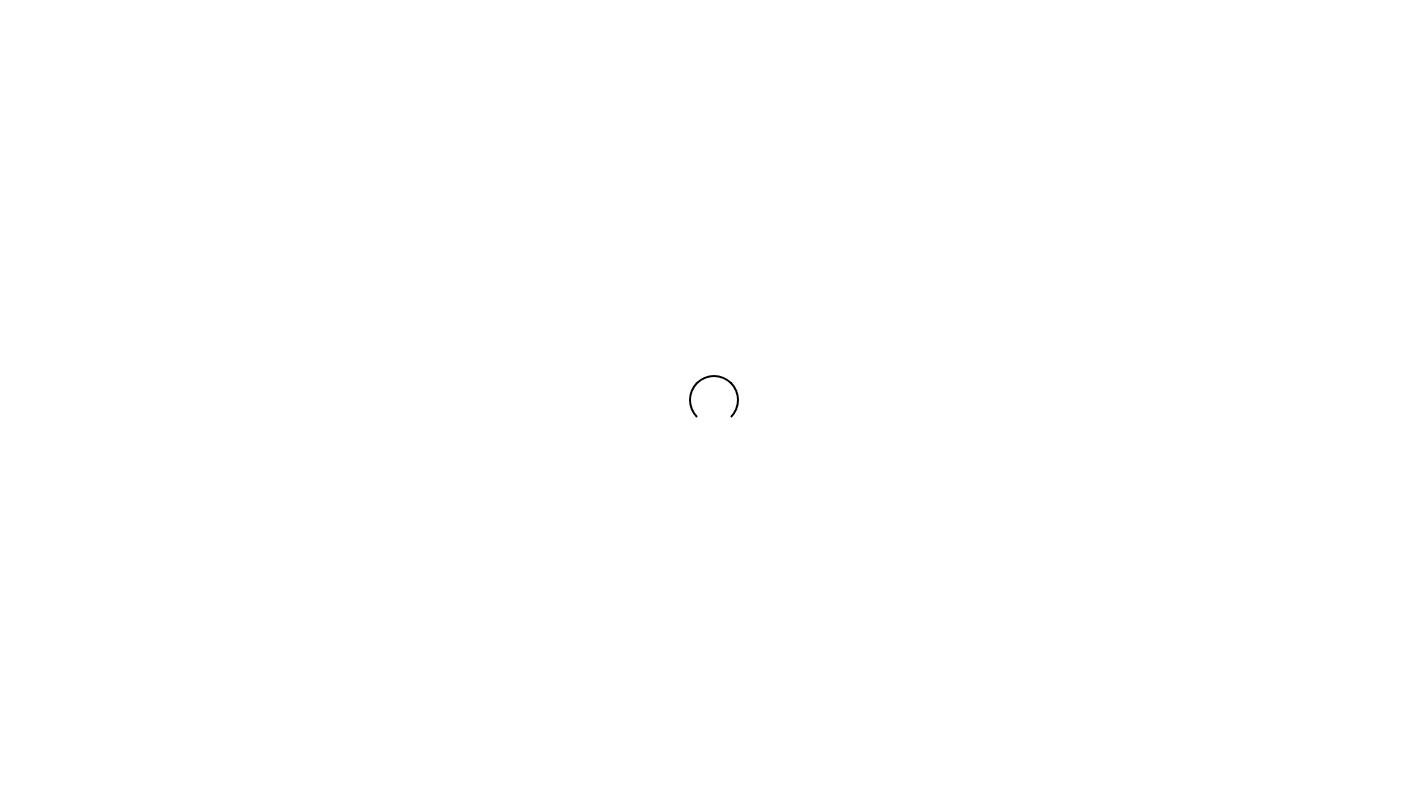 scroll, scrollTop: 0, scrollLeft: 0, axis: both 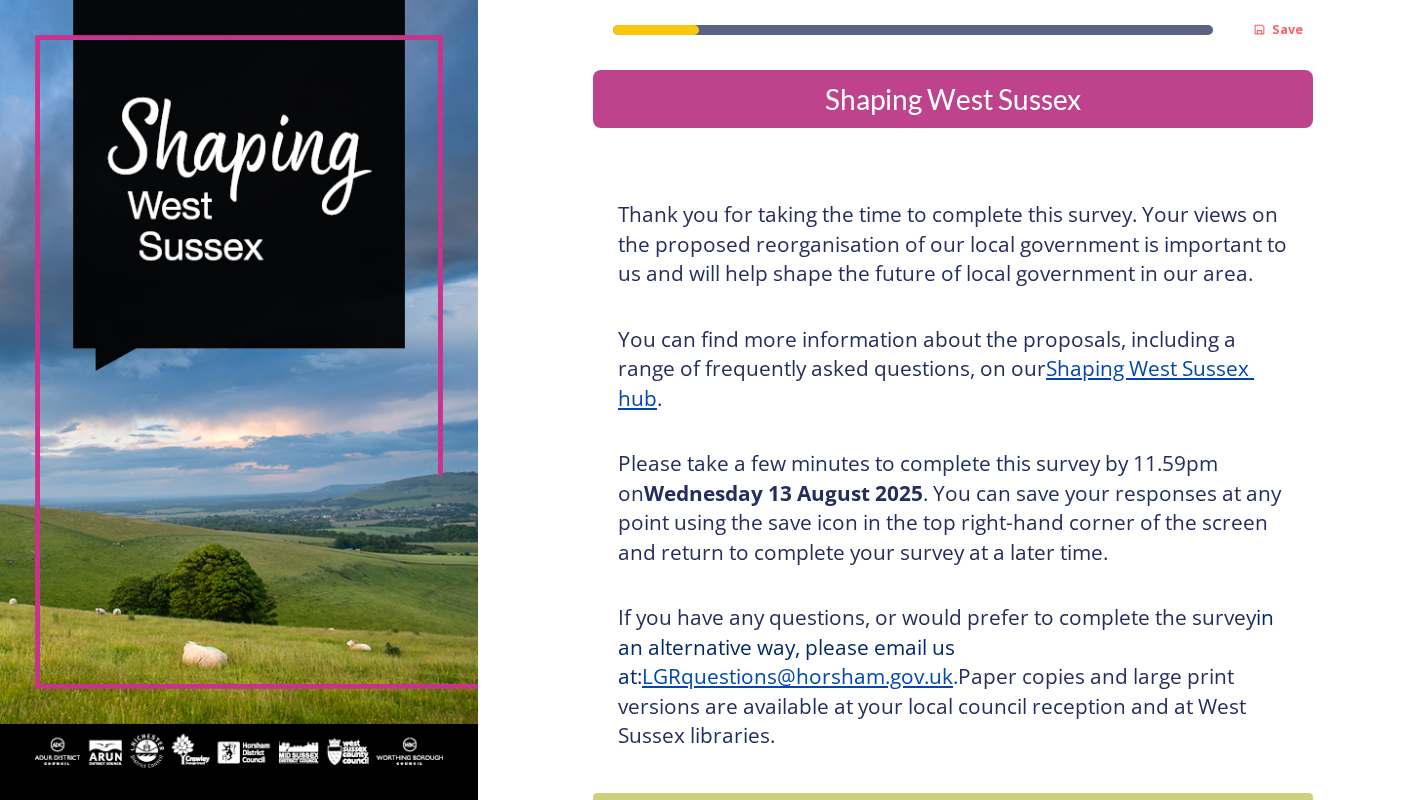 click on "Shaping West Sussex hub" at bounding box center [936, 383] 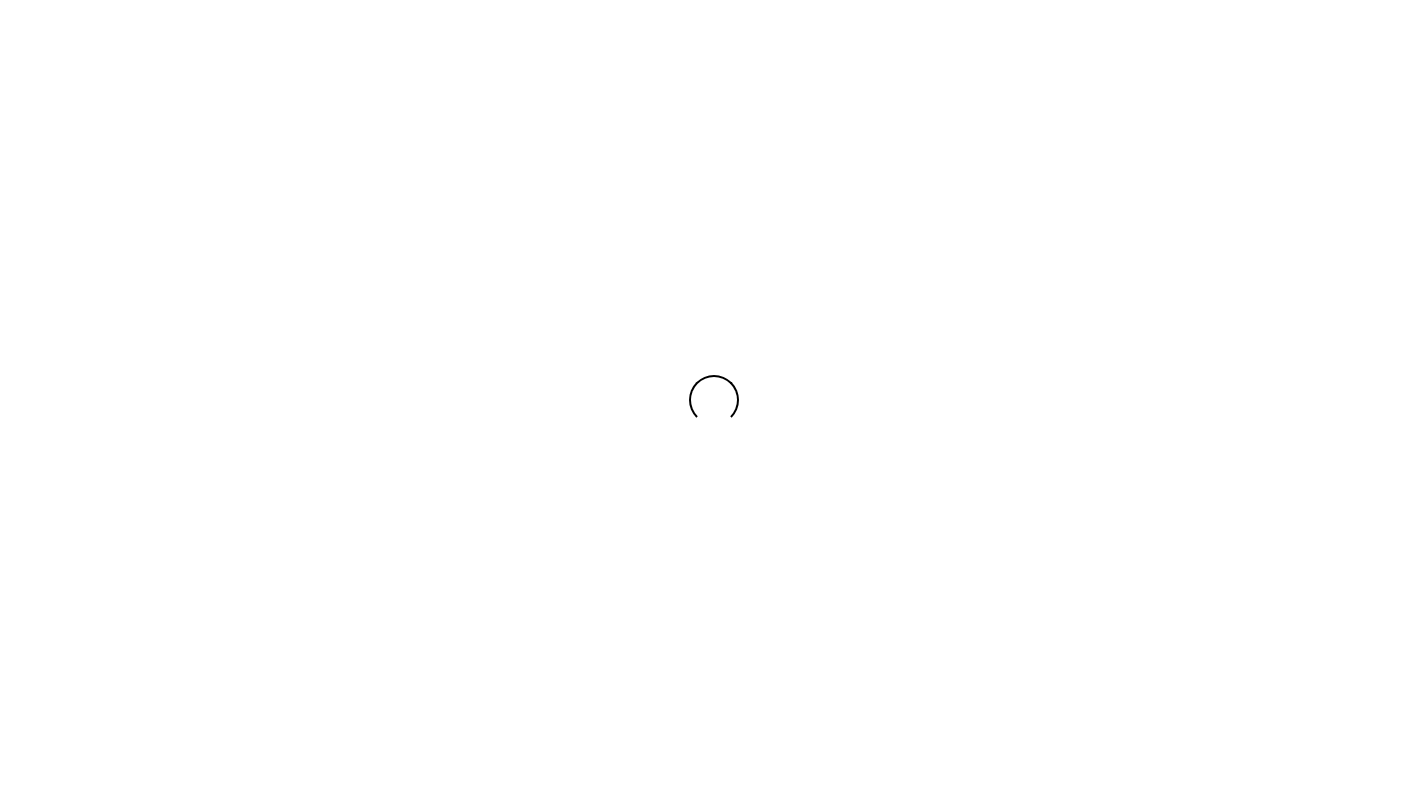 scroll, scrollTop: 0, scrollLeft: 0, axis: both 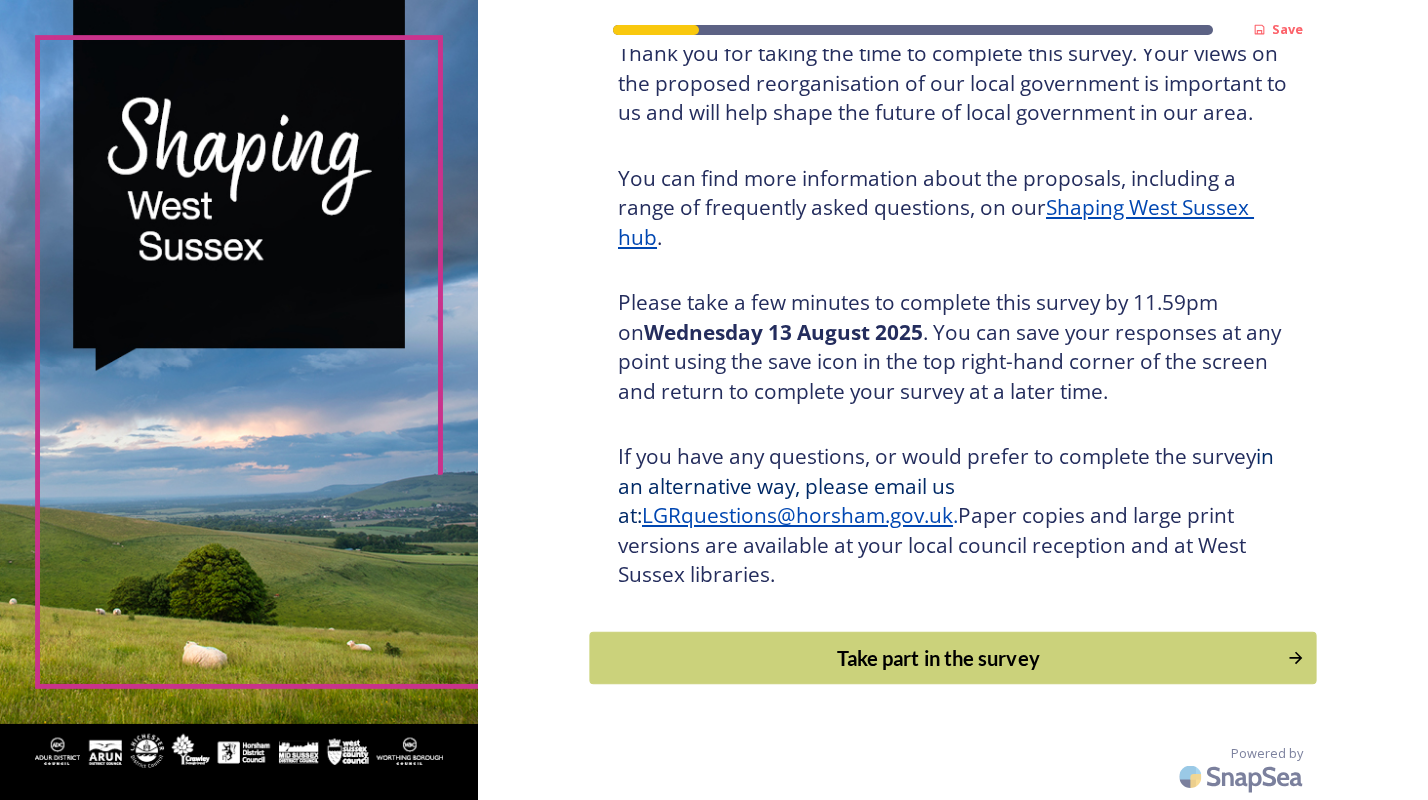 click on "Take part in the survey" at bounding box center (939, 658) 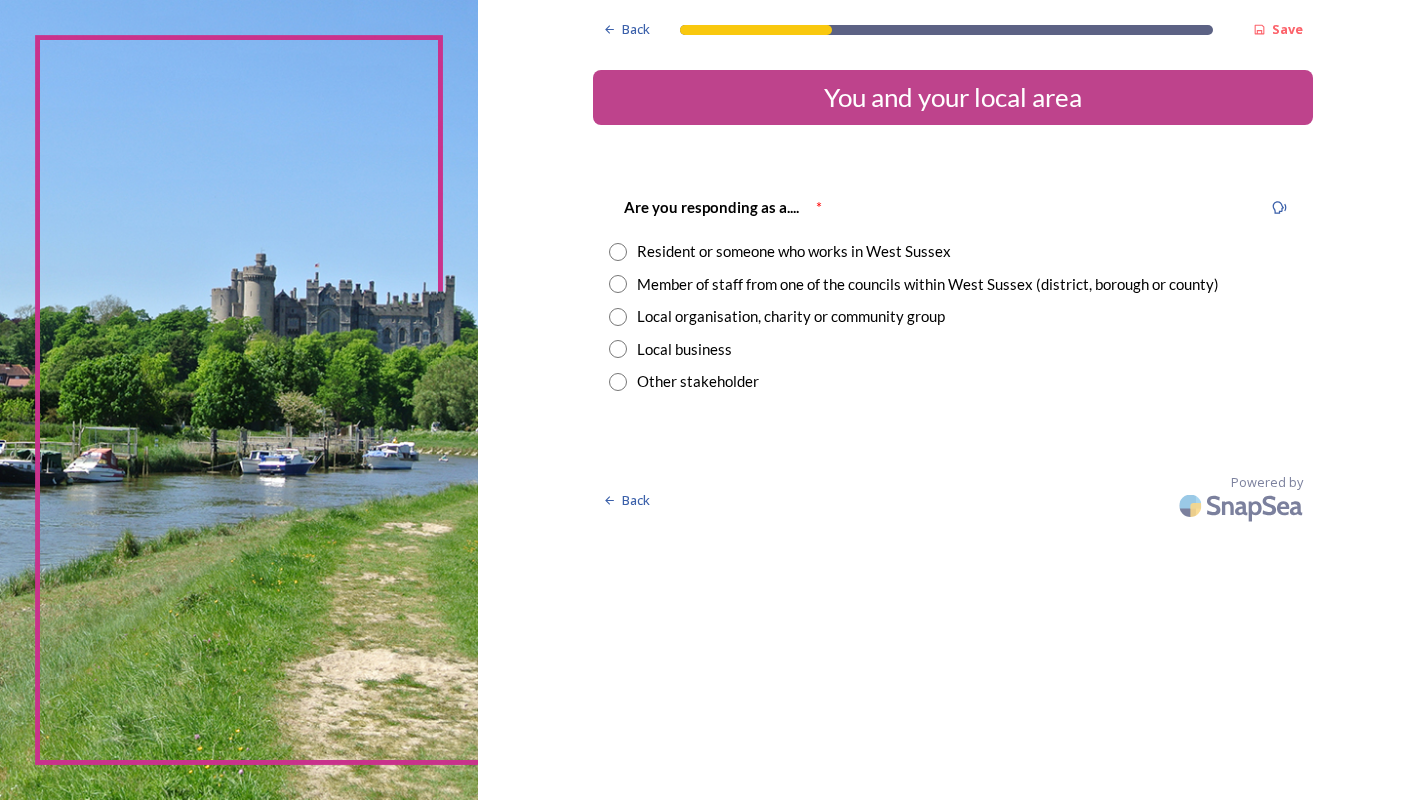 click at bounding box center (618, 252) 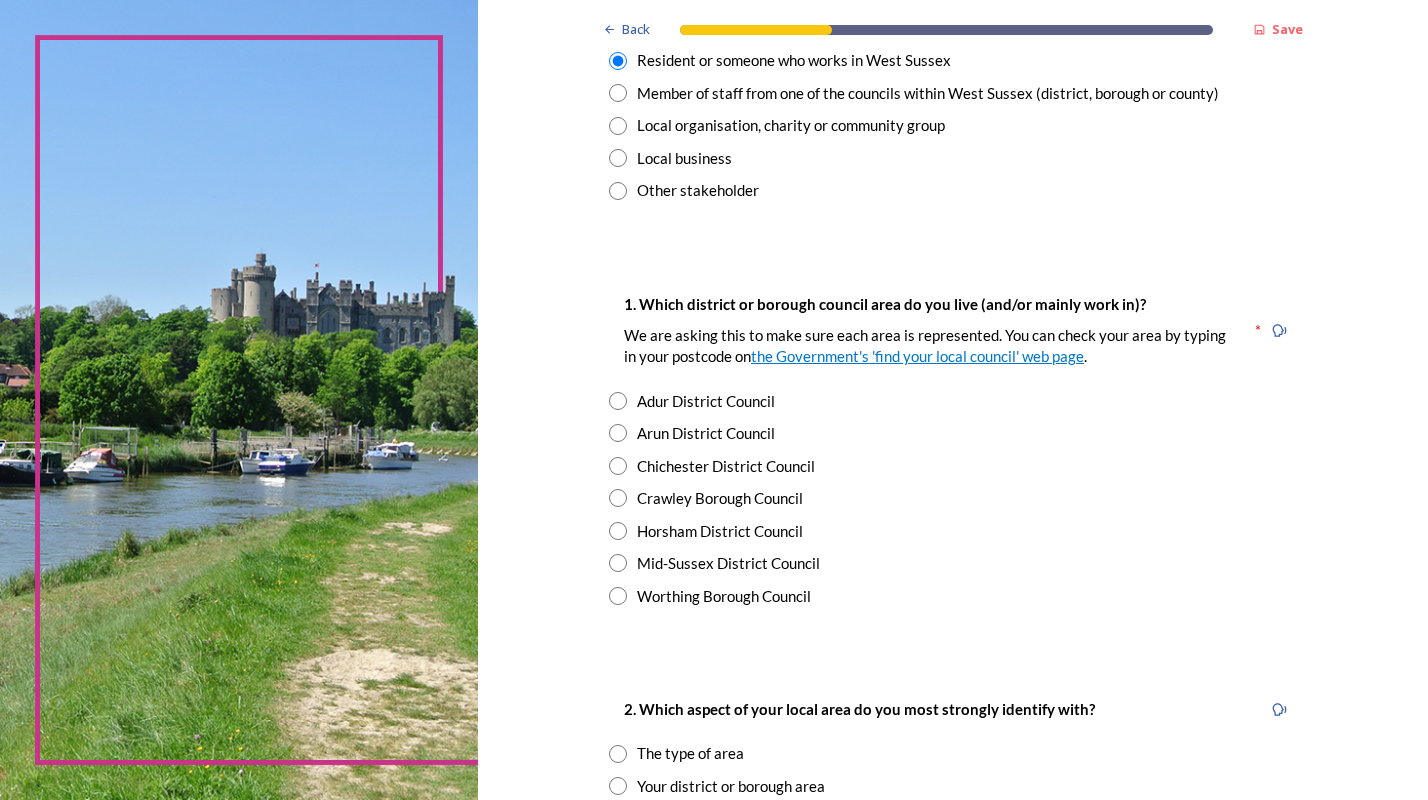 scroll, scrollTop: 200, scrollLeft: 0, axis: vertical 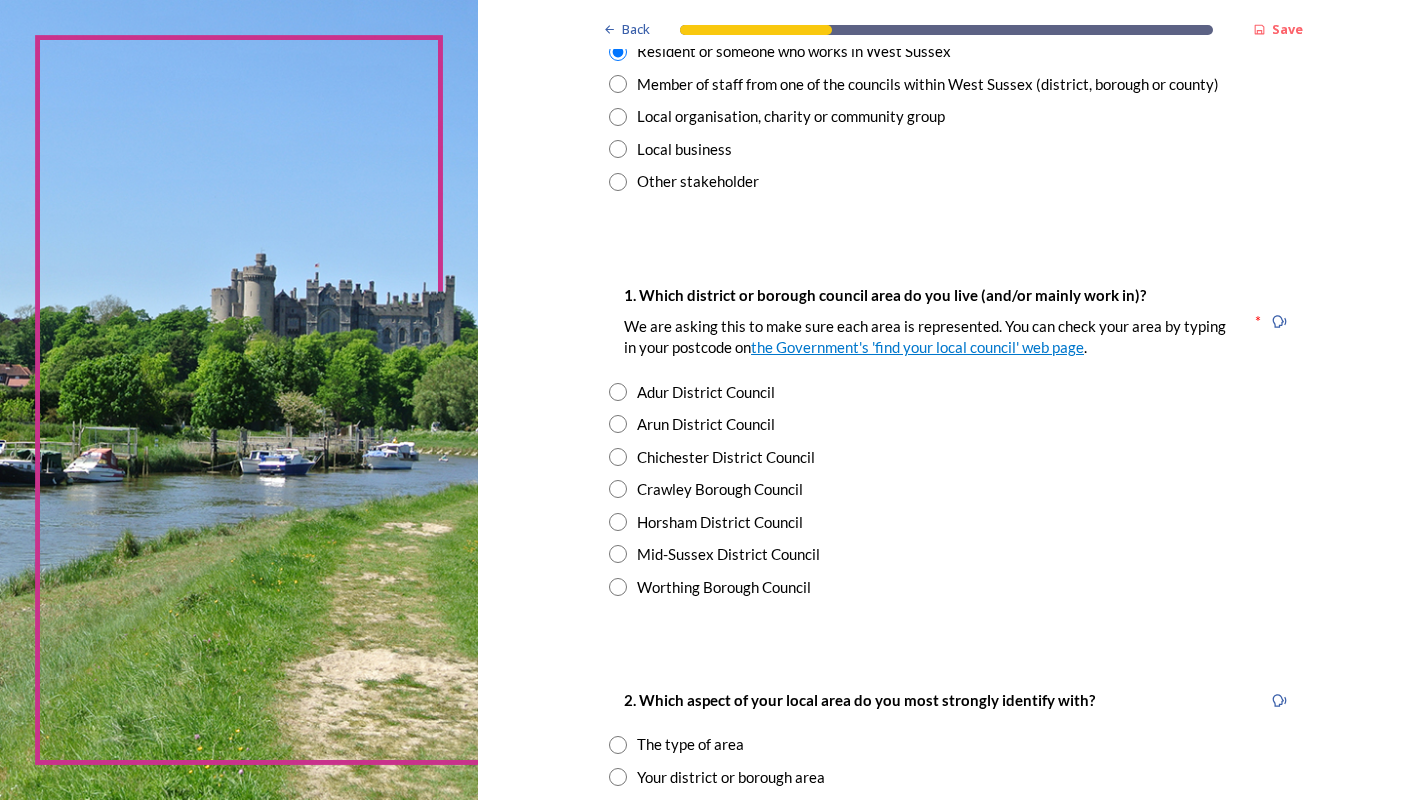 click at bounding box center (618, 457) 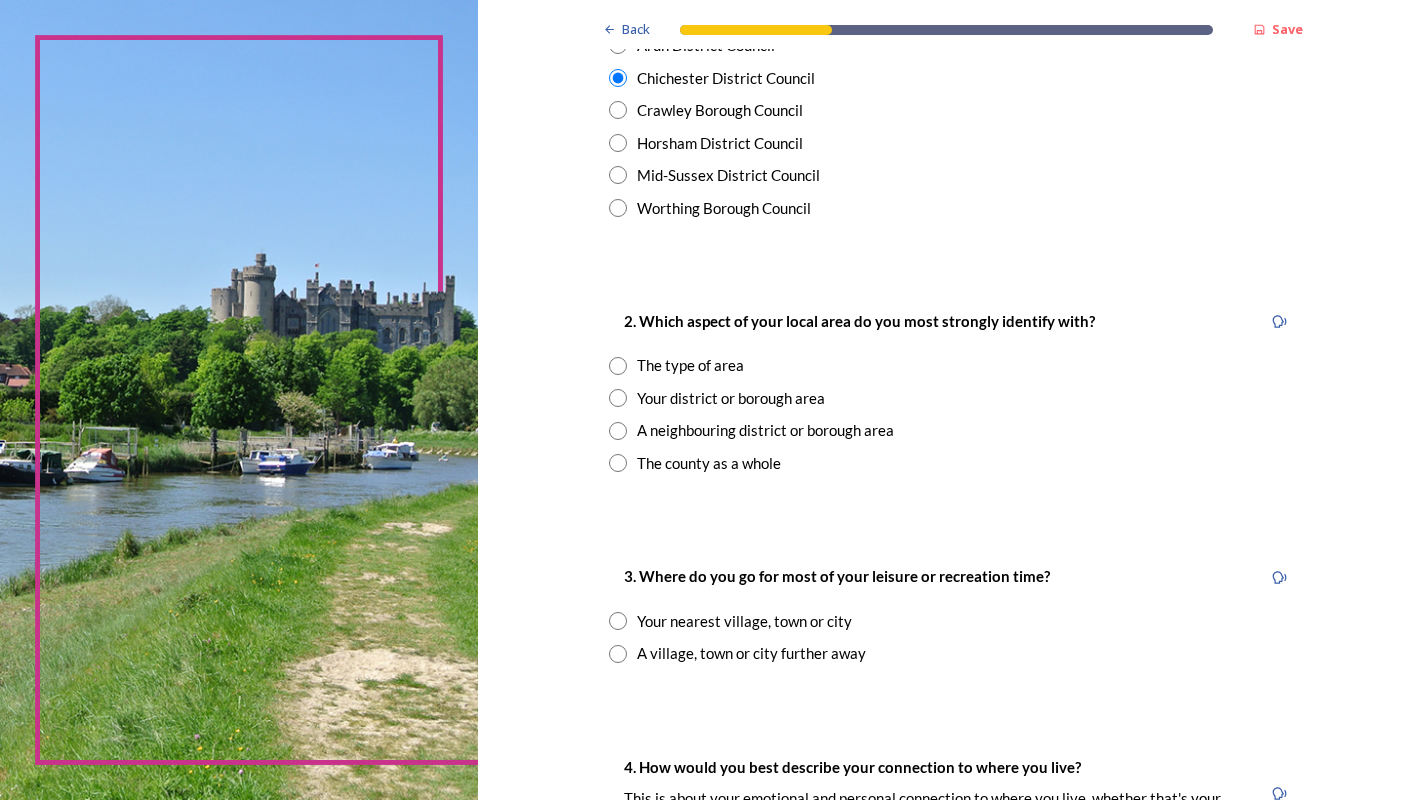 scroll, scrollTop: 600, scrollLeft: 0, axis: vertical 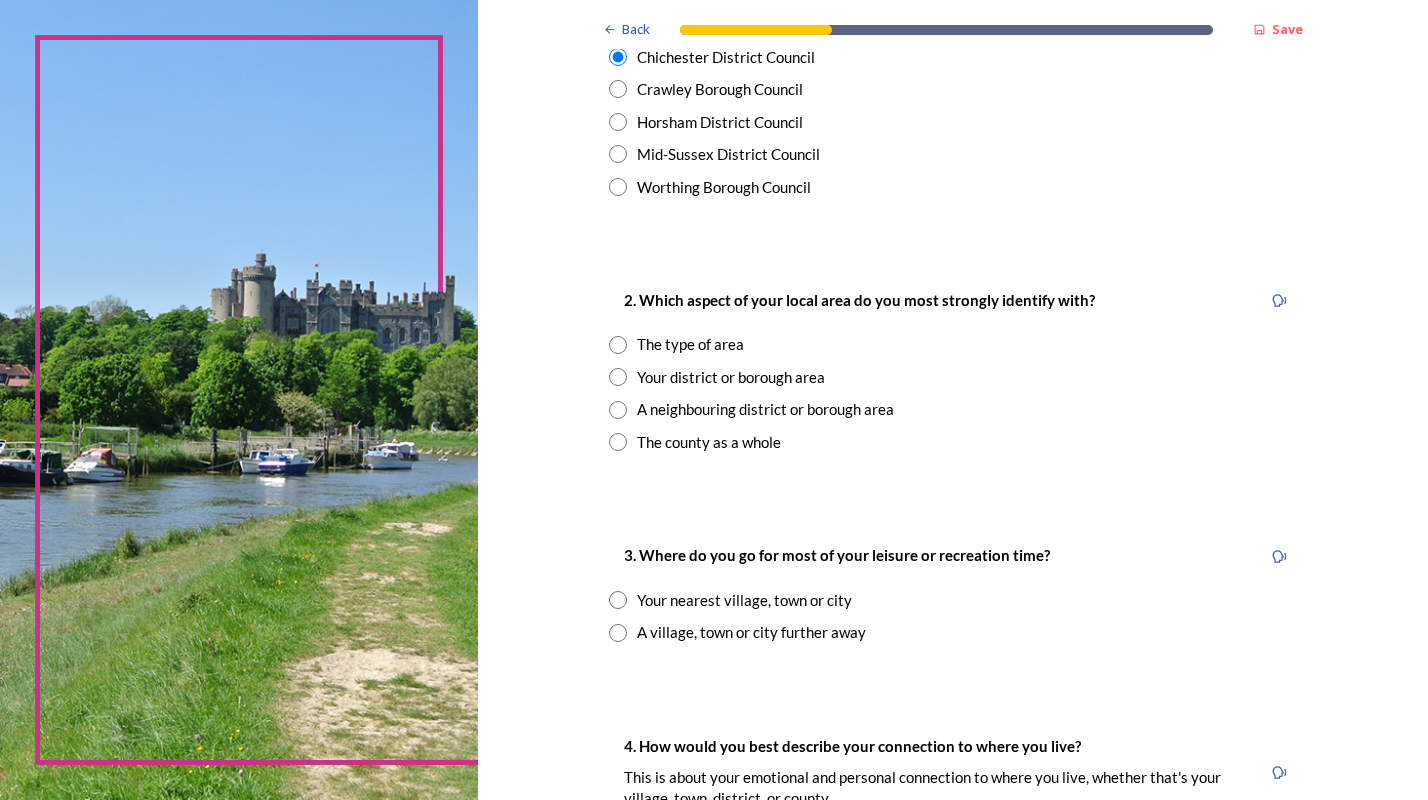 click at bounding box center (618, 377) 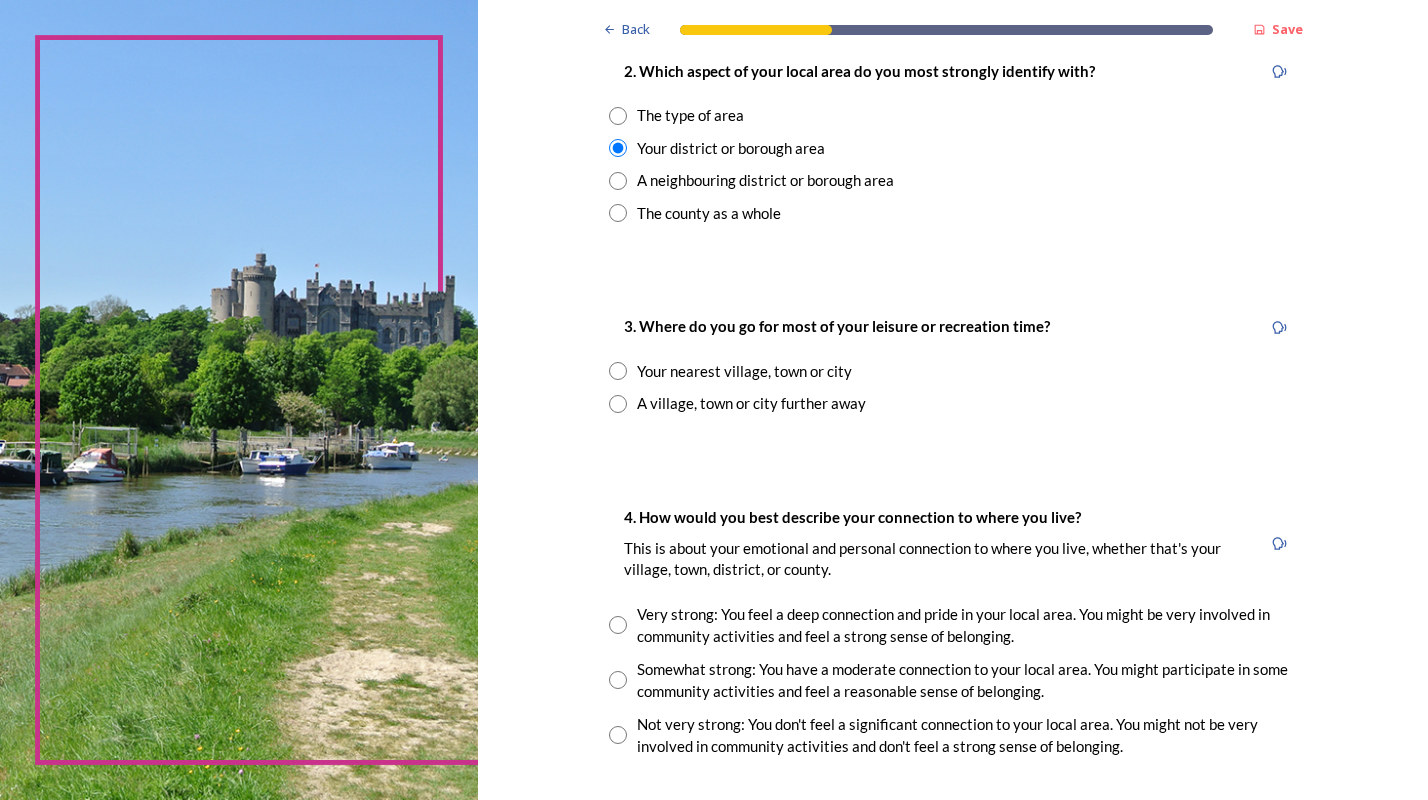 scroll, scrollTop: 900, scrollLeft: 0, axis: vertical 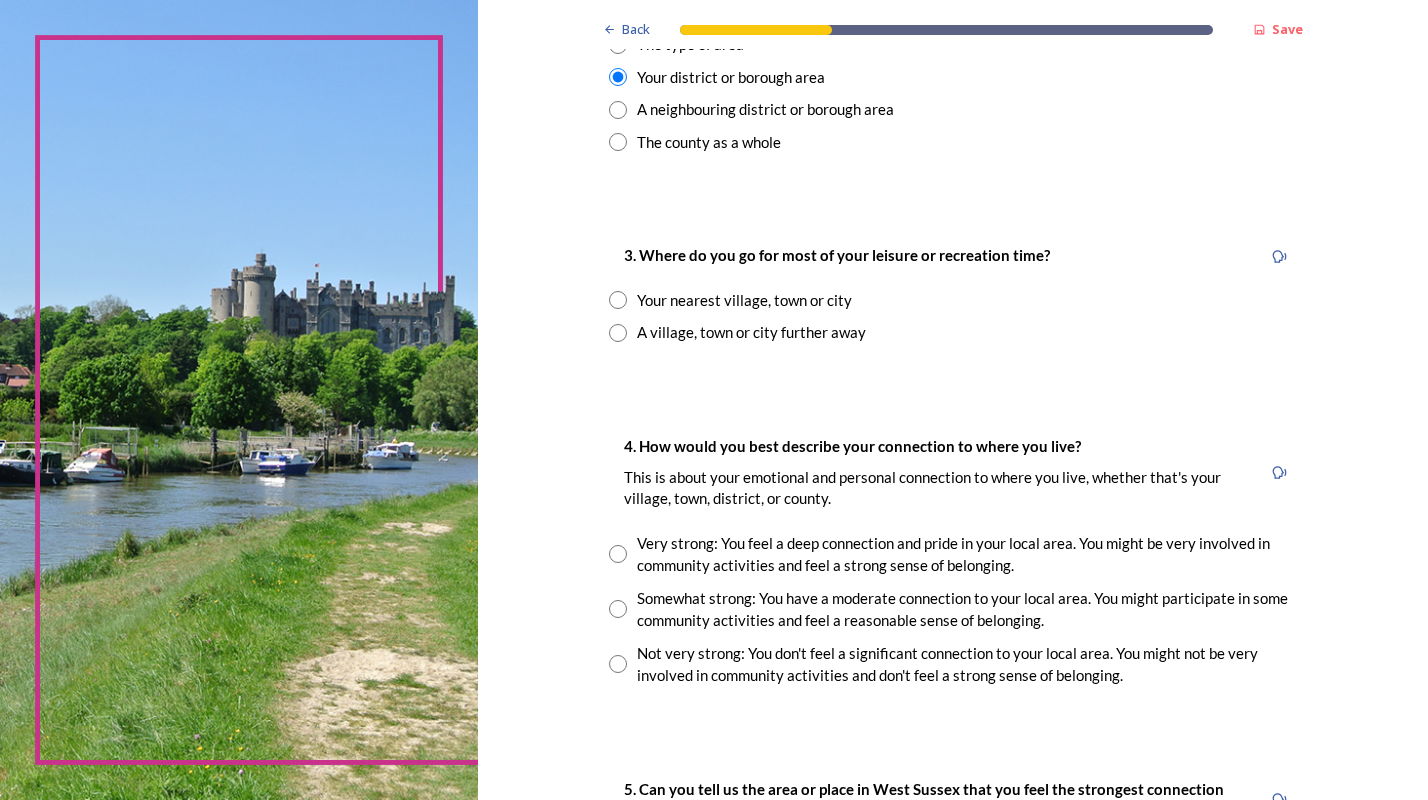 click at bounding box center [618, 300] 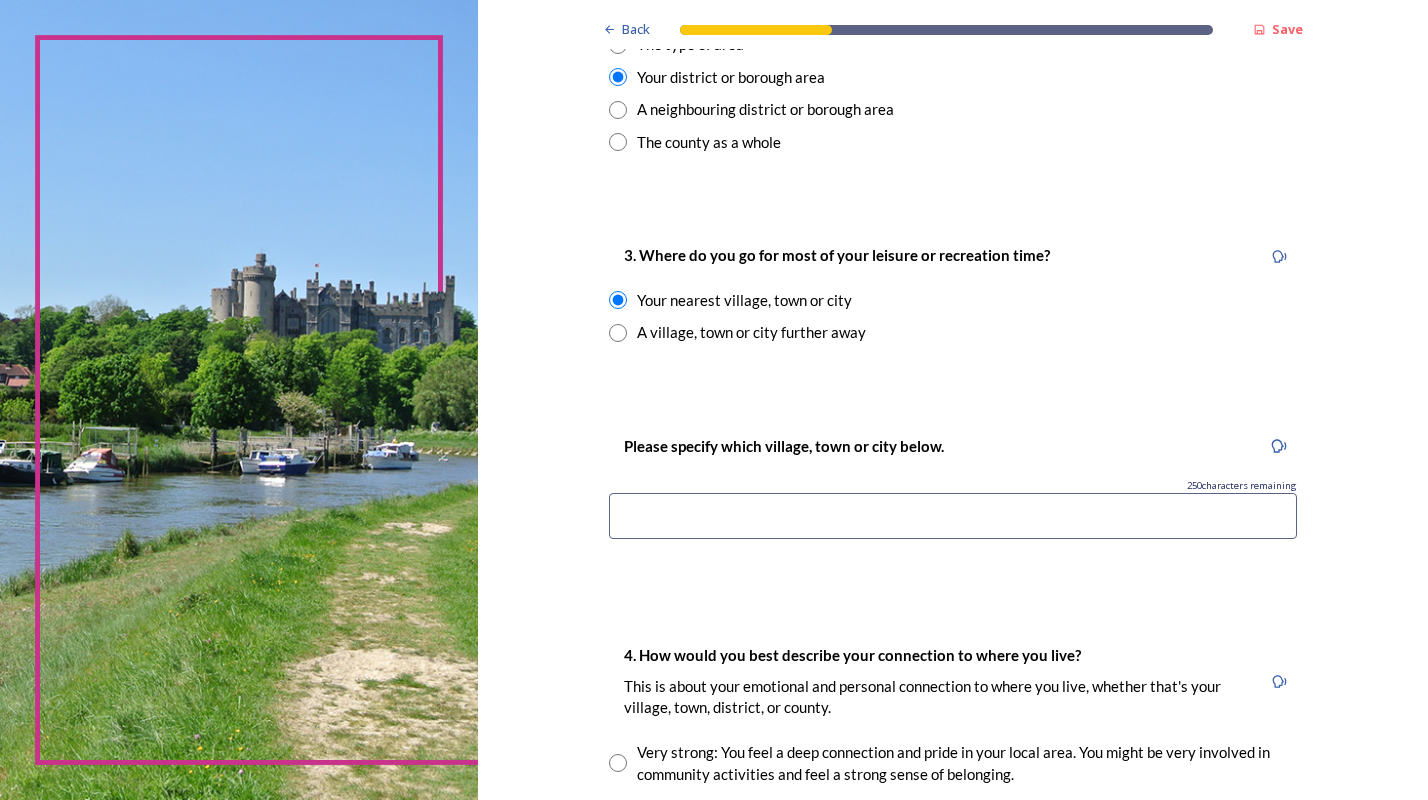 click at bounding box center [953, 516] 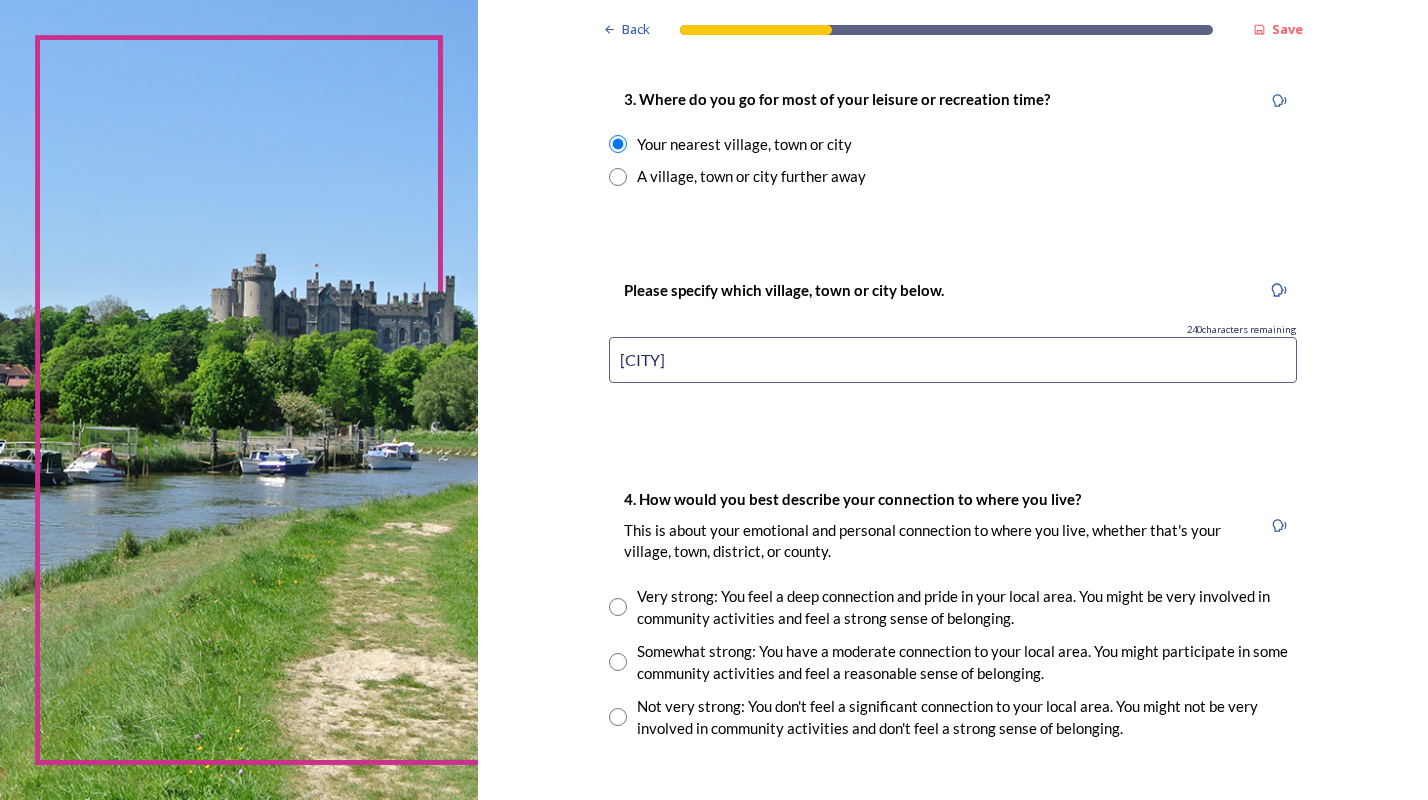 scroll, scrollTop: 1100, scrollLeft: 0, axis: vertical 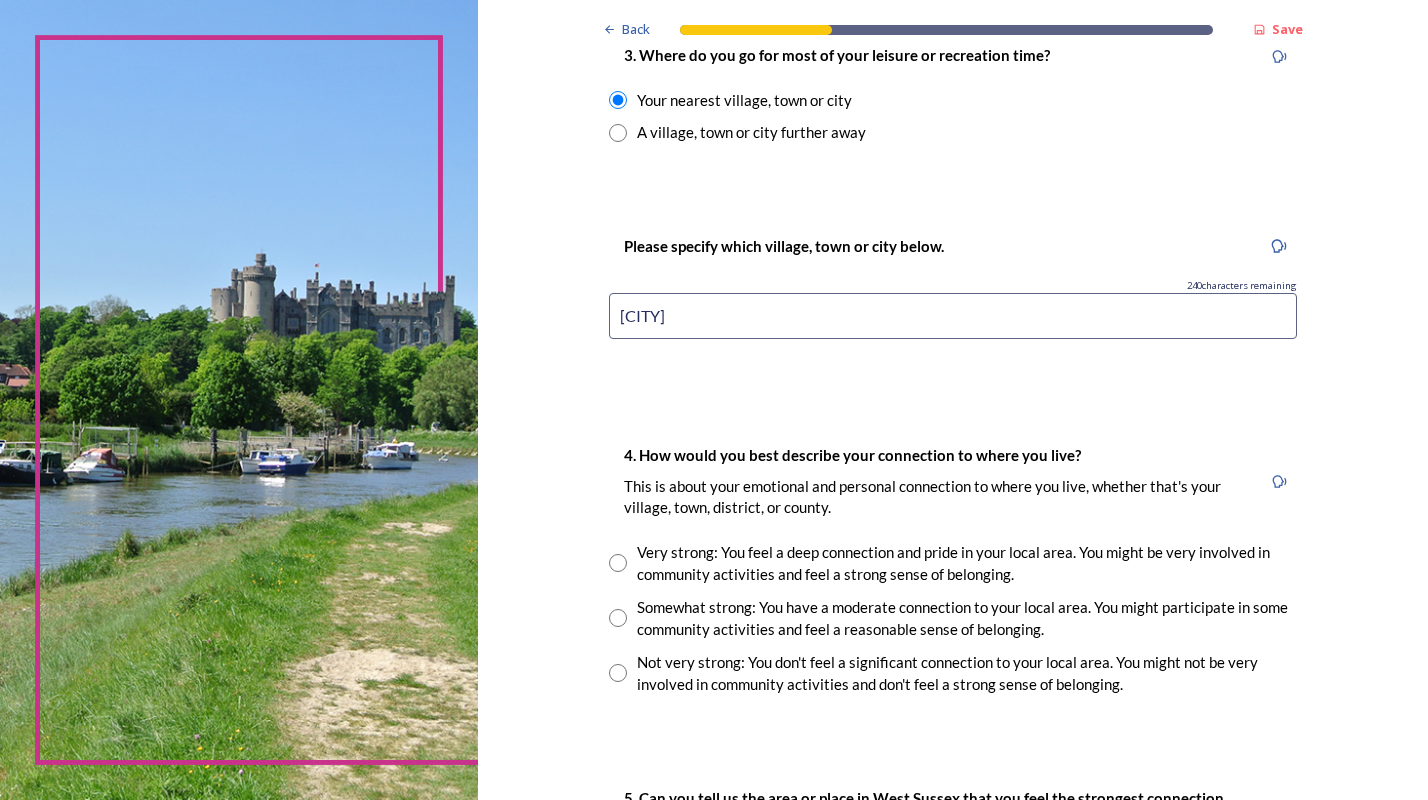 type on "[CITY]" 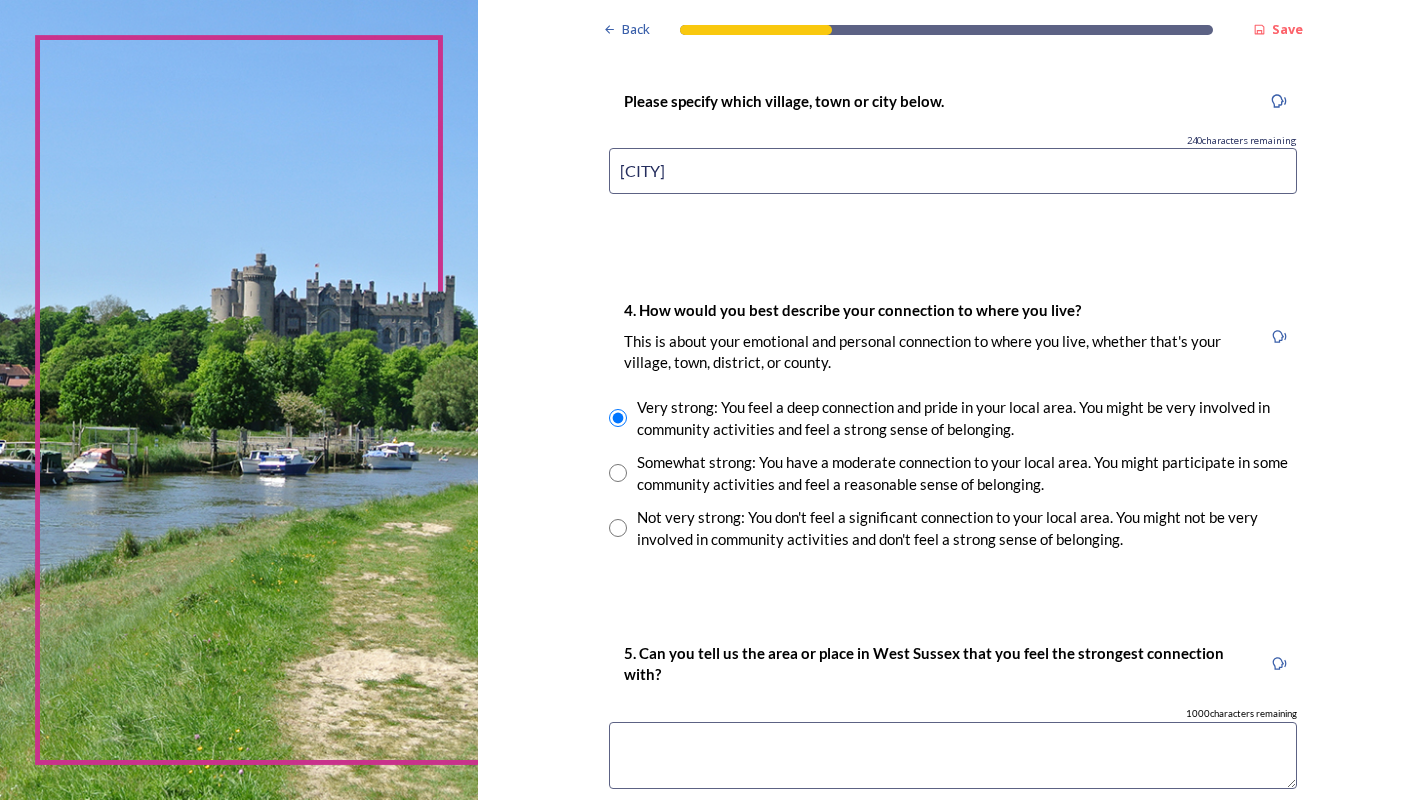 scroll, scrollTop: 1600, scrollLeft: 0, axis: vertical 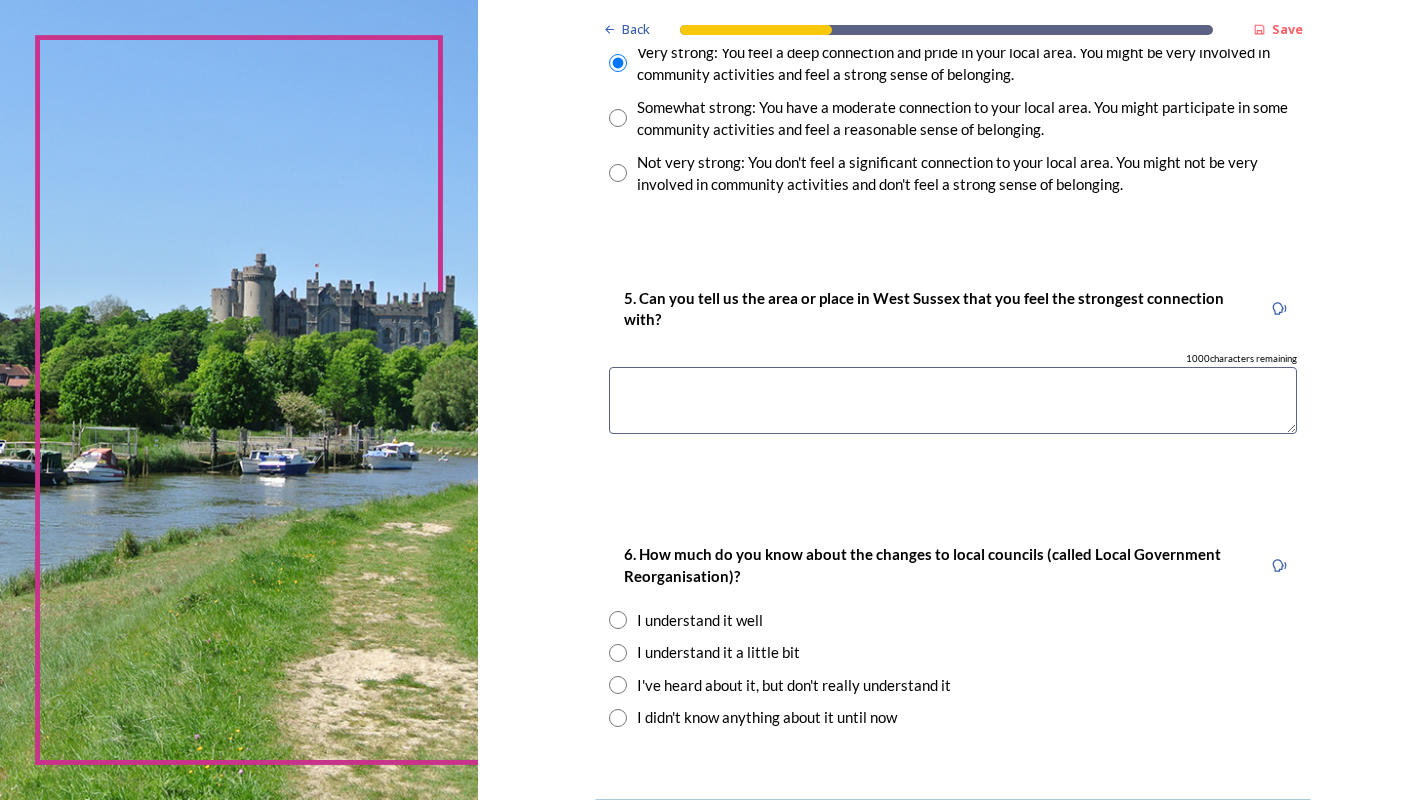 click at bounding box center (953, 400) 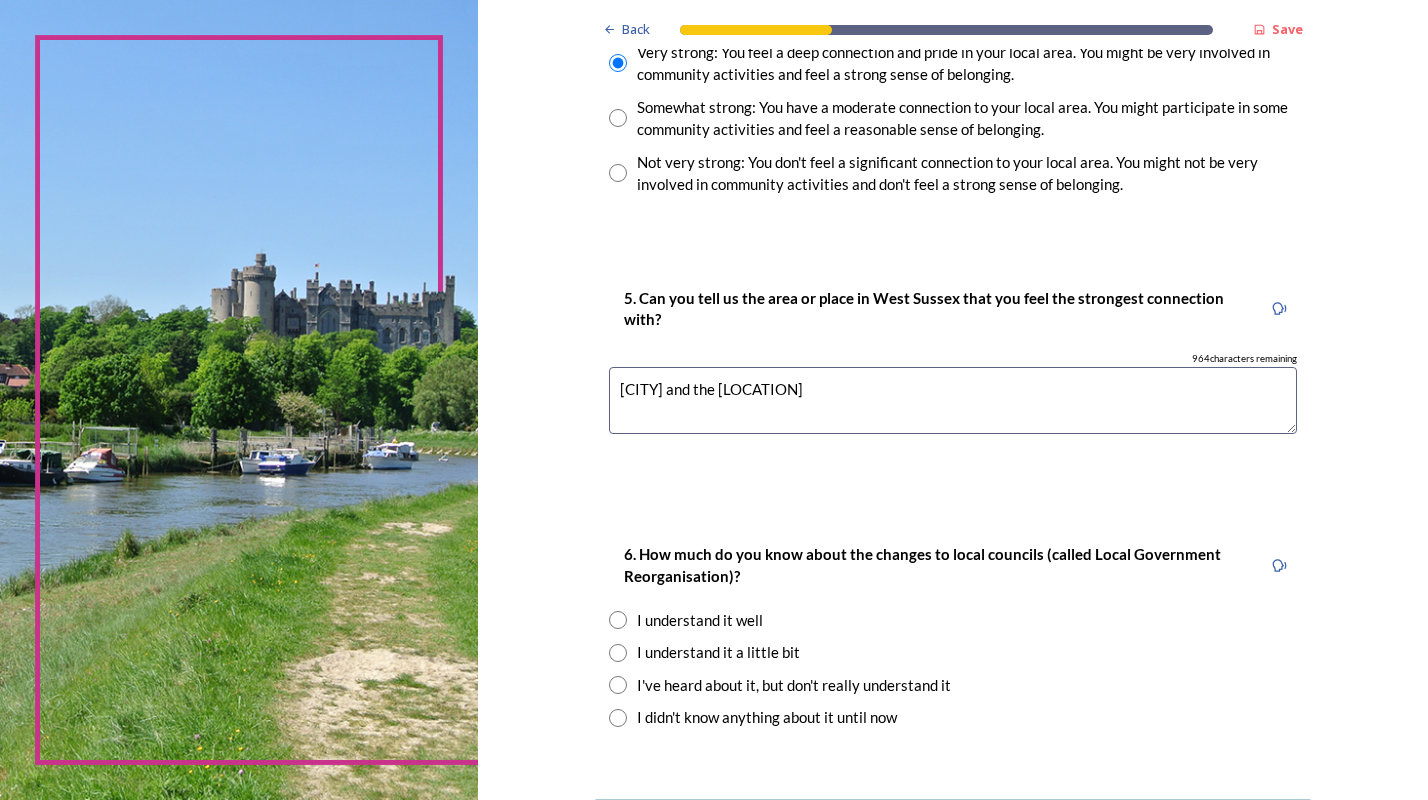 scroll, scrollTop: 1764, scrollLeft: 0, axis: vertical 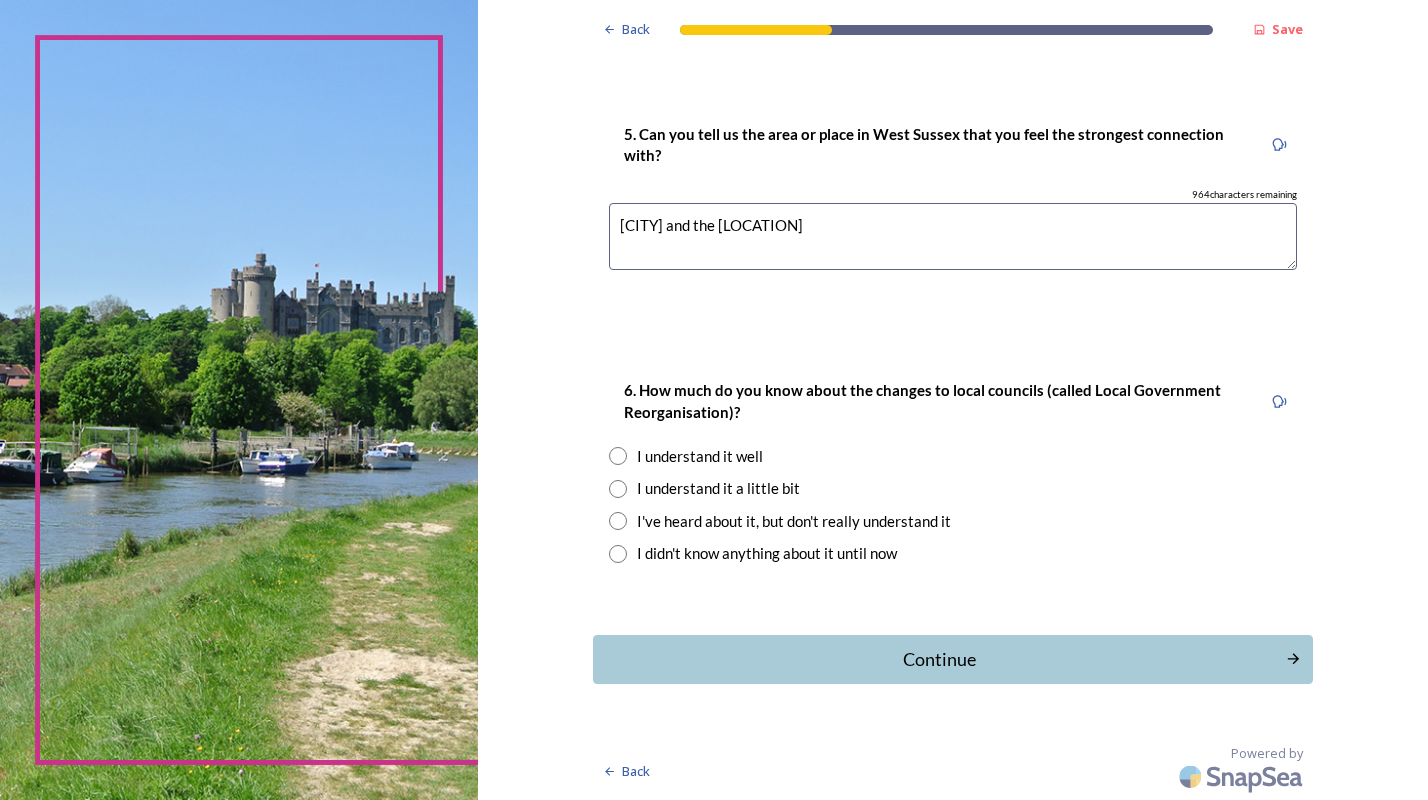 type on "[CITY] and the [LOCATION]" 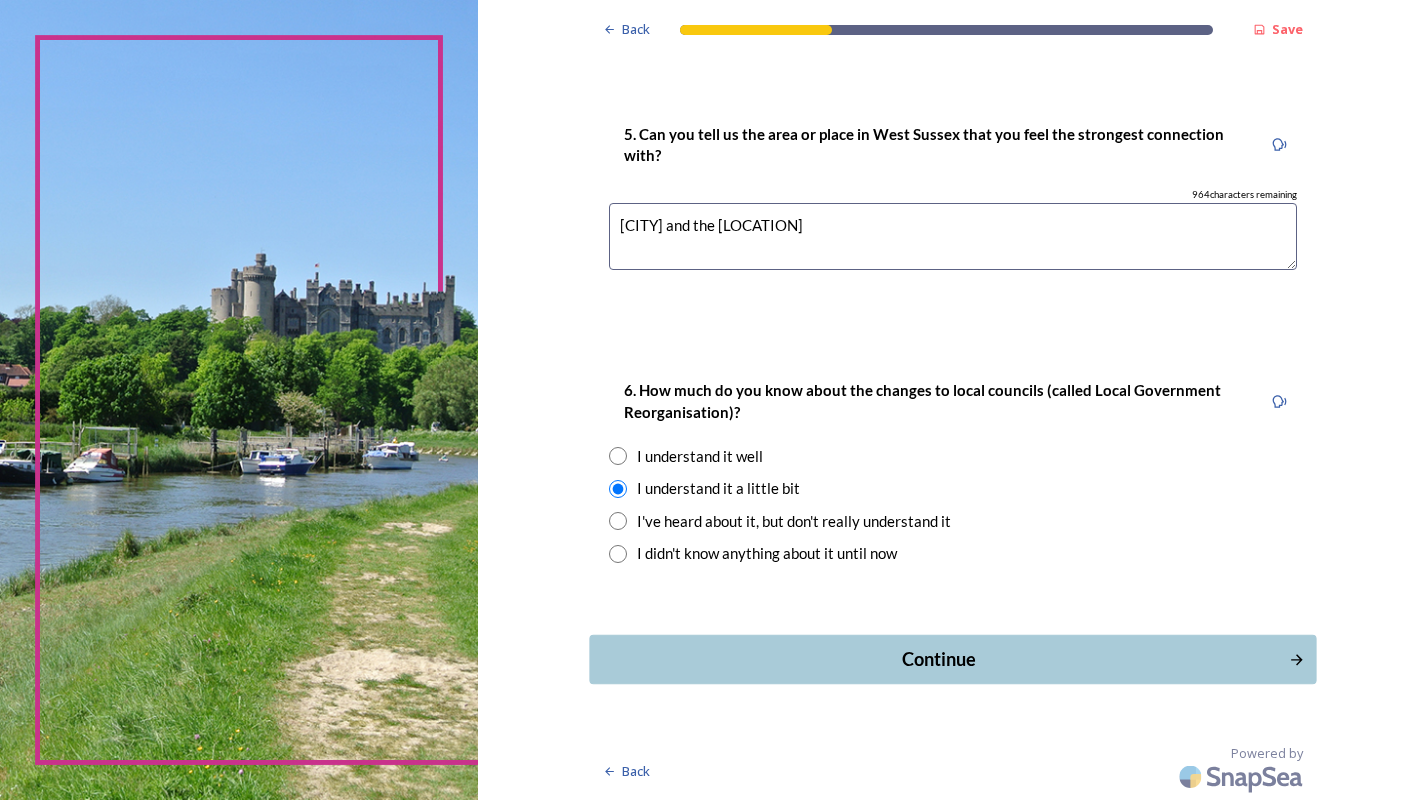 click on "Continue" at bounding box center (939, 659) 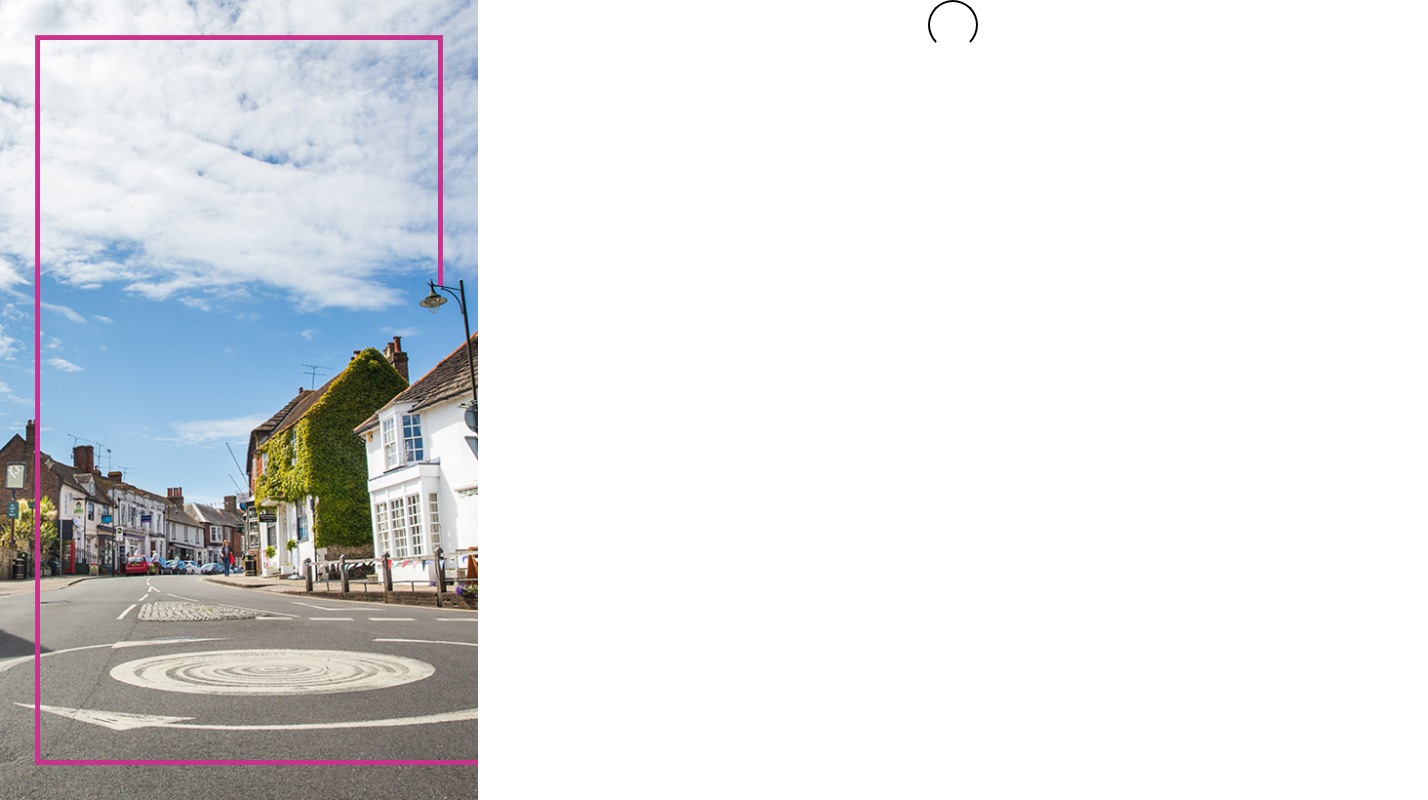 scroll, scrollTop: 0, scrollLeft: 0, axis: both 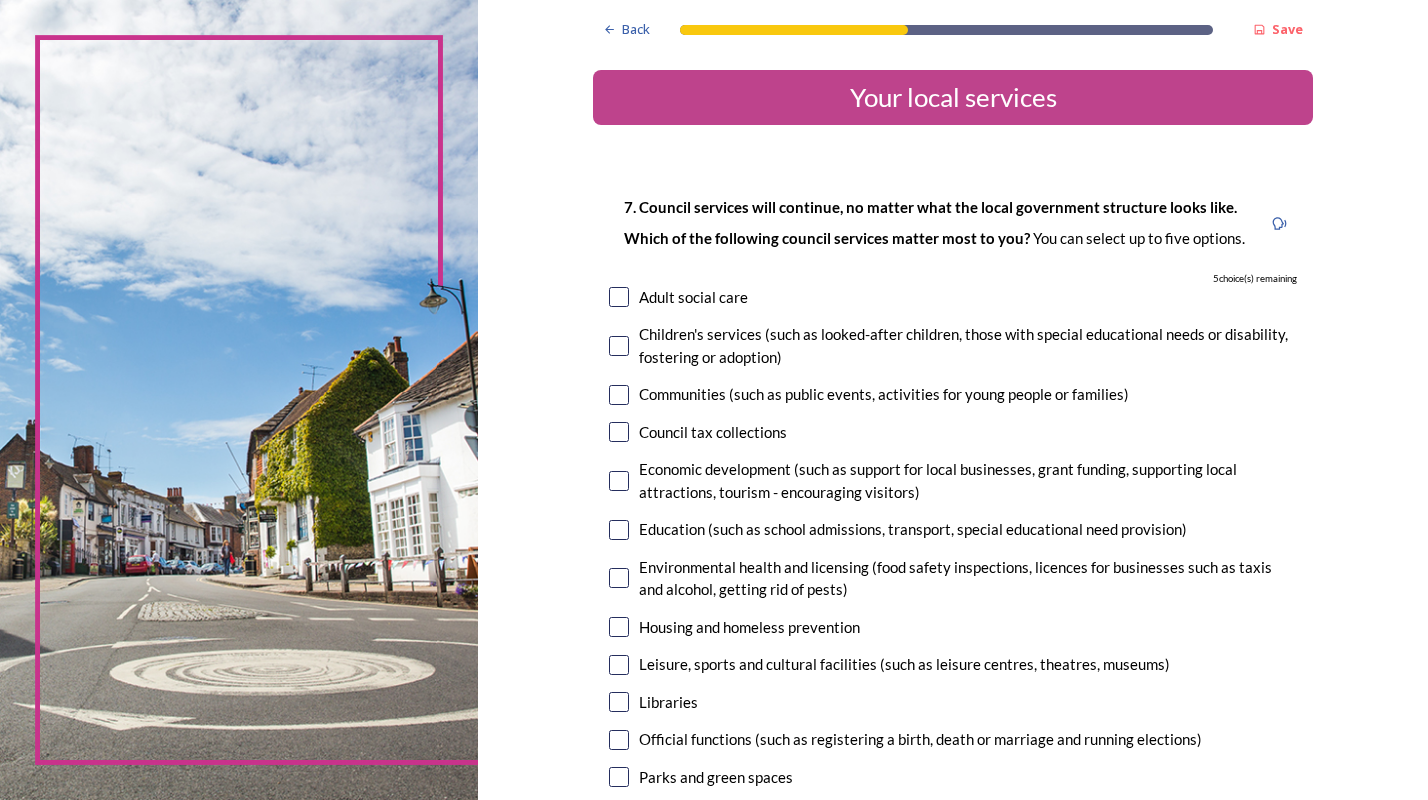 click at bounding box center [619, 297] 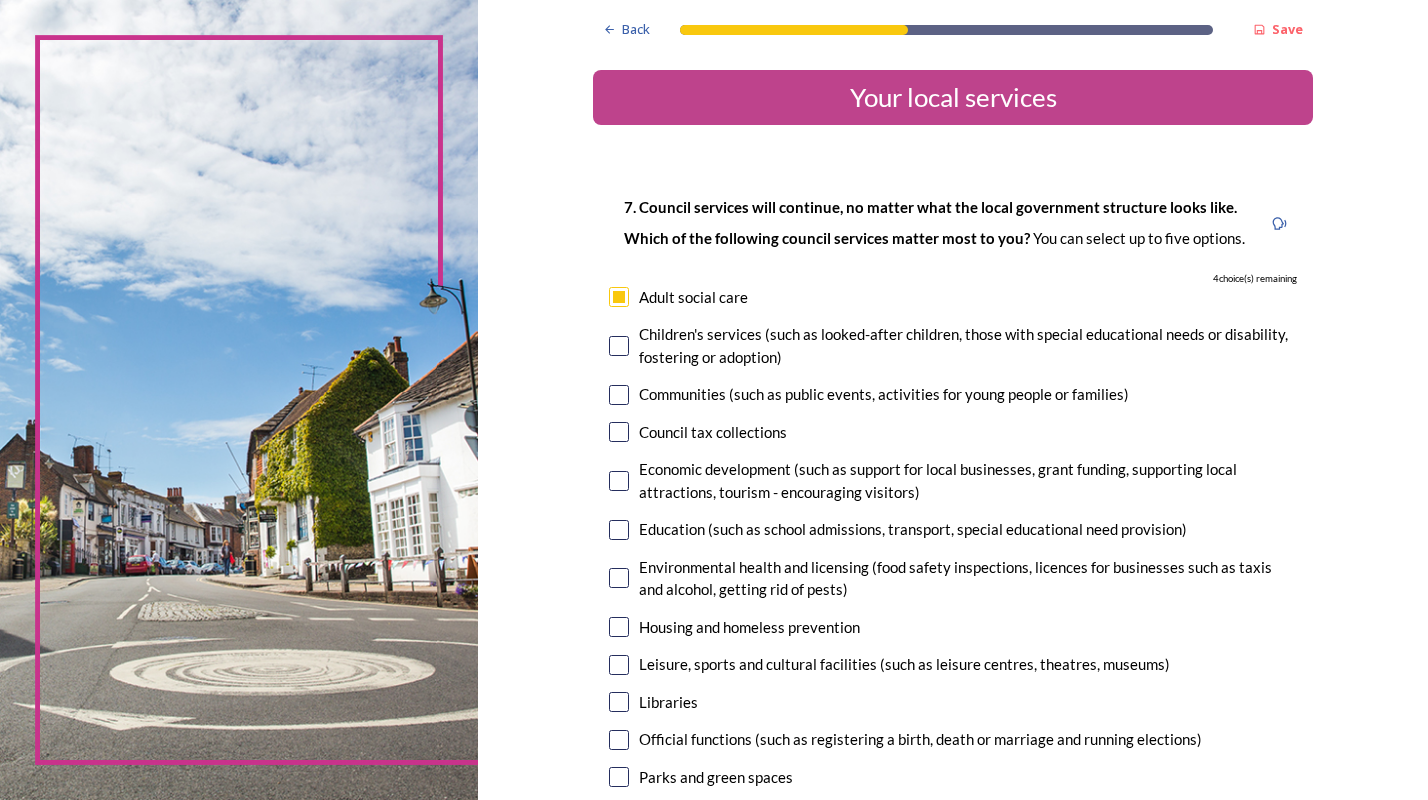 click at bounding box center [619, 346] 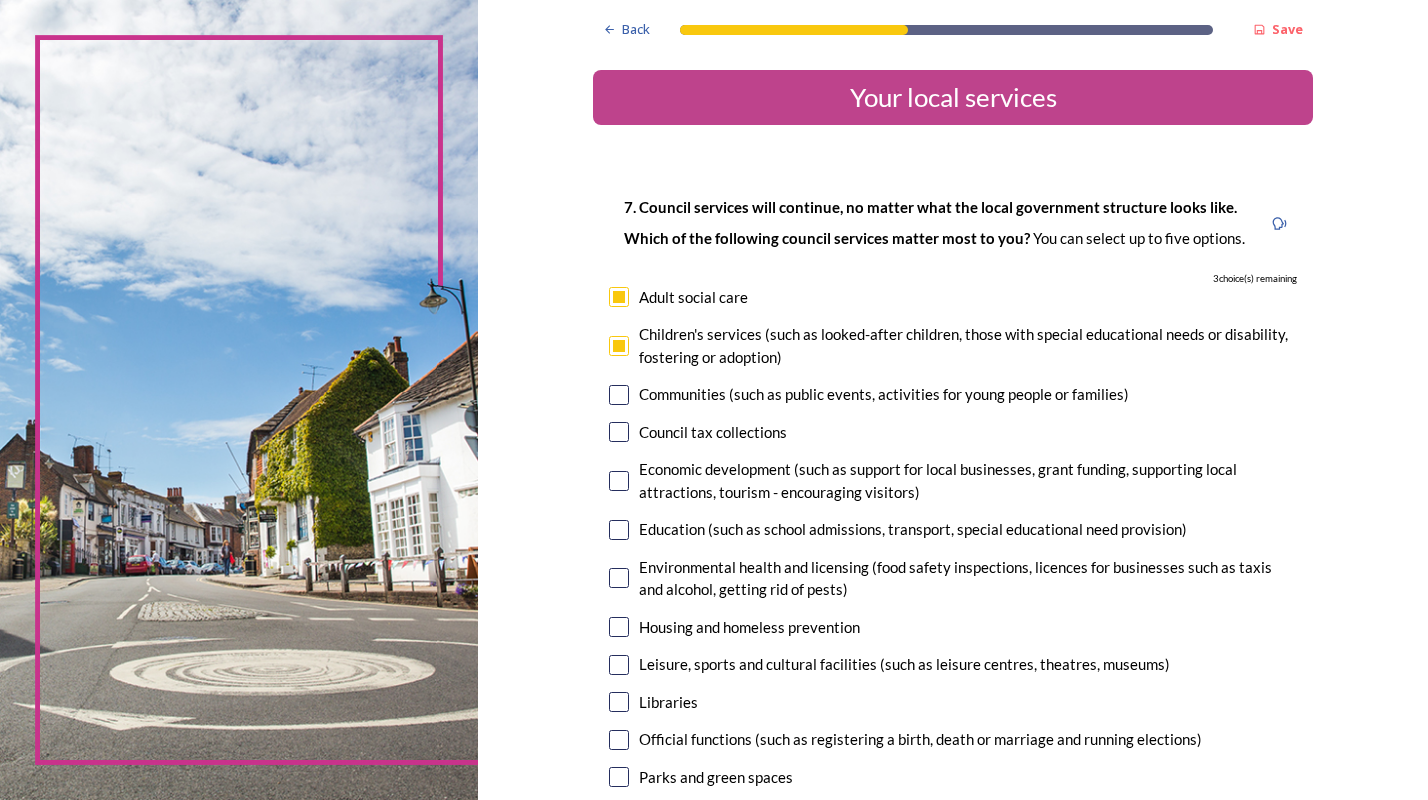 click at bounding box center [619, 578] 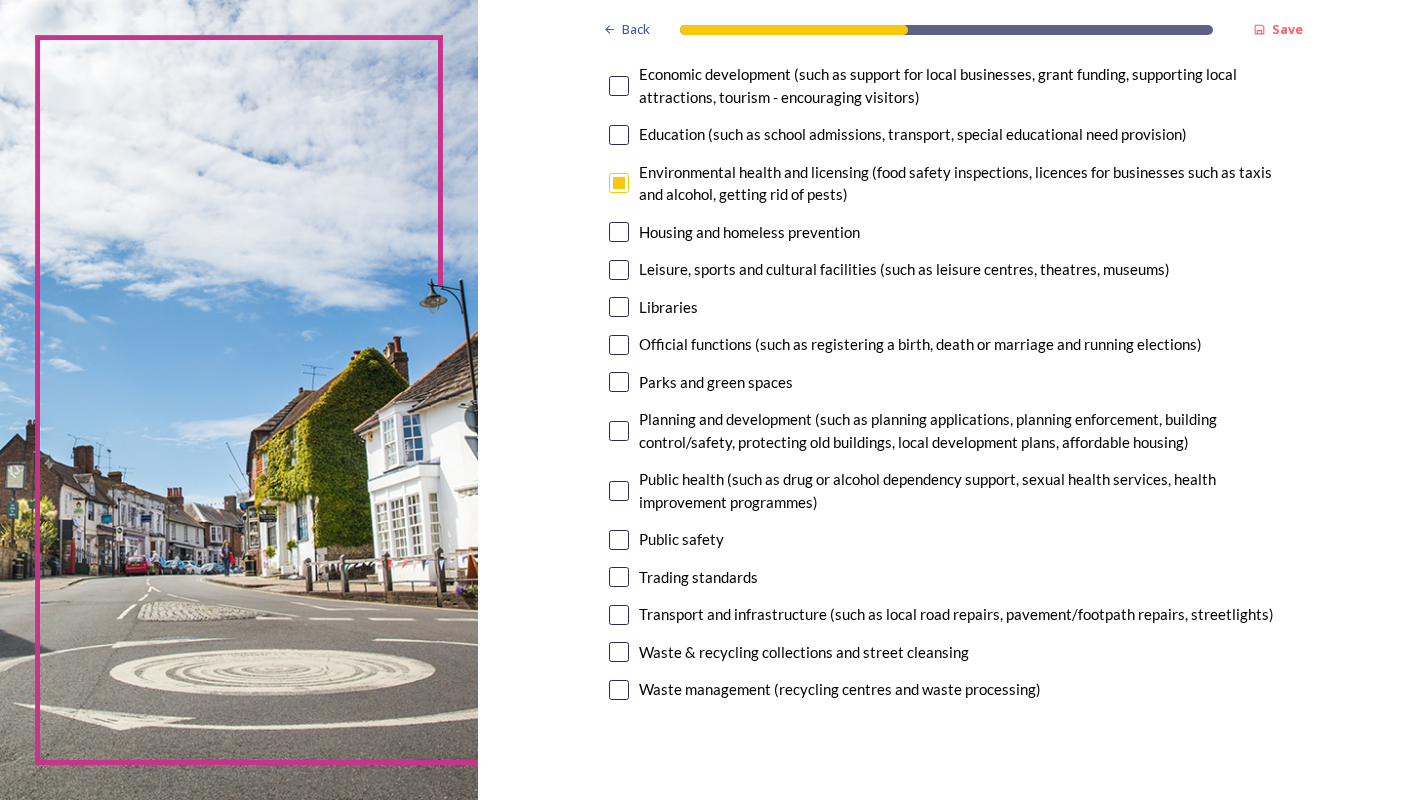 scroll, scrollTop: 400, scrollLeft: 0, axis: vertical 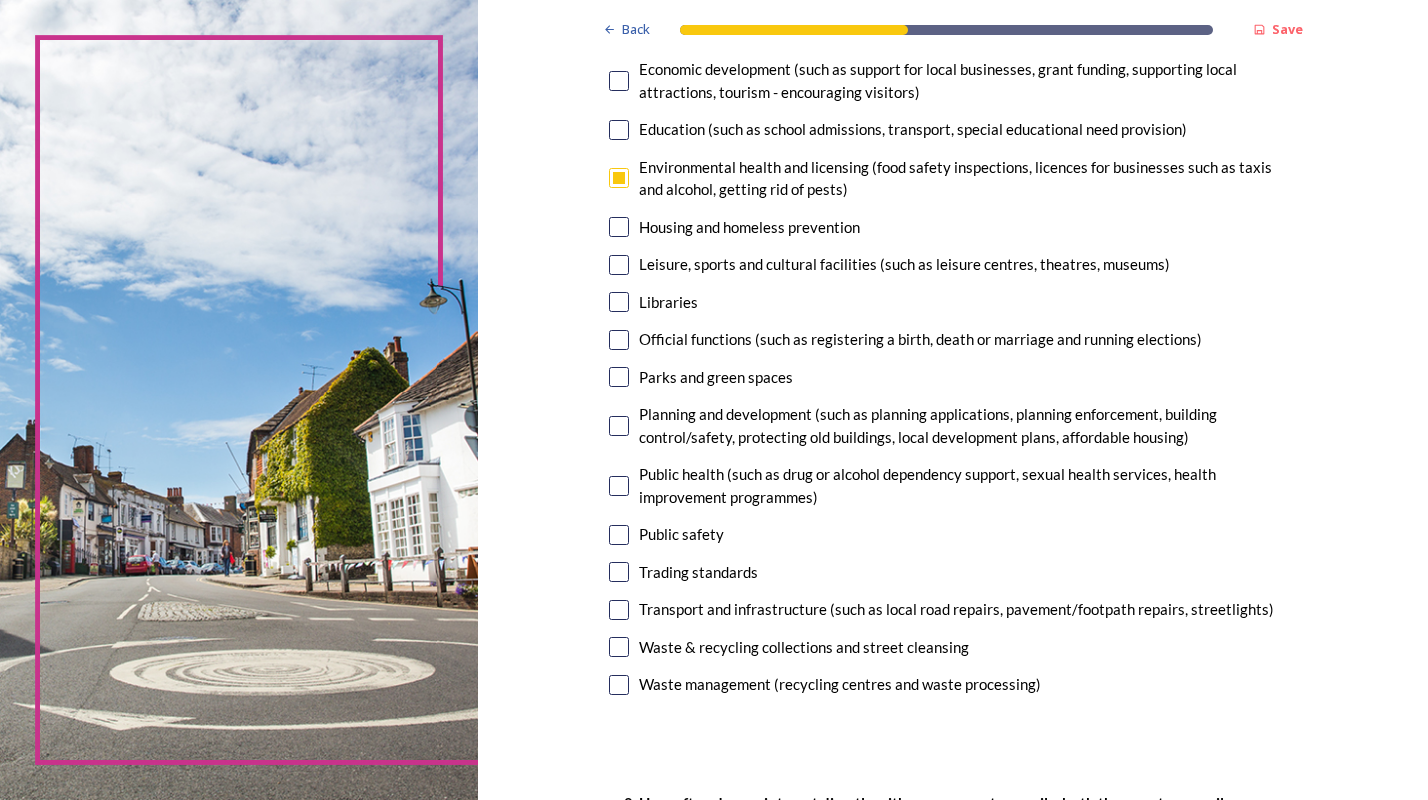 click at bounding box center (619, 377) 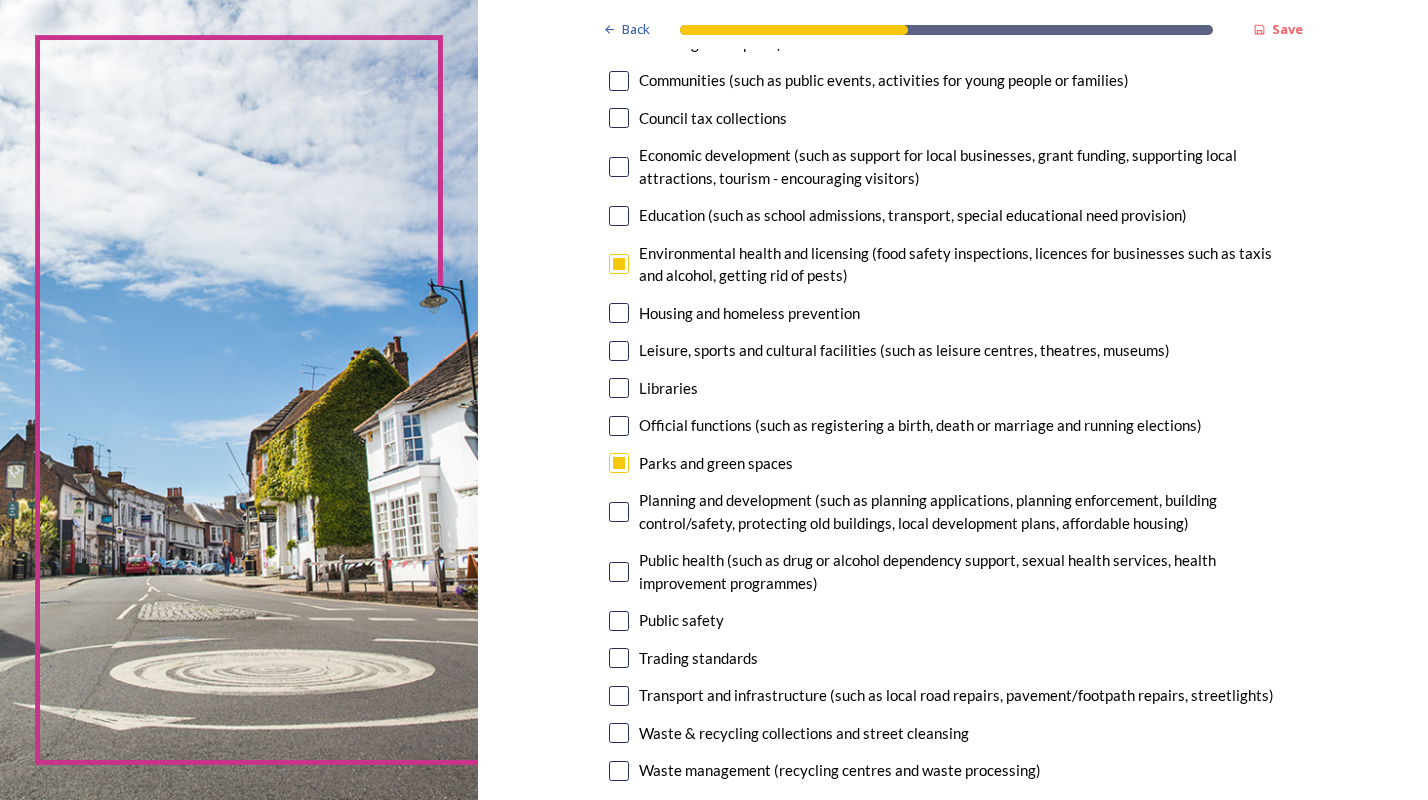 scroll, scrollTop: 200, scrollLeft: 0, axis: vertical 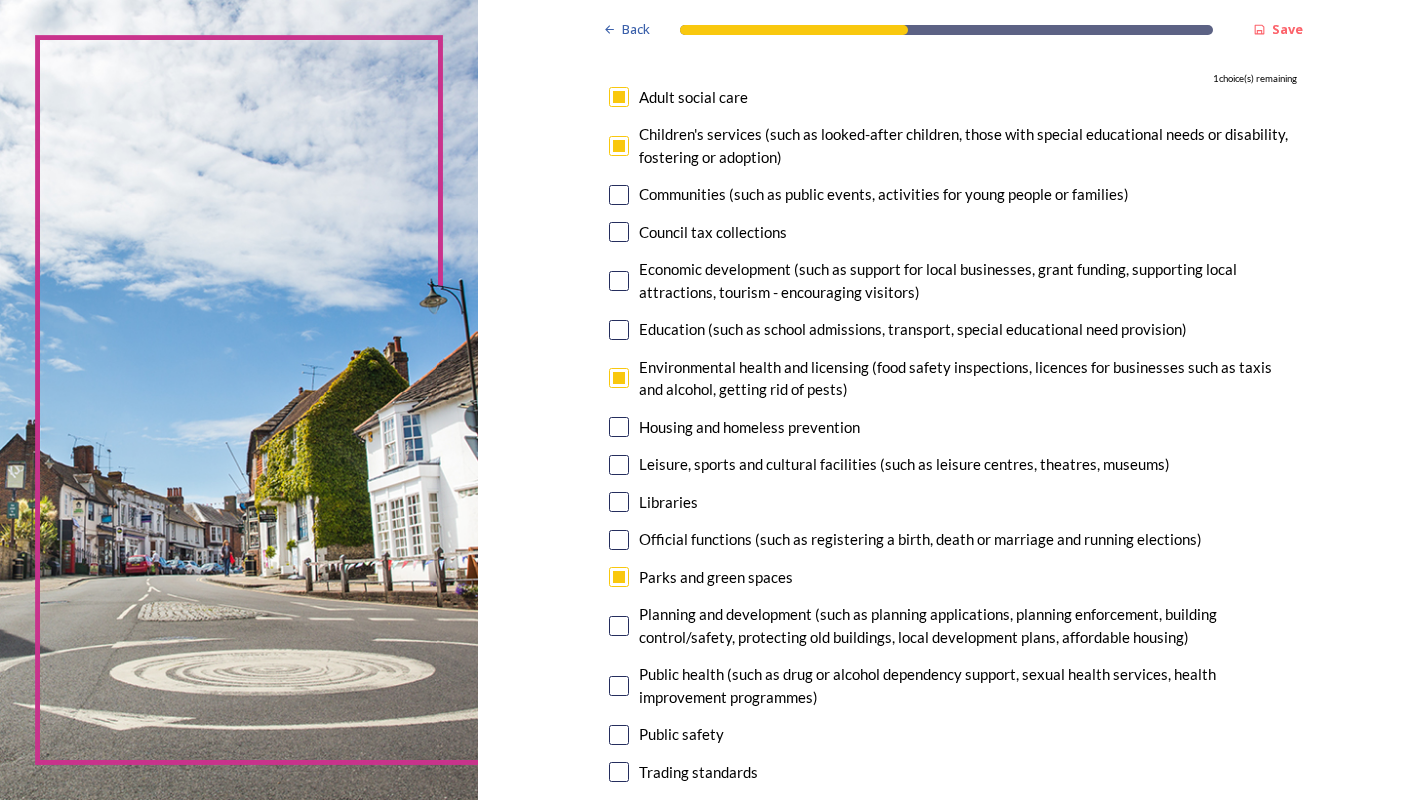 click at bounding box center (619, 330) 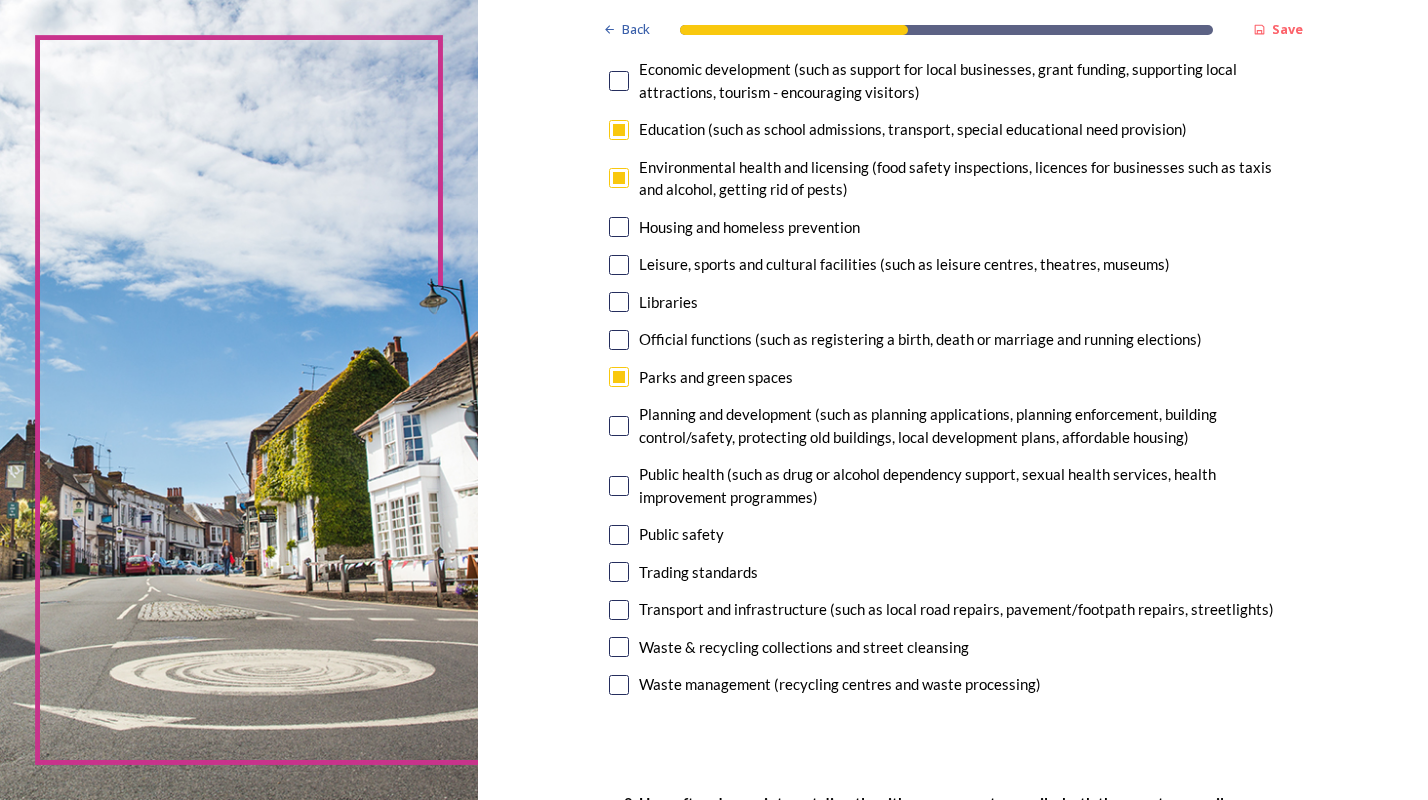 scroll, scrollTop: 100, scrollLeft: 0, axis: vertical 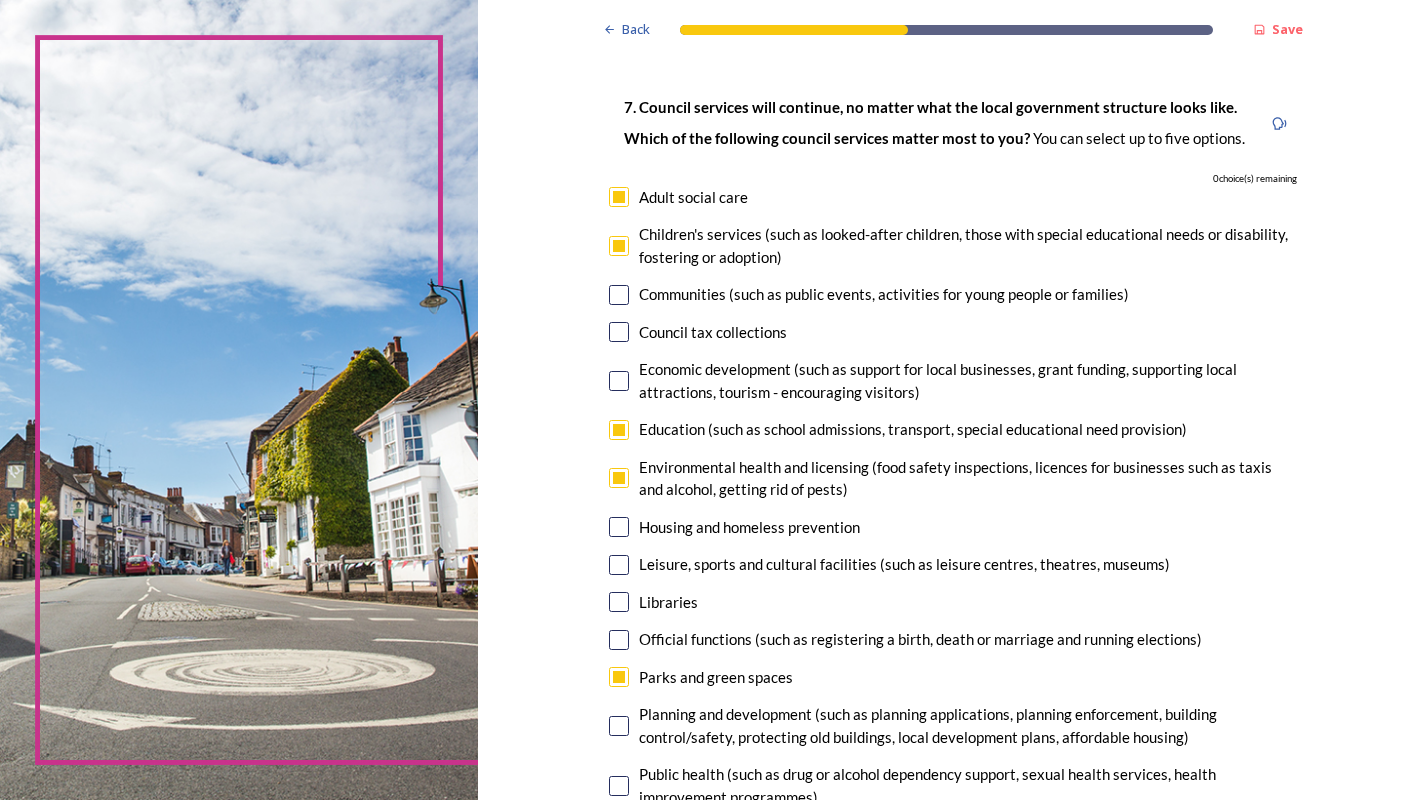 click at bounding box center [619, 478] 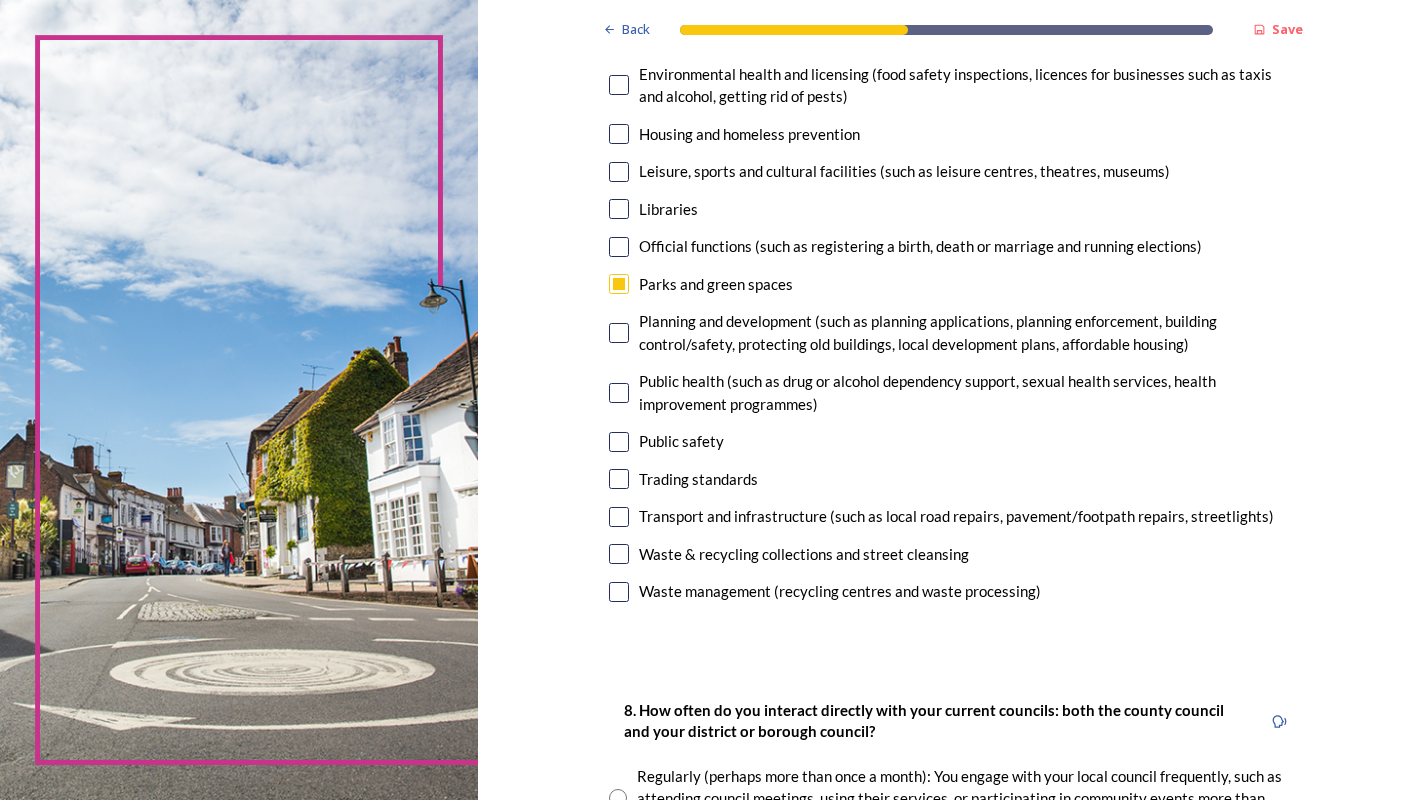 scroll, scrollTop: 500, scrollLeft: 0, axis: vertical 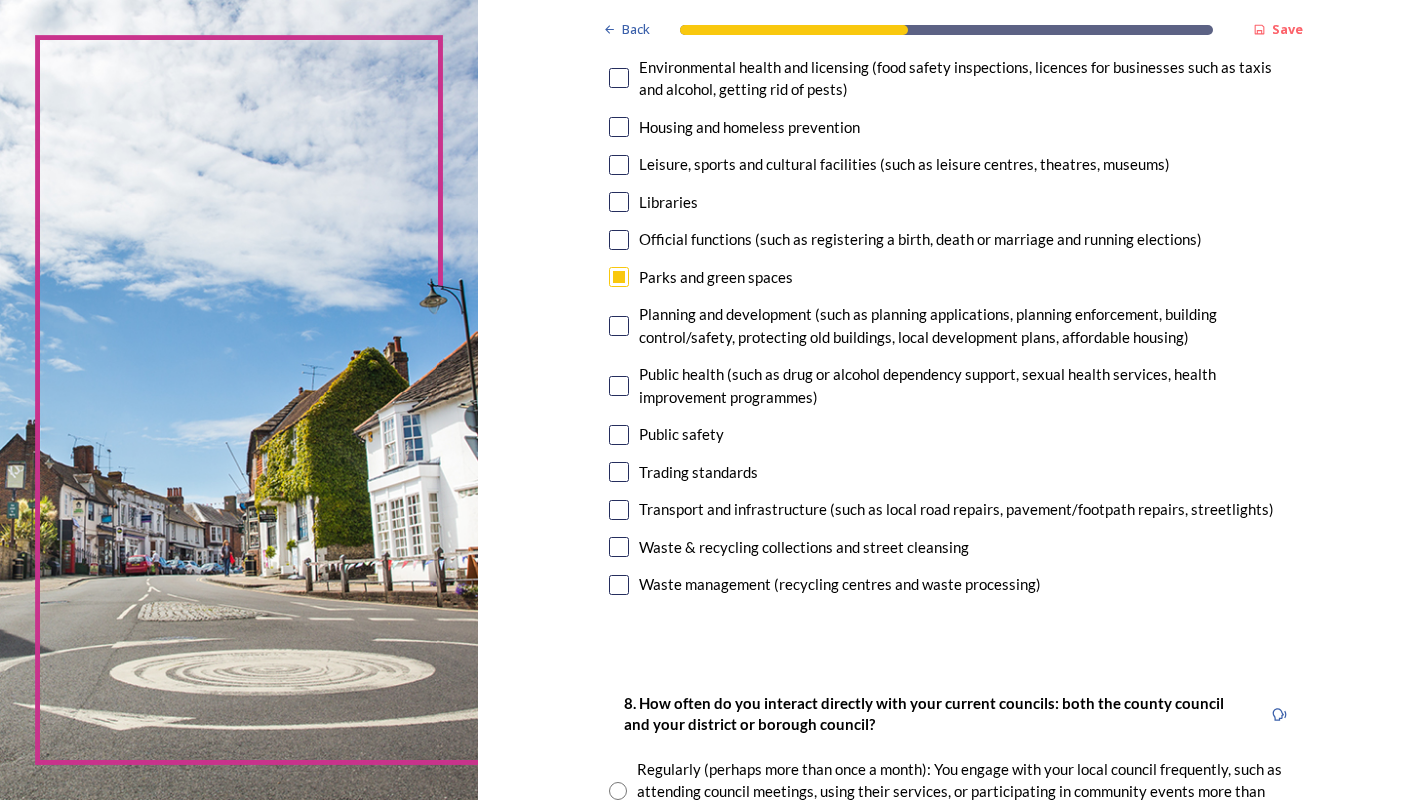 drag, startPoint x: 608, startPoint y: 585, endPoint x: 691, endPoint y: 597, distance: 83.86298 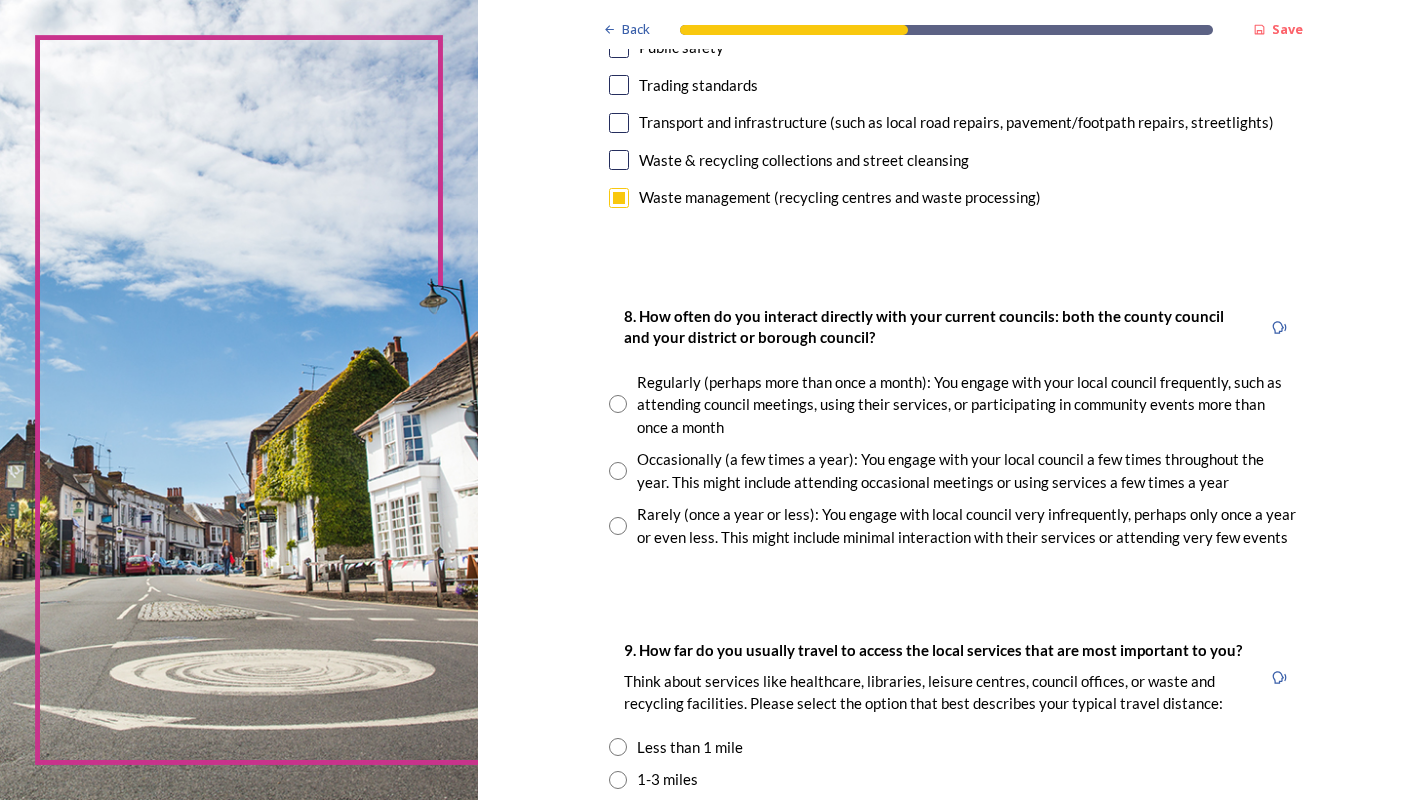 scroll, scrollTop: 900, scrollLeft: 0, axis: vertical 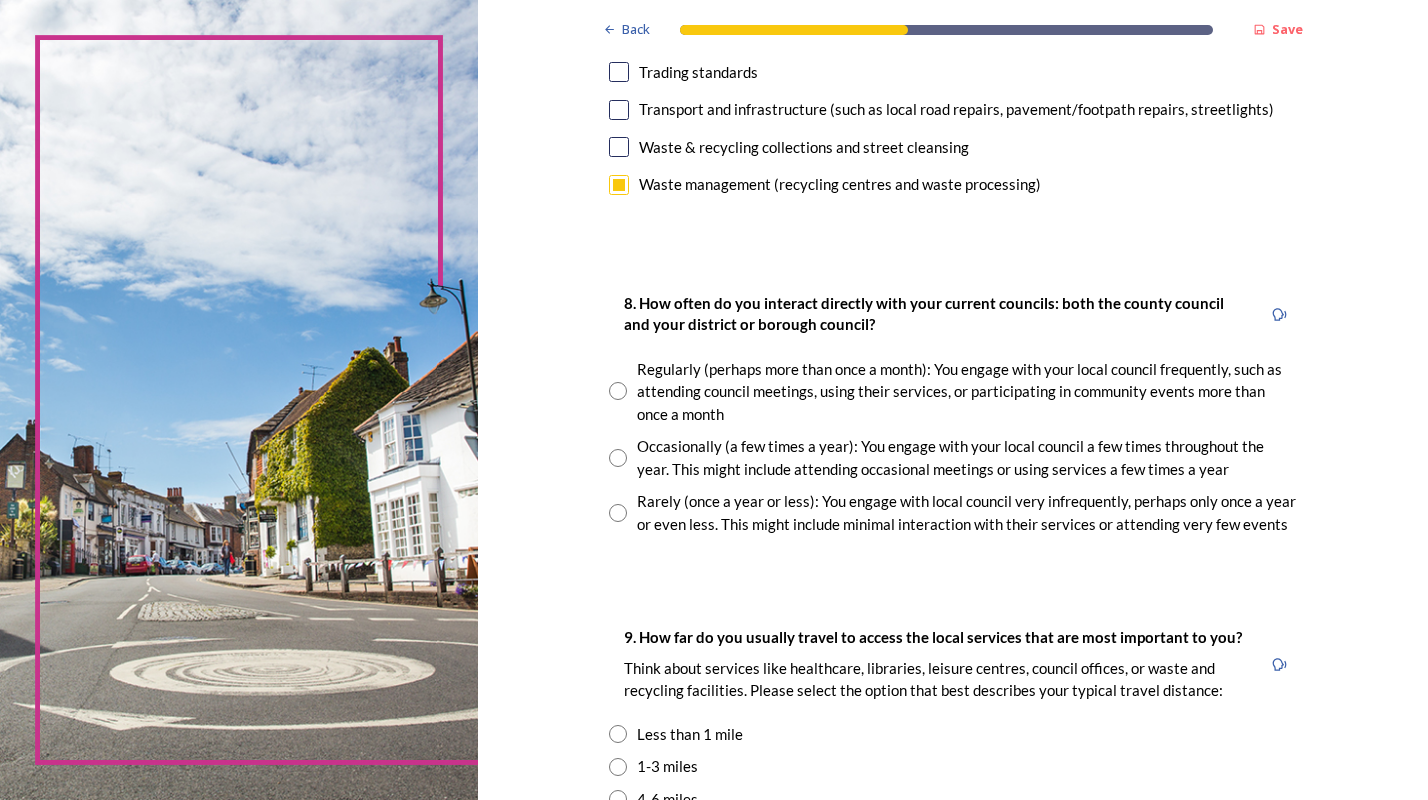 click at bounding box center (618, 391) 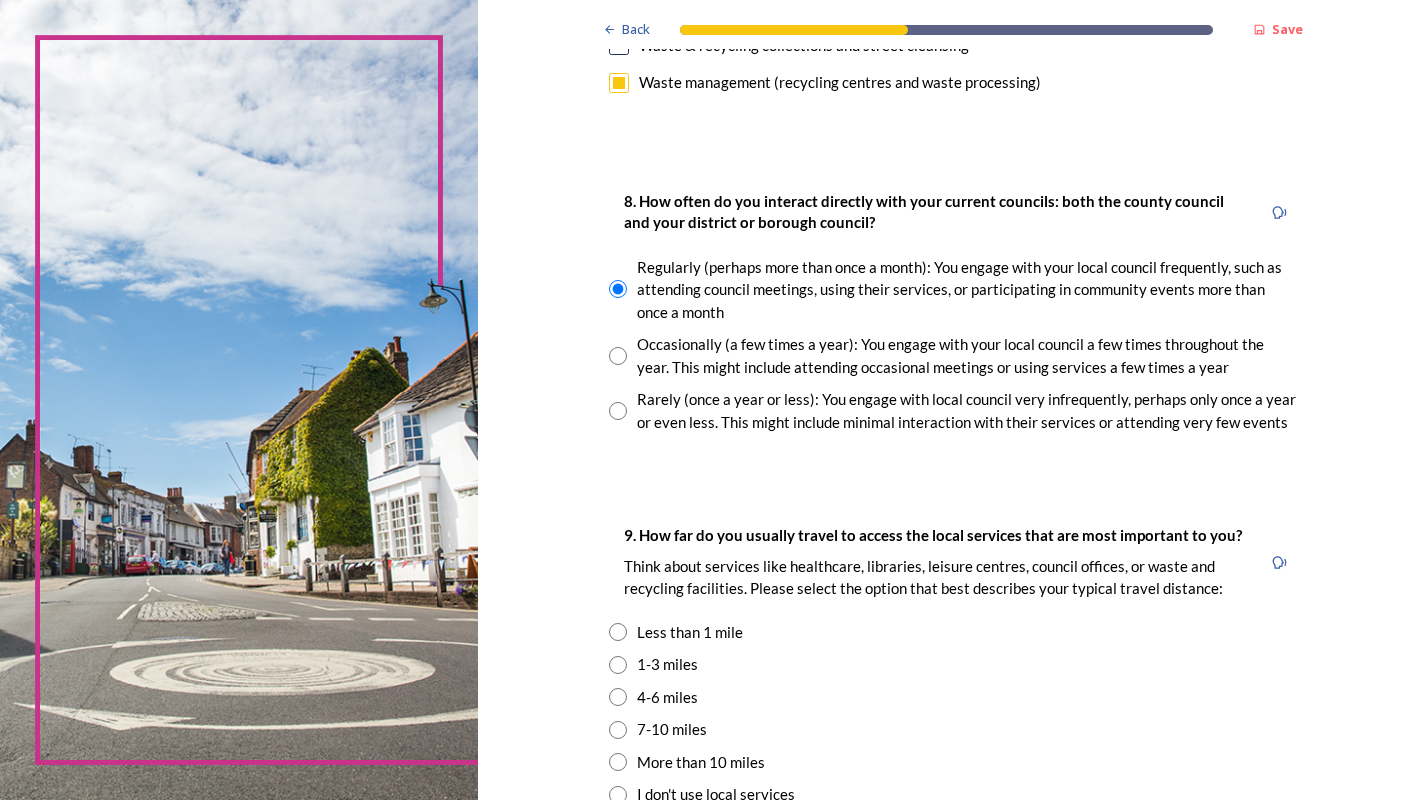 scroll, scrollTop: 1200, scrollLeft: 0, axis: vertical 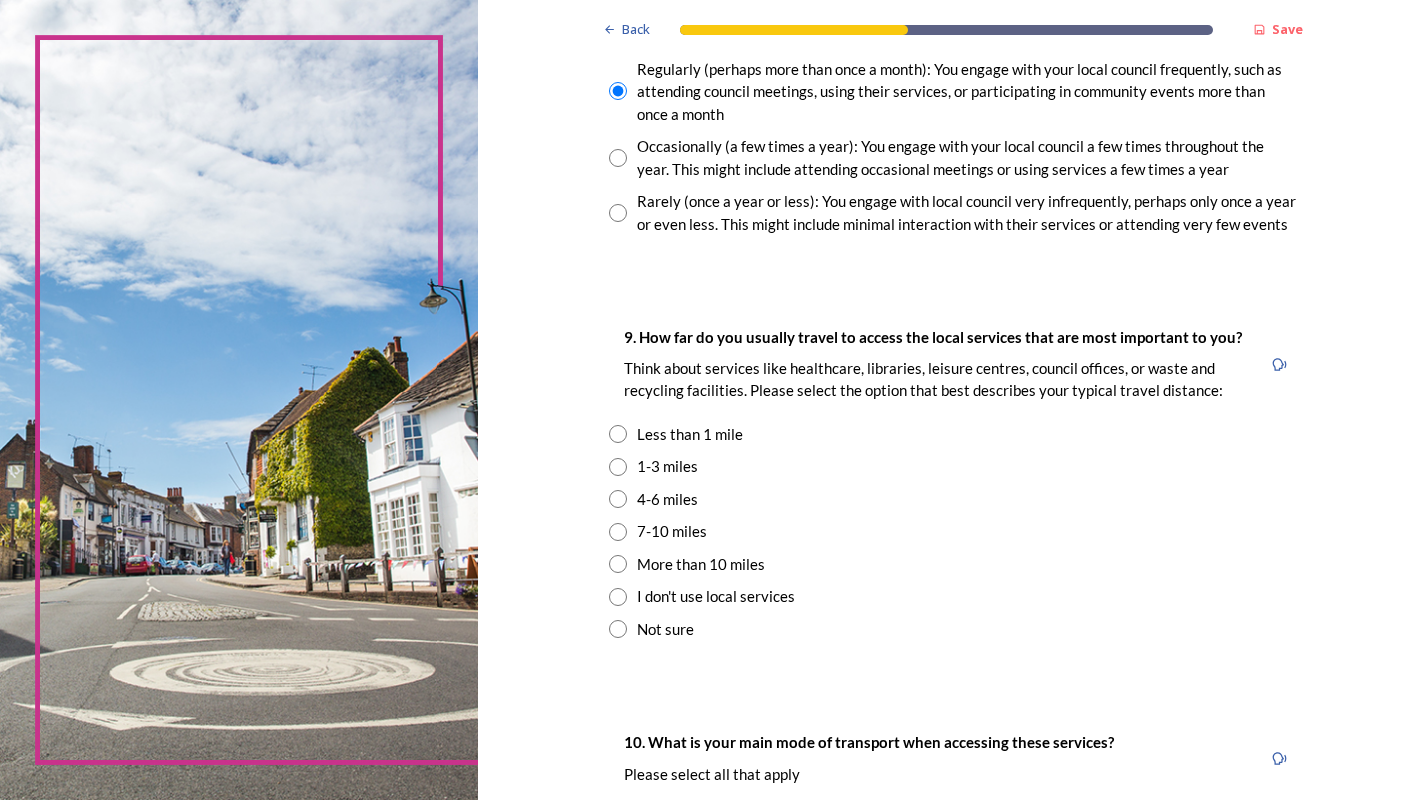 click at bounding box center (618, 434) 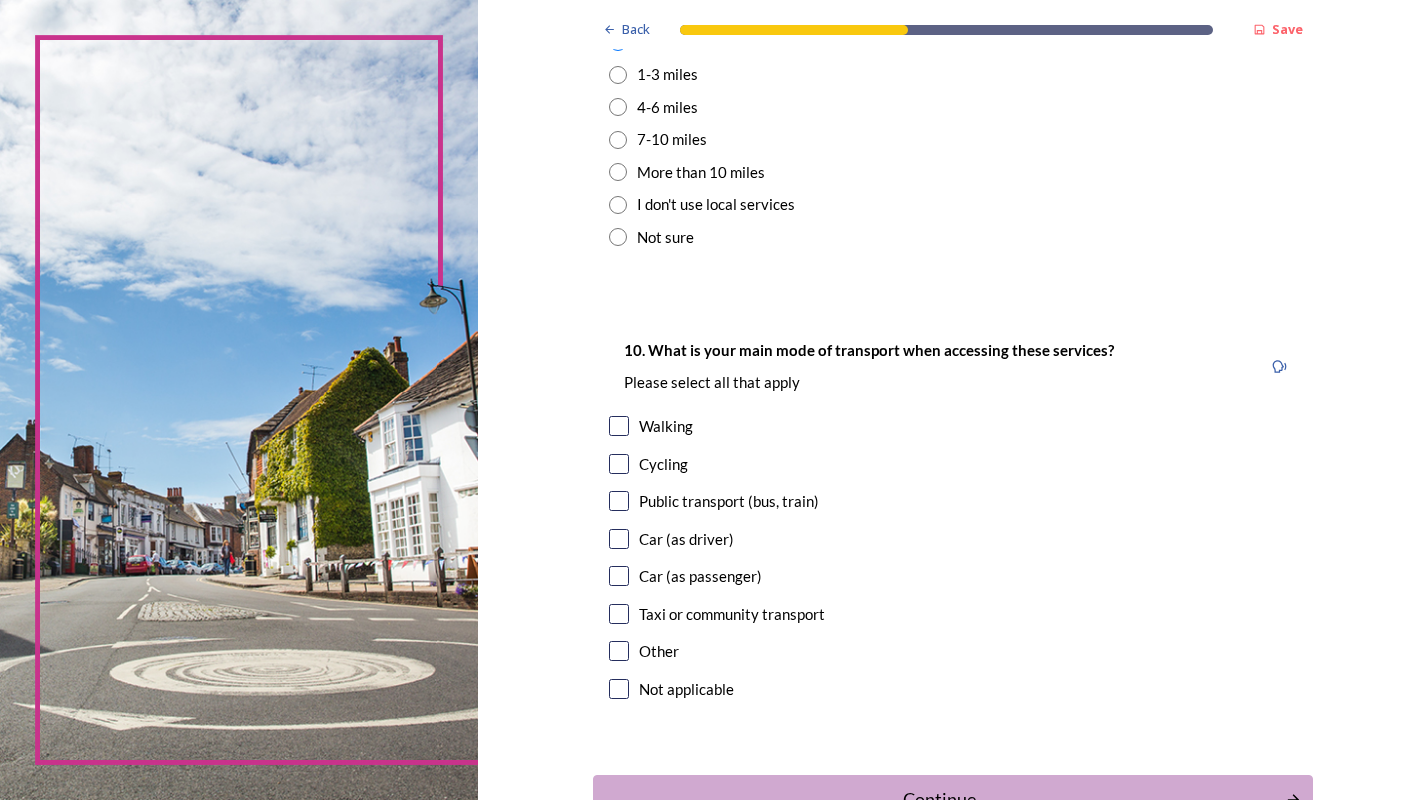 scroll, scrollTop: 1600, scrollLeft: 0, axis: vertical 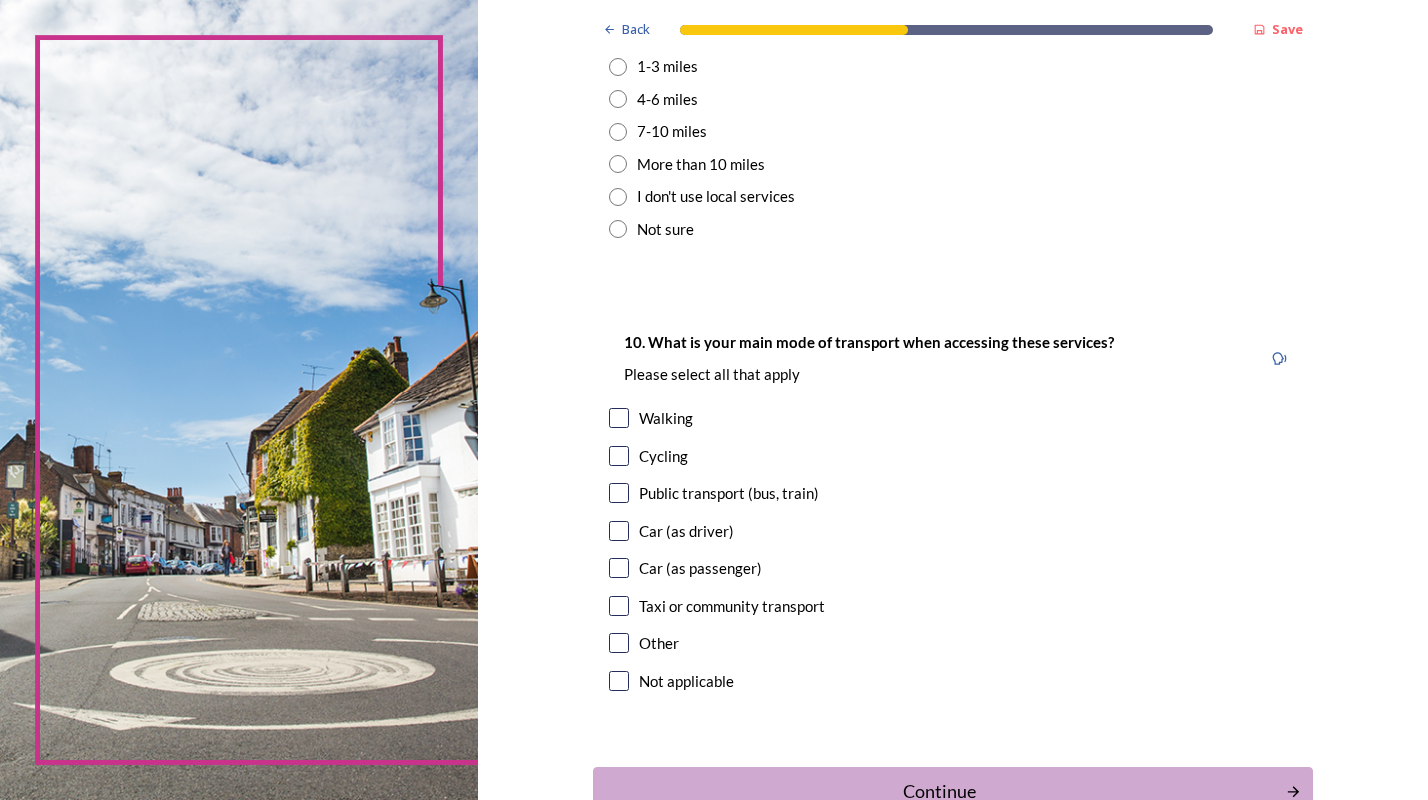 click at bounding box center [619, 418] 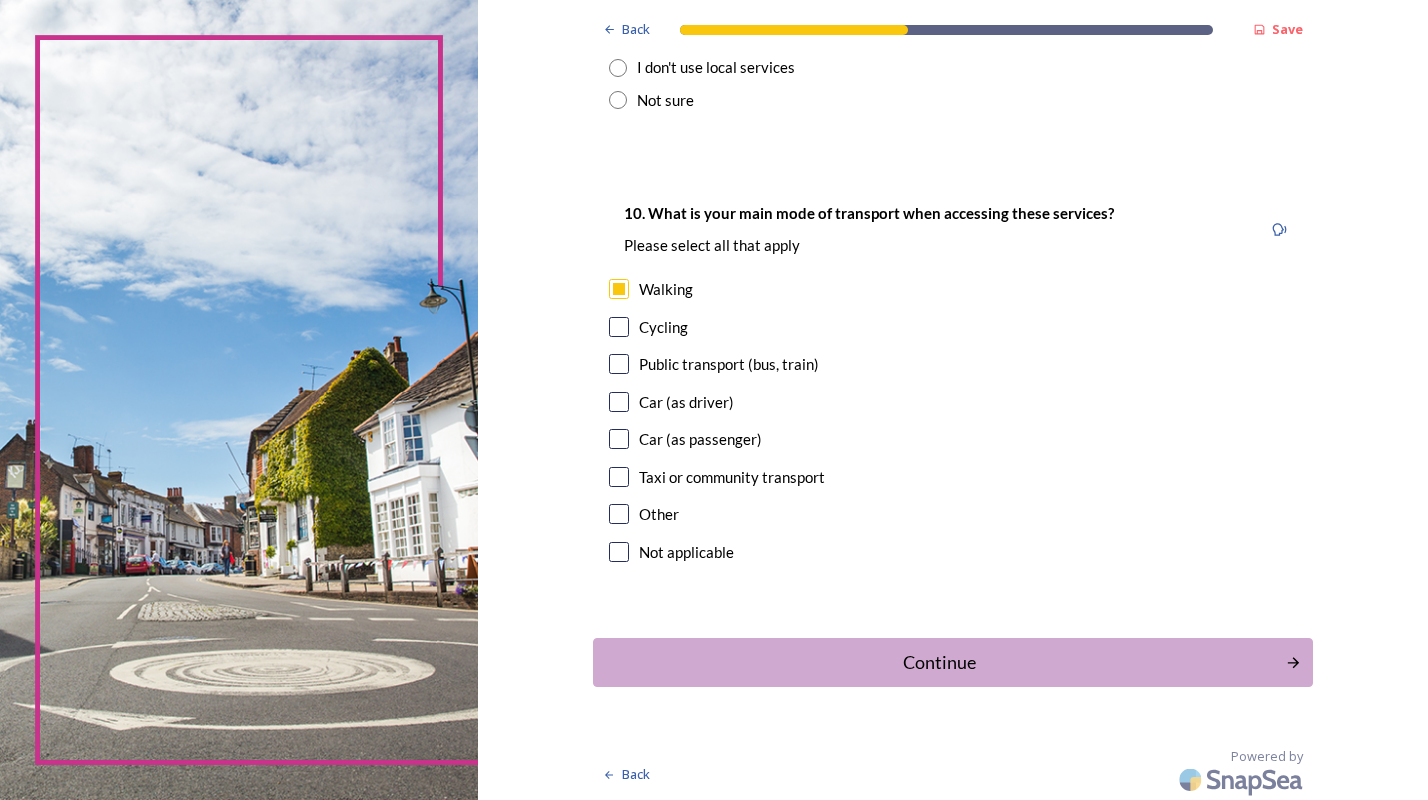 scroll, scrollTop: 1732, scrollLeft: 0, axis: vertical 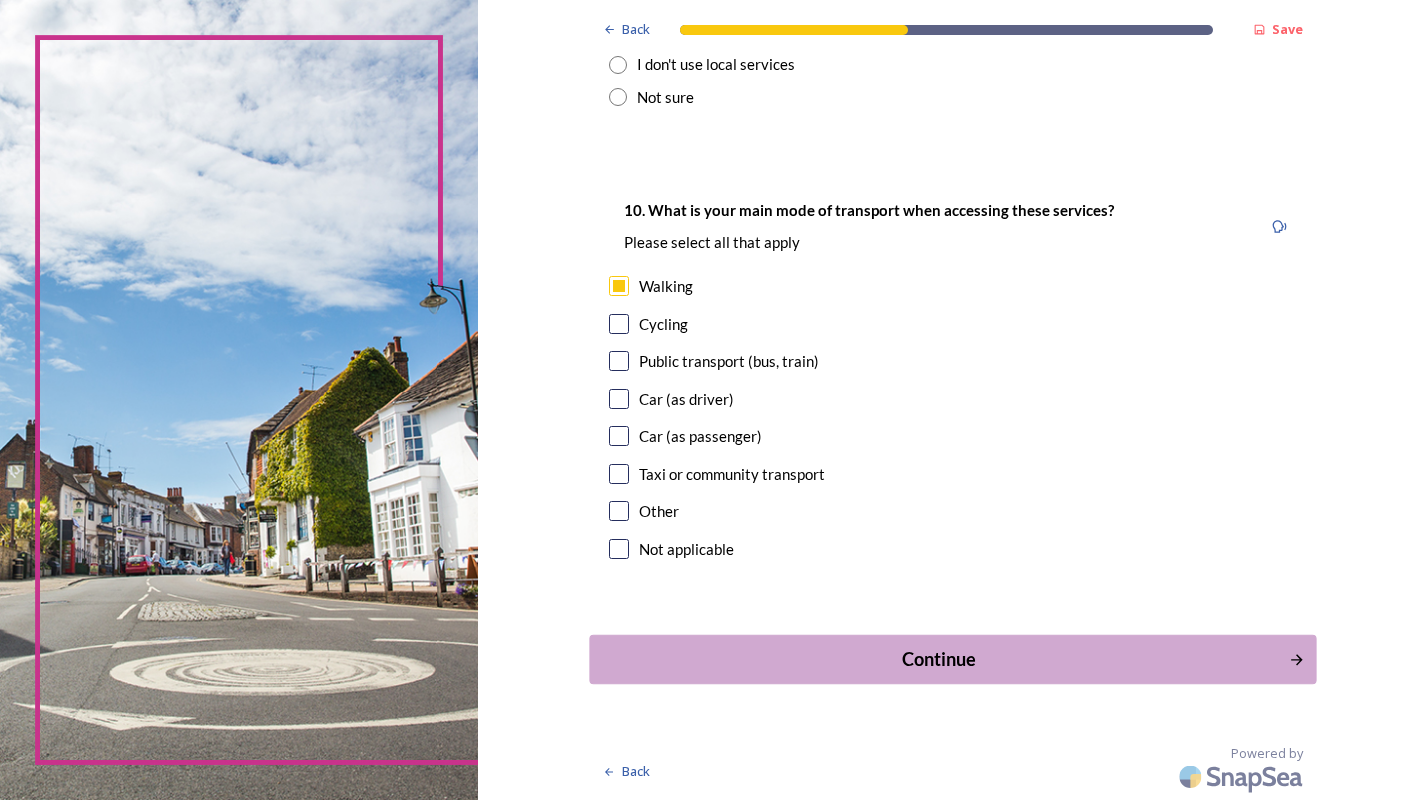 click on "Continue" at bounding box center (939, 659) 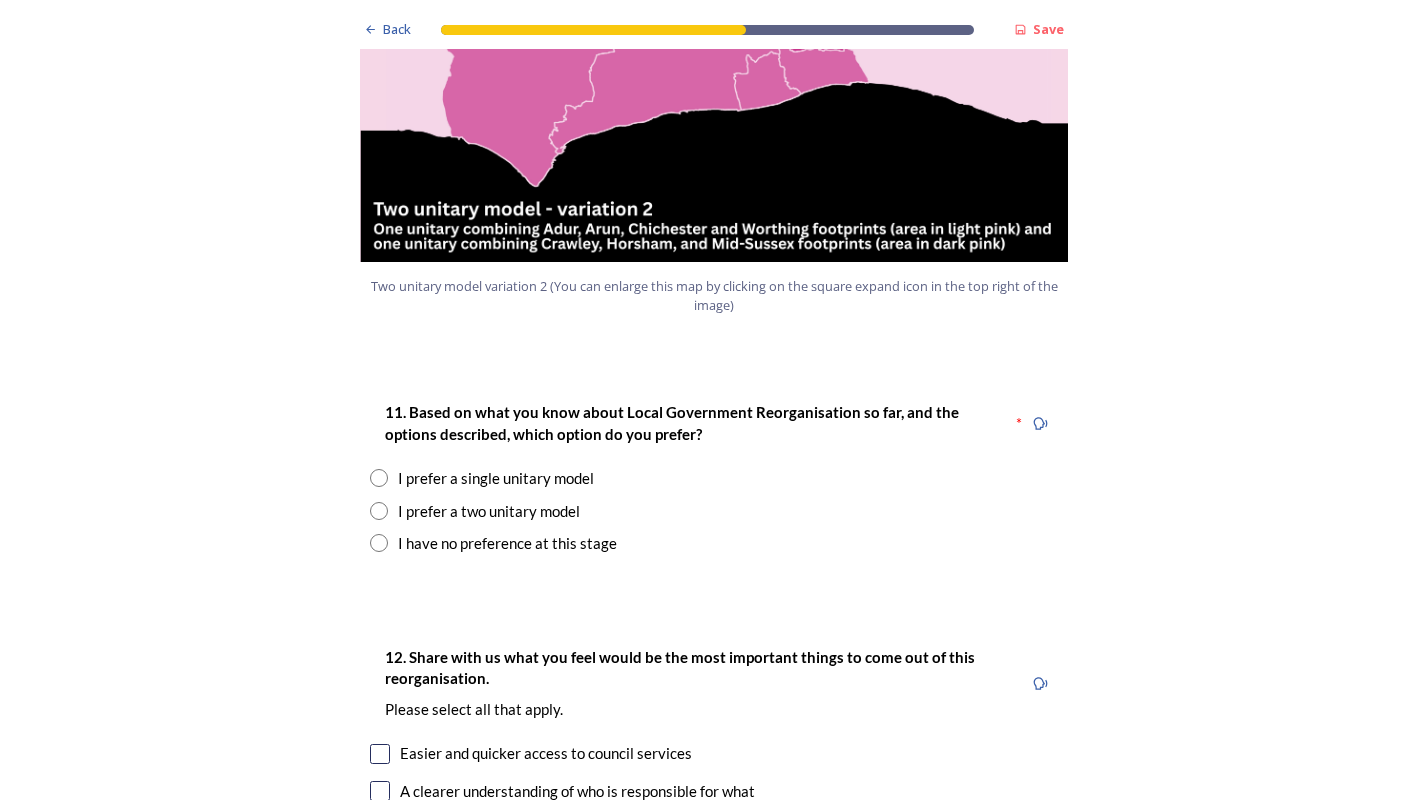 scroll, scrollTop: 2400, scrollLeft: 0, axis: vertical 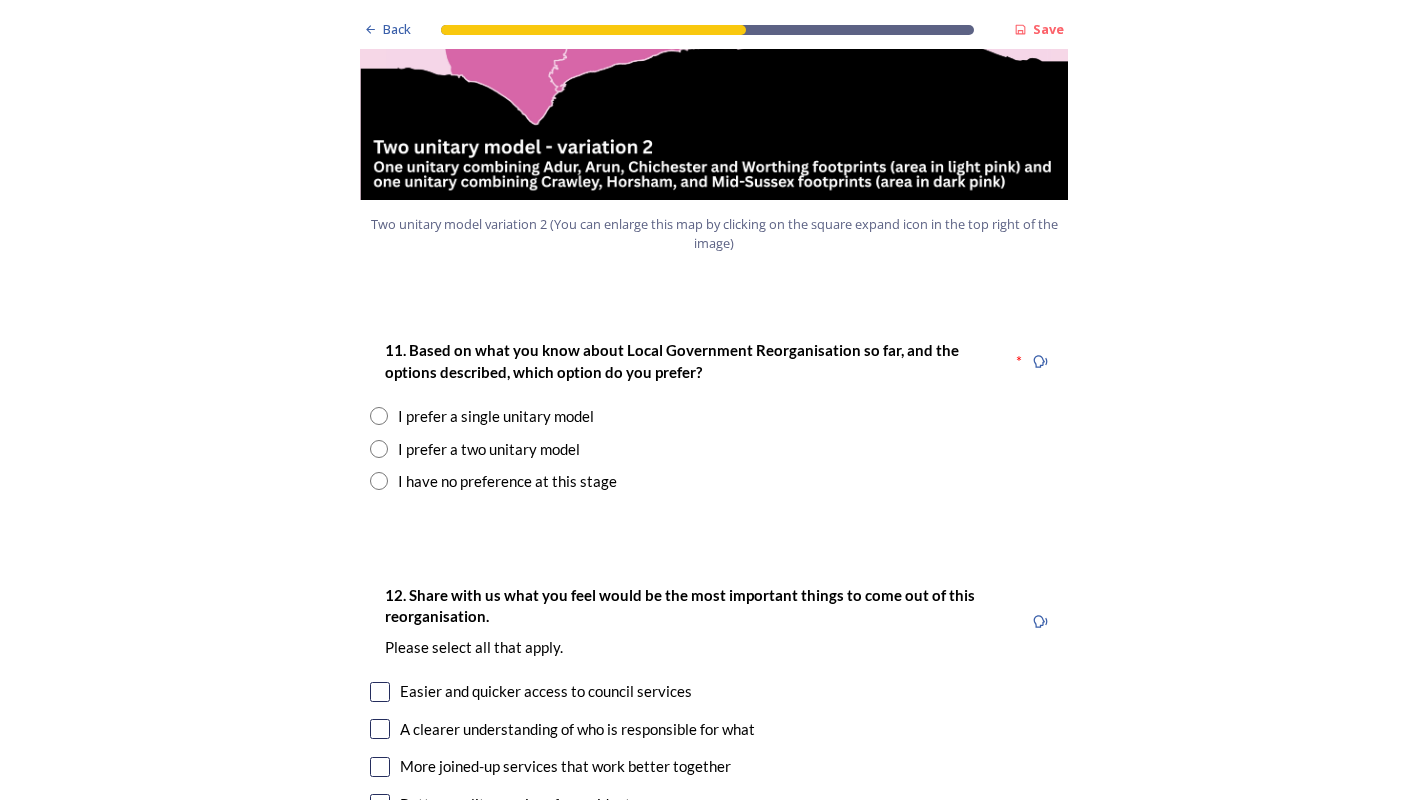 click at bounding box center [379, 449] 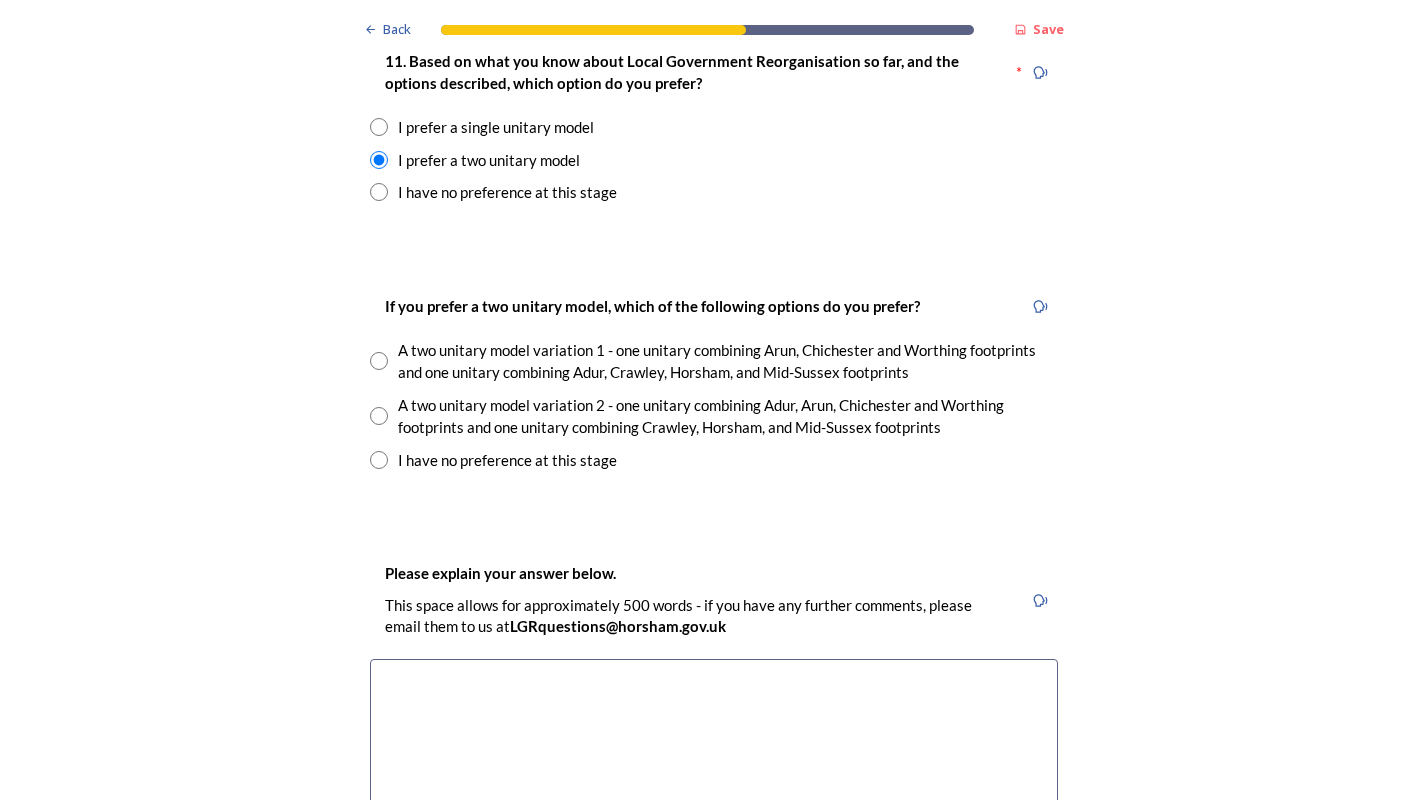 scroll, scrollTop: 2700, scrollLeft: 0, axis: vertical 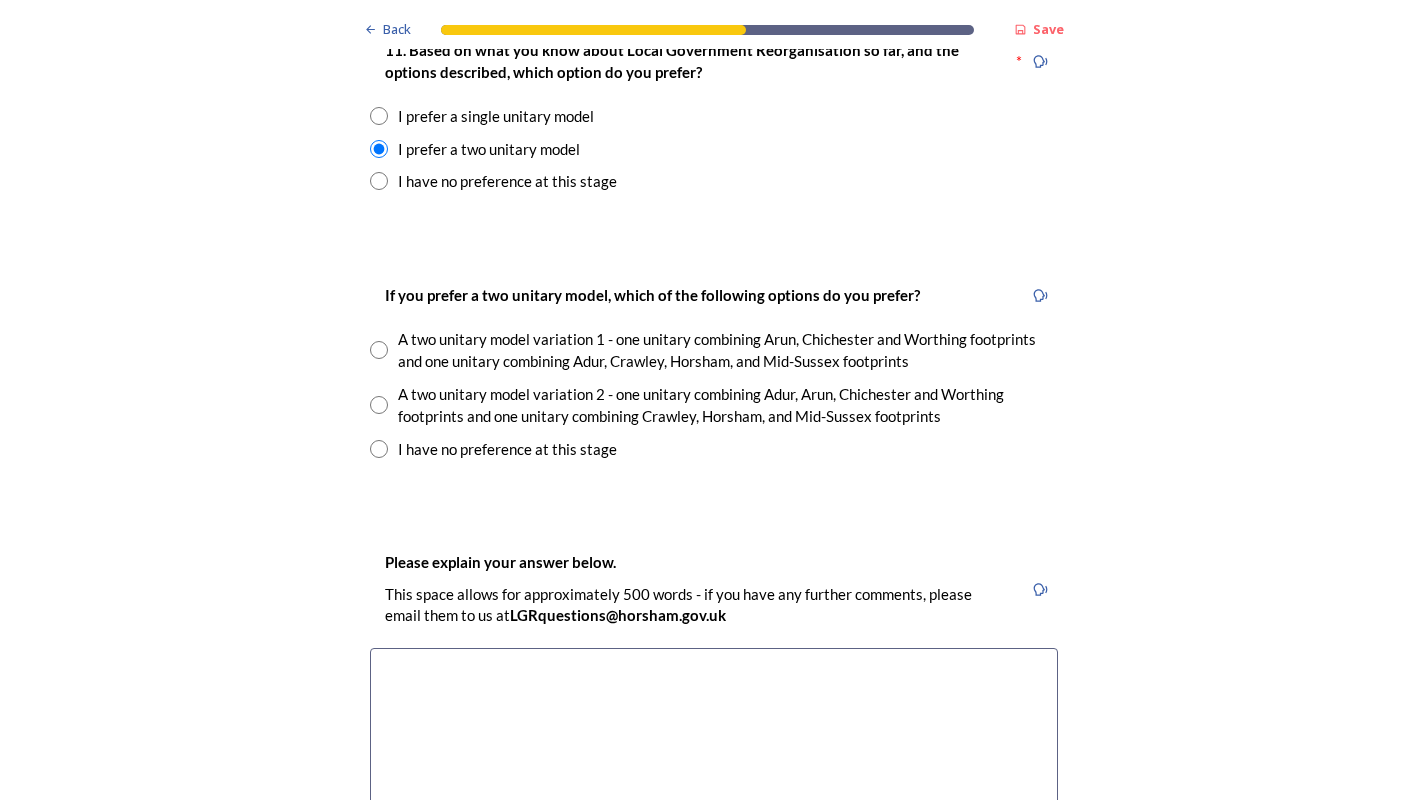 click at bounding box center (379, 405) 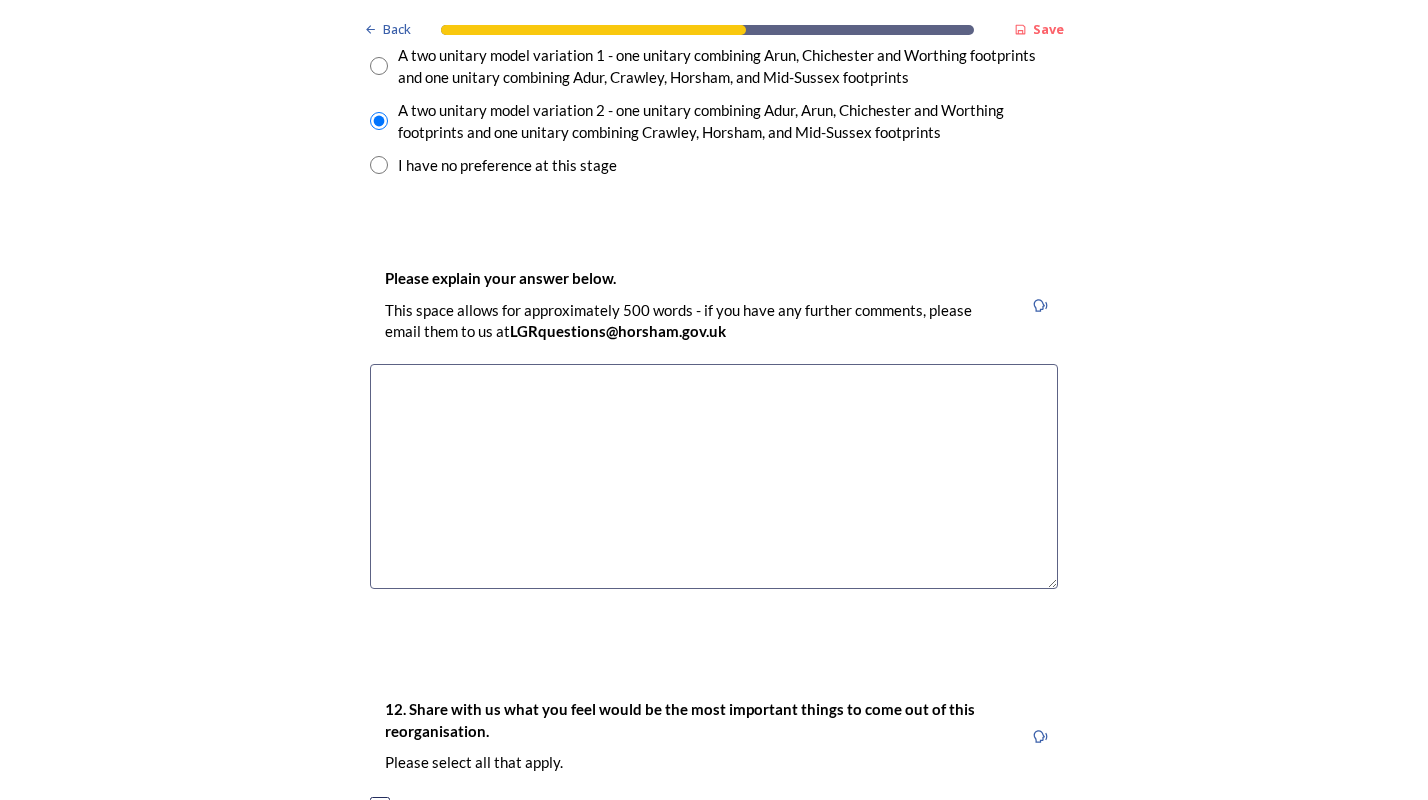 scroll, scrollTop: 3000, scrollLeft: 0, axis: vertical 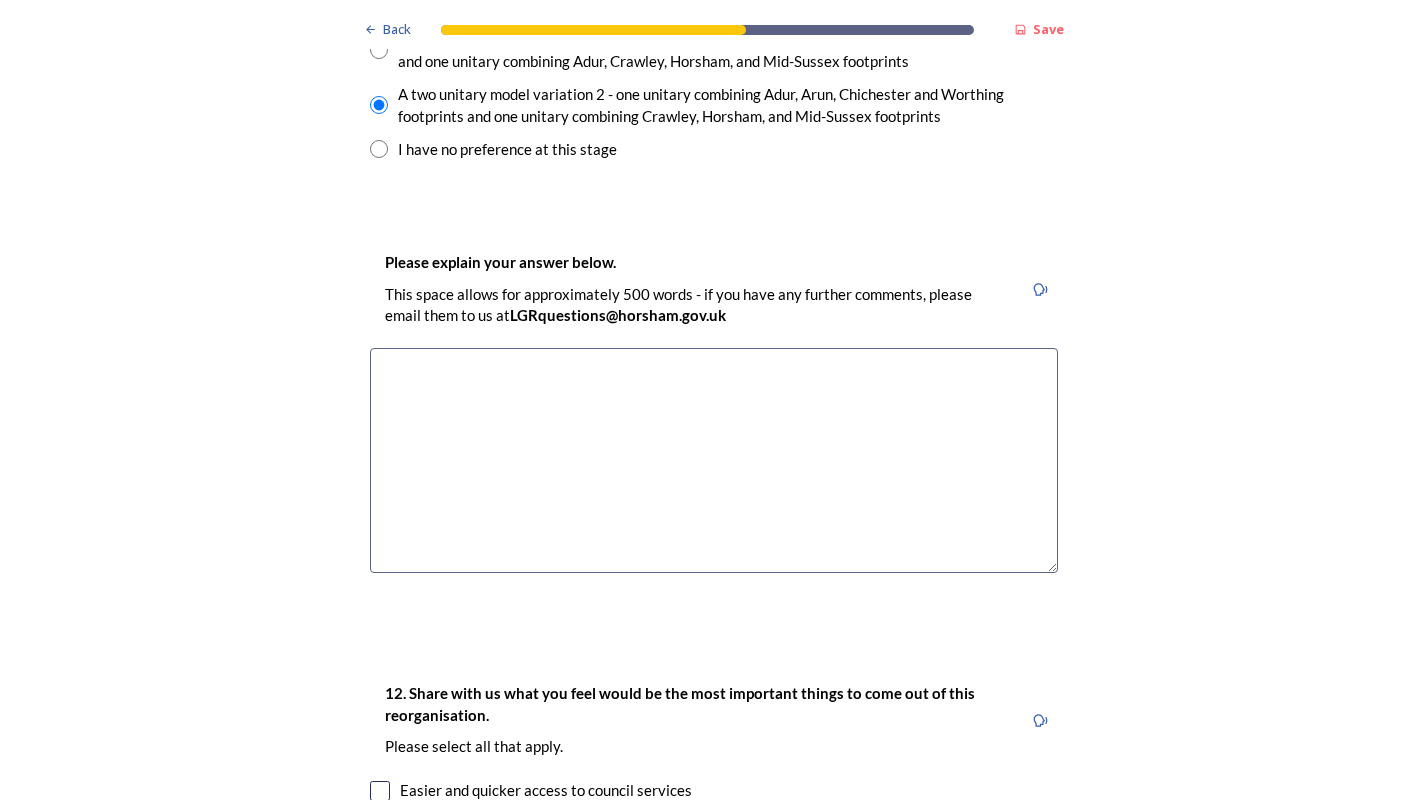 click at bounding box center [714, 460] 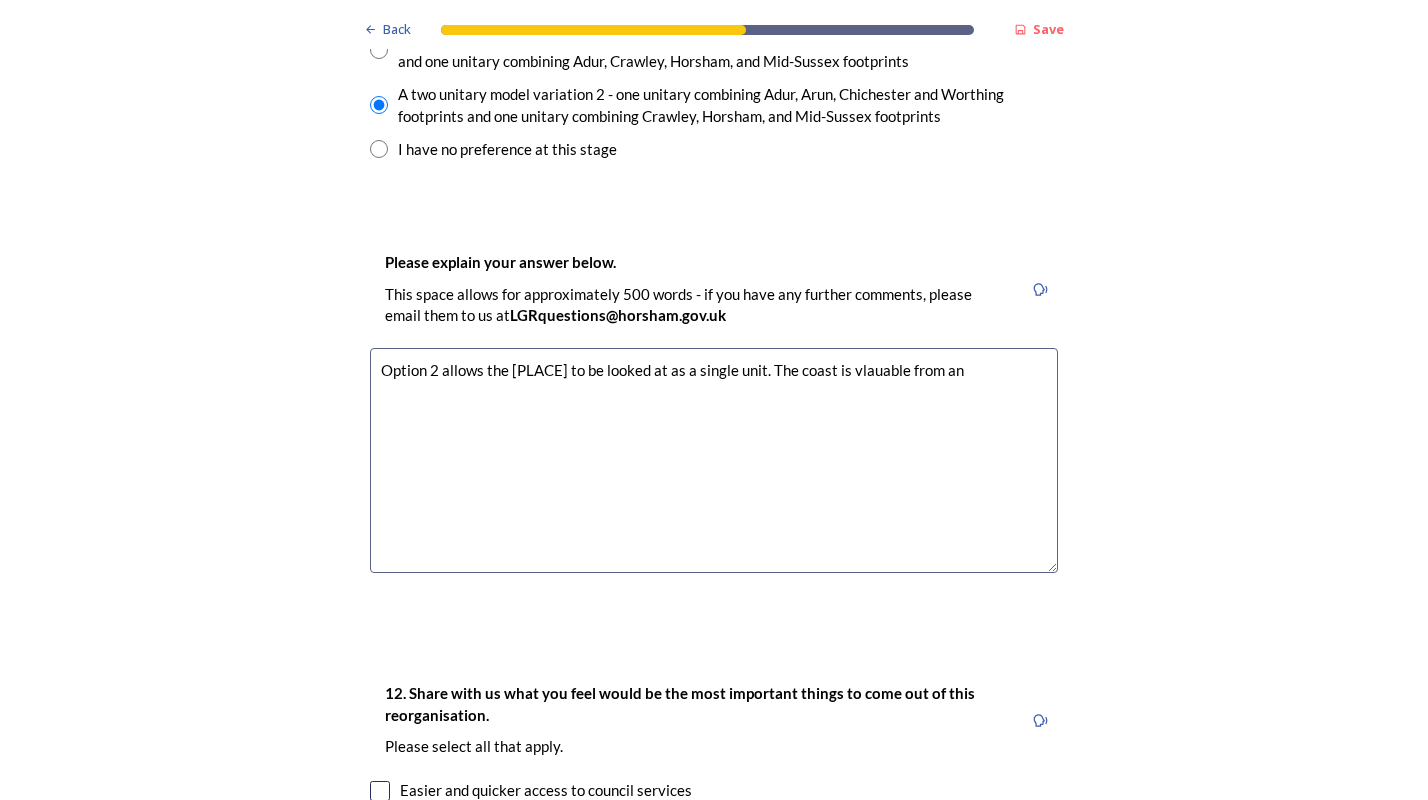 click on "Option 2 allows the [PLACE] to be looked at as a single unit. The coast is vlauable from an" at bounding box center [714, 460] 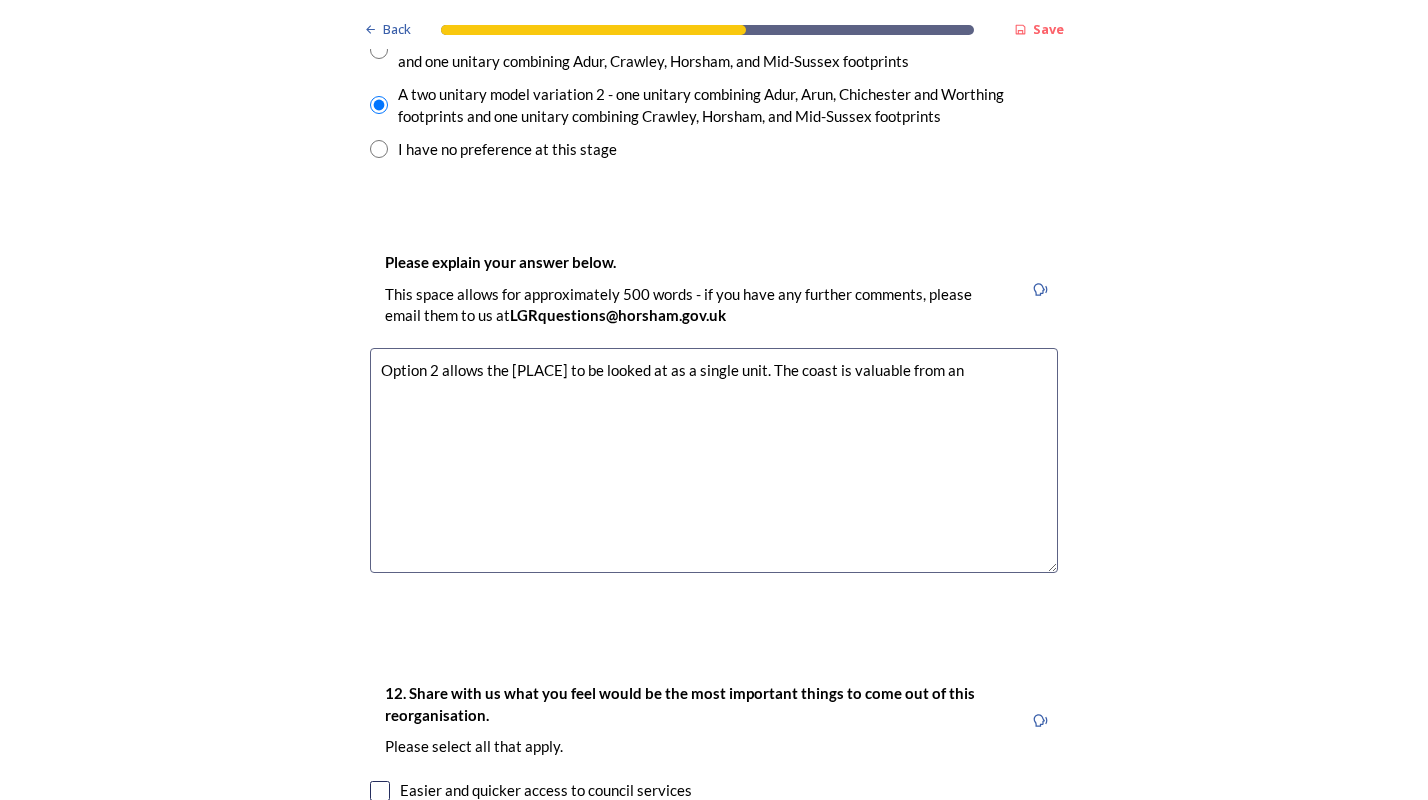 drag, startPoint x: 922, startPoint y: 370, endPoint x: 978, endPoint y: 369, distance: 56.008926 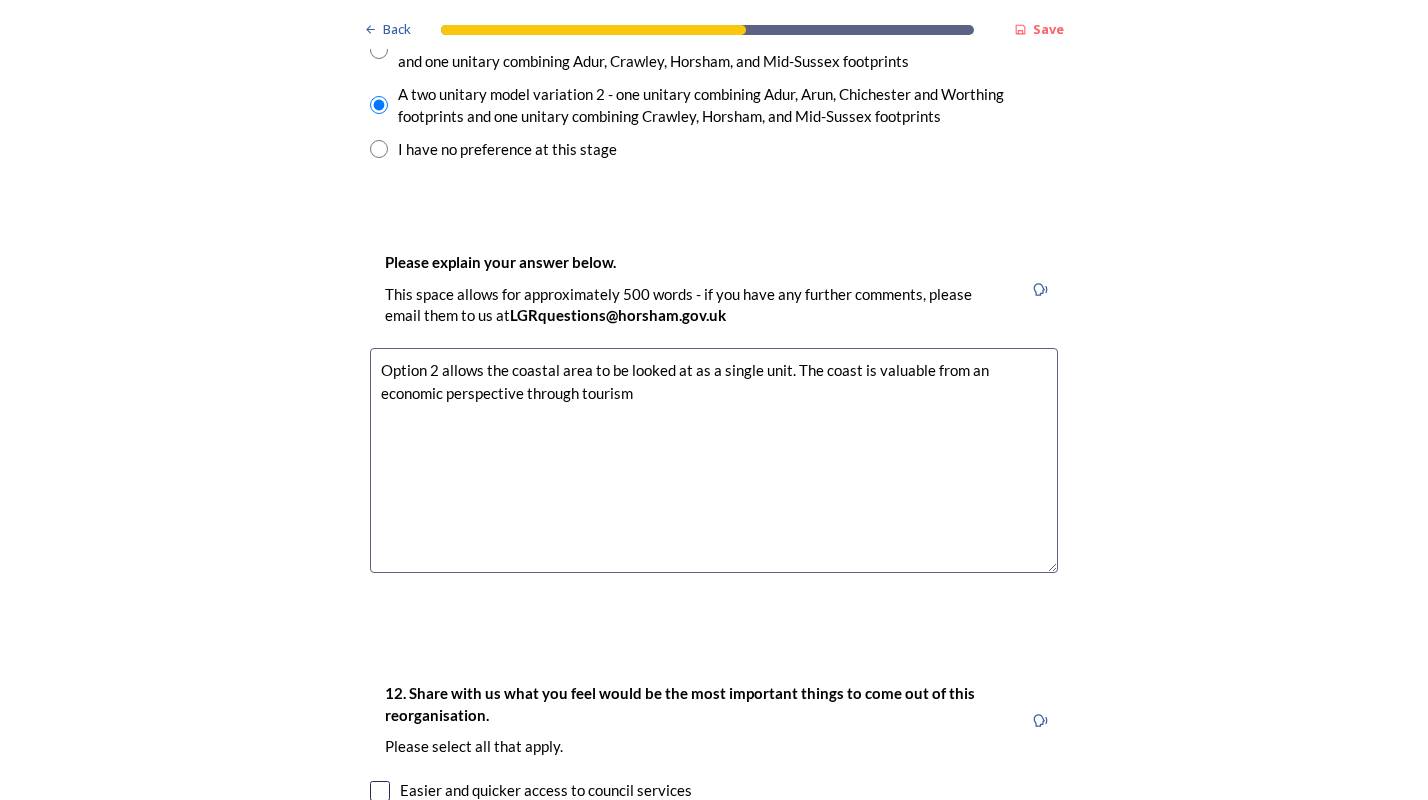 drag, startPoint x: 866, startPoint y: 369, endPoint x: 505, endPoint y: 395, distance: 361.9351 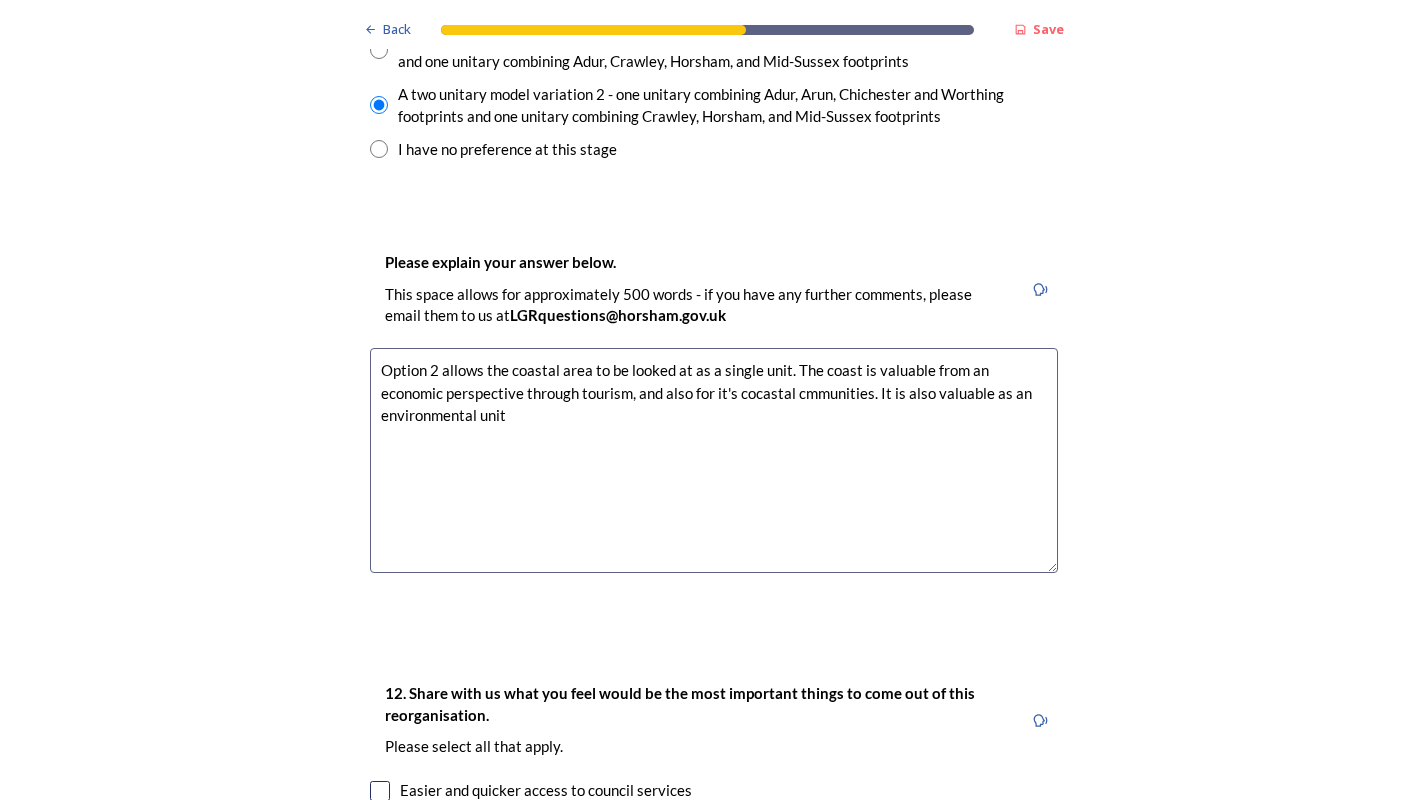 click on "Option 2 allows the coastal area to be looked at as a single unit. The coast is valuable from an economic perspective through tourism, and also for it's cocastal cmmunities. It is also valuable as an environmental unit" at bounding box center (714, 460) 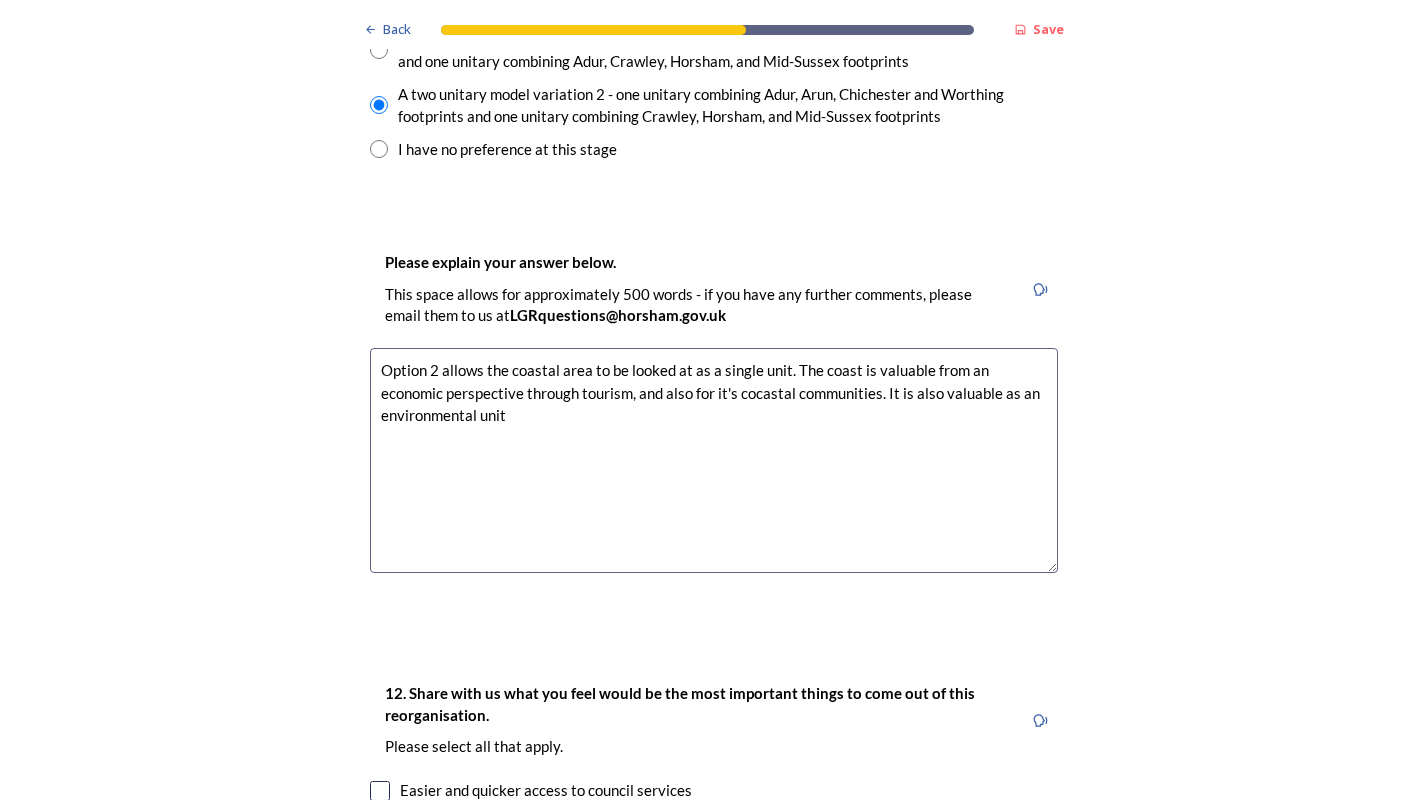 click on "Option 2 allows the coastal area to be looked at as a single unit. The coast is valuable from an economic perspective through tourism, and also for it's cocastal communities. It is also valuable as an environmental unit" at bounding box center (714, 460) 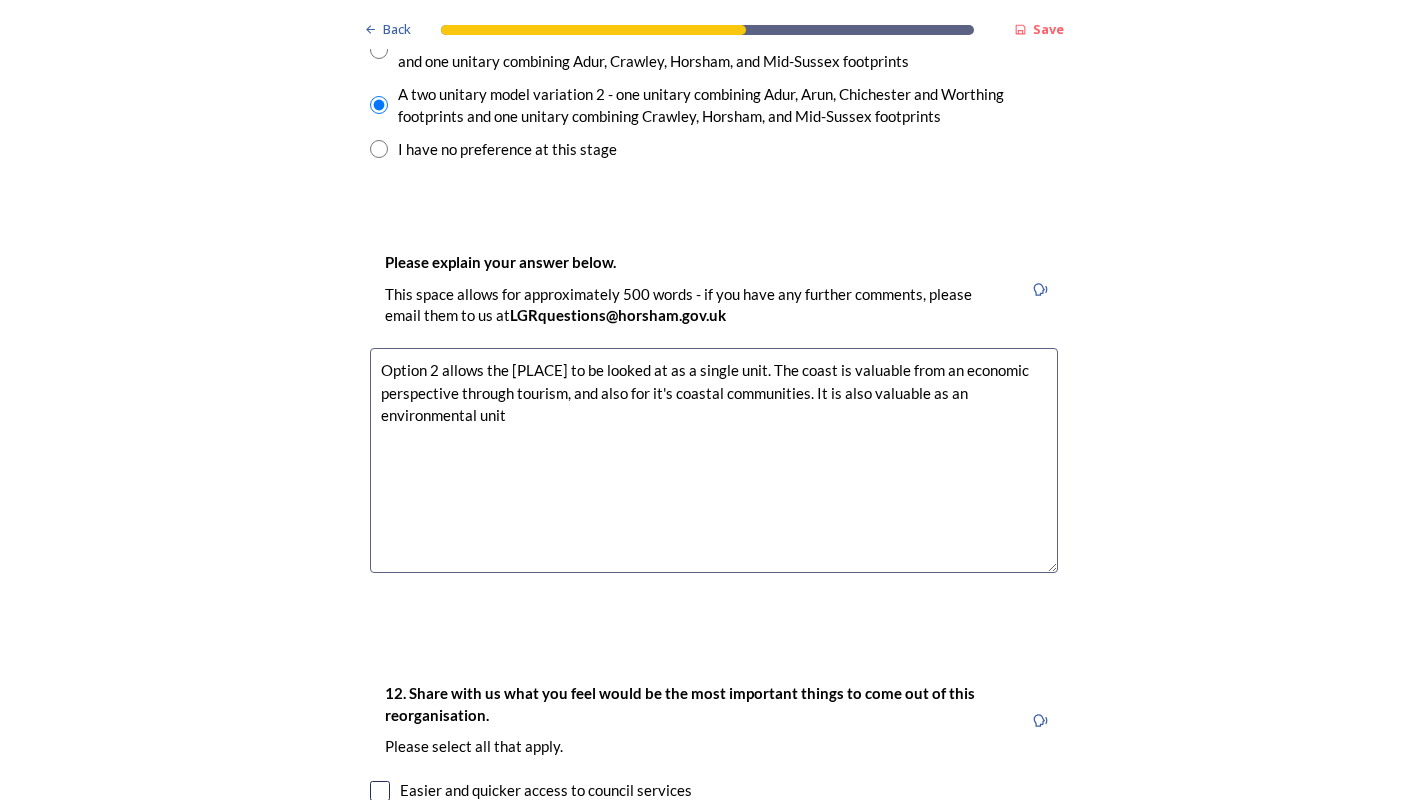 click on "Option 2 allows the [PLACE] to be looked at as a single unit. The coast is valuable from an economic perspective through tourism, and also for it's coastal communities. It is also valuable as an environmental unit" at bounding box center (714, 460) 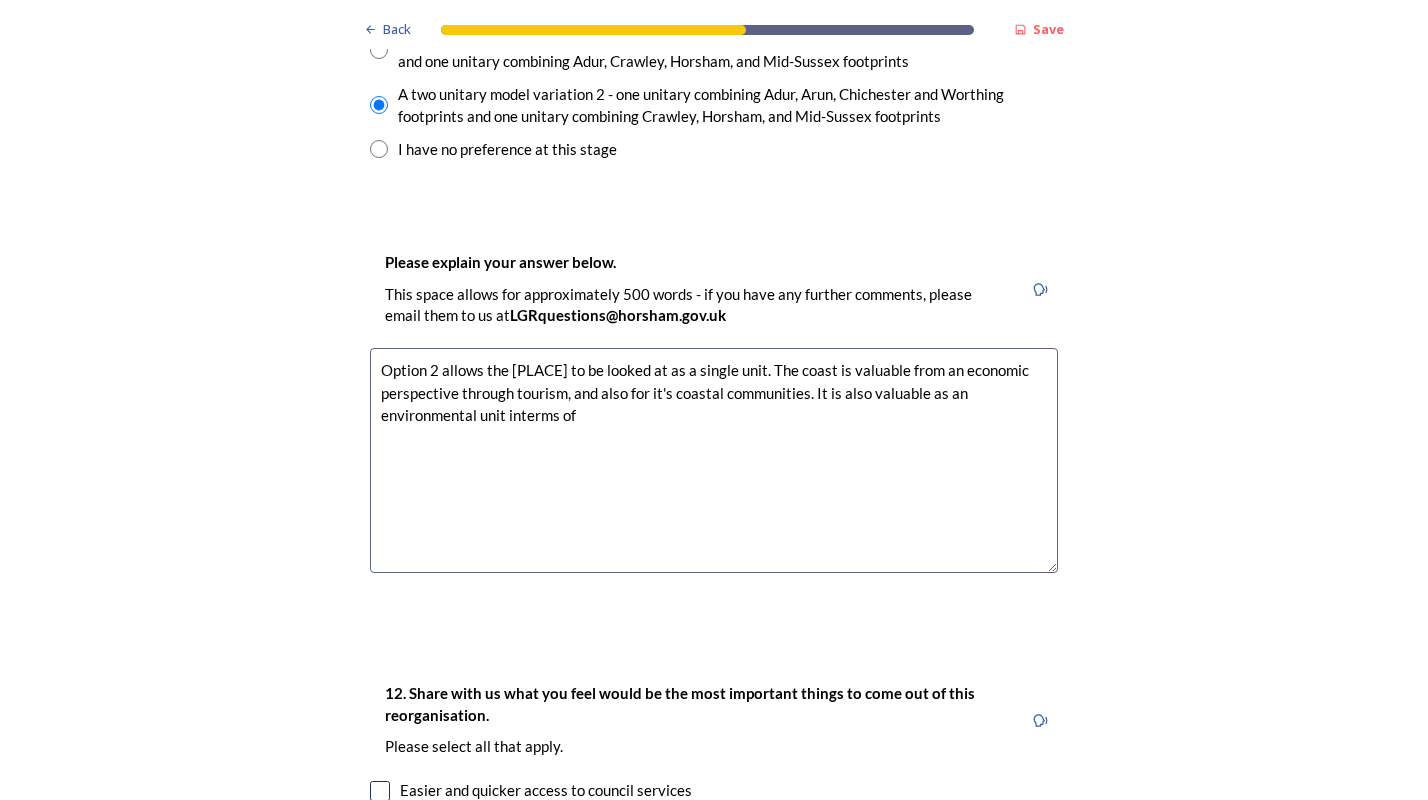drag, startPoint x: 916, startPoint y: 488, endPoint x: 901, endPoint y: 466, distance: 26.627054 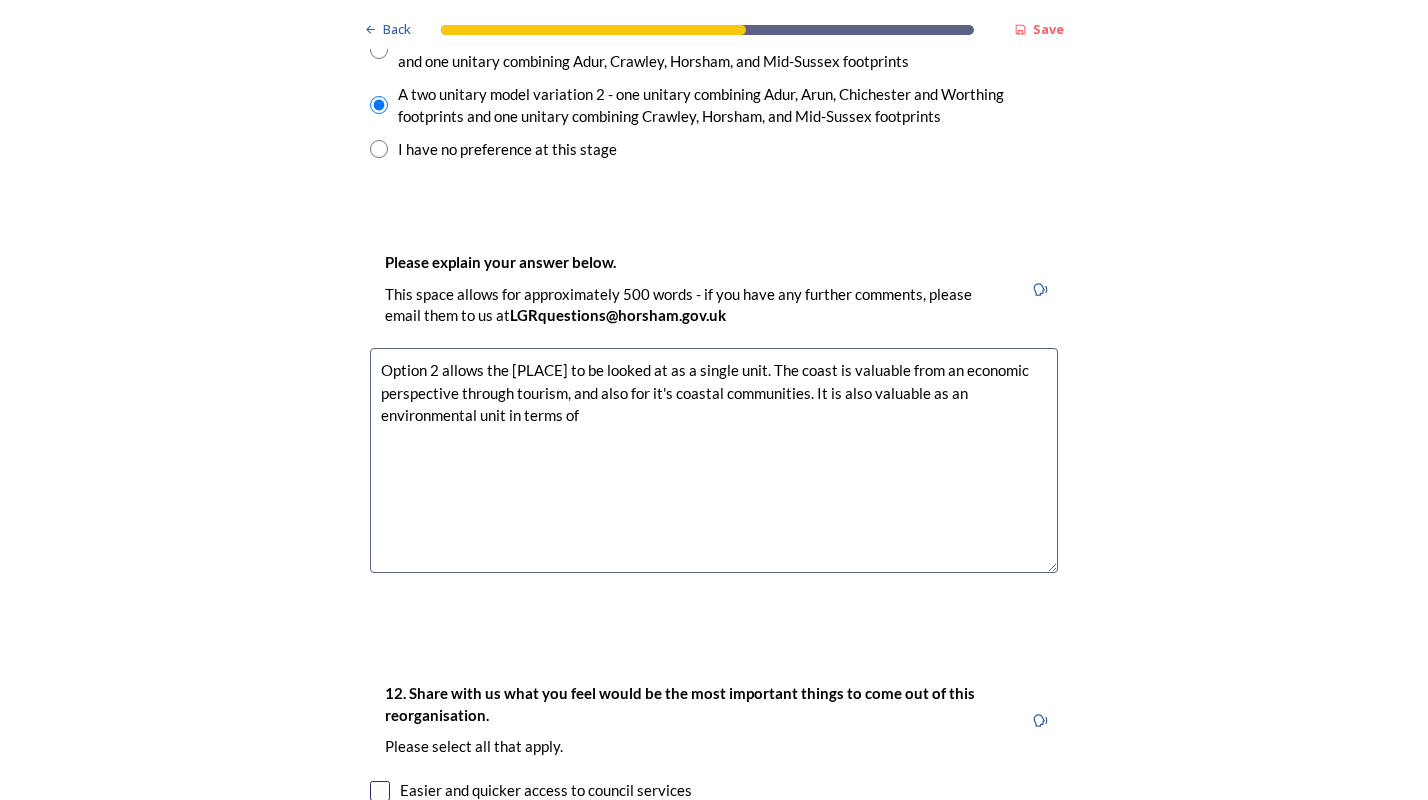 drag, startPoint x: 502, startPoint y: 416, endPoint x: 574, endPoint y: 416, distance: 72 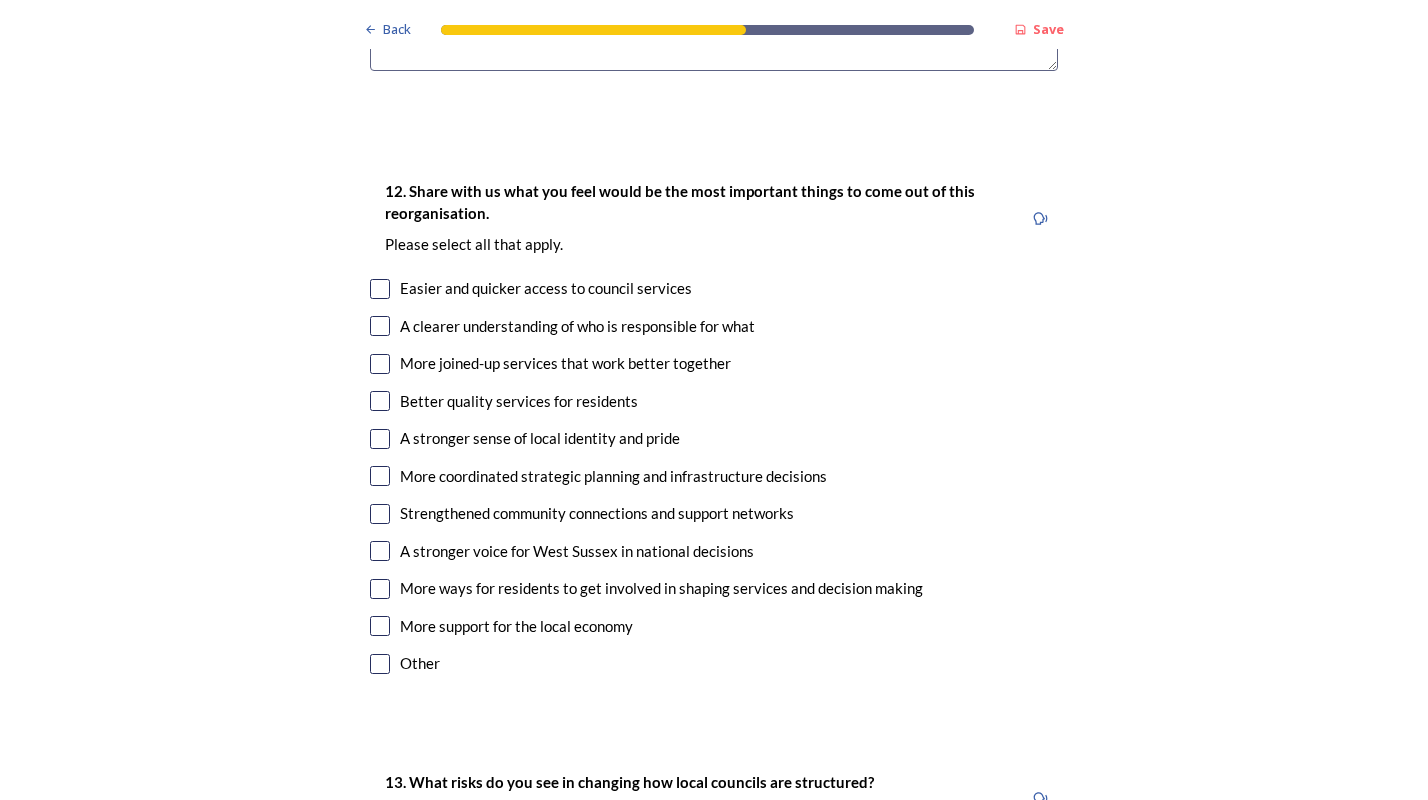 scroll, scrollTop: 3600, scrollLeft: 0, axis: vertical 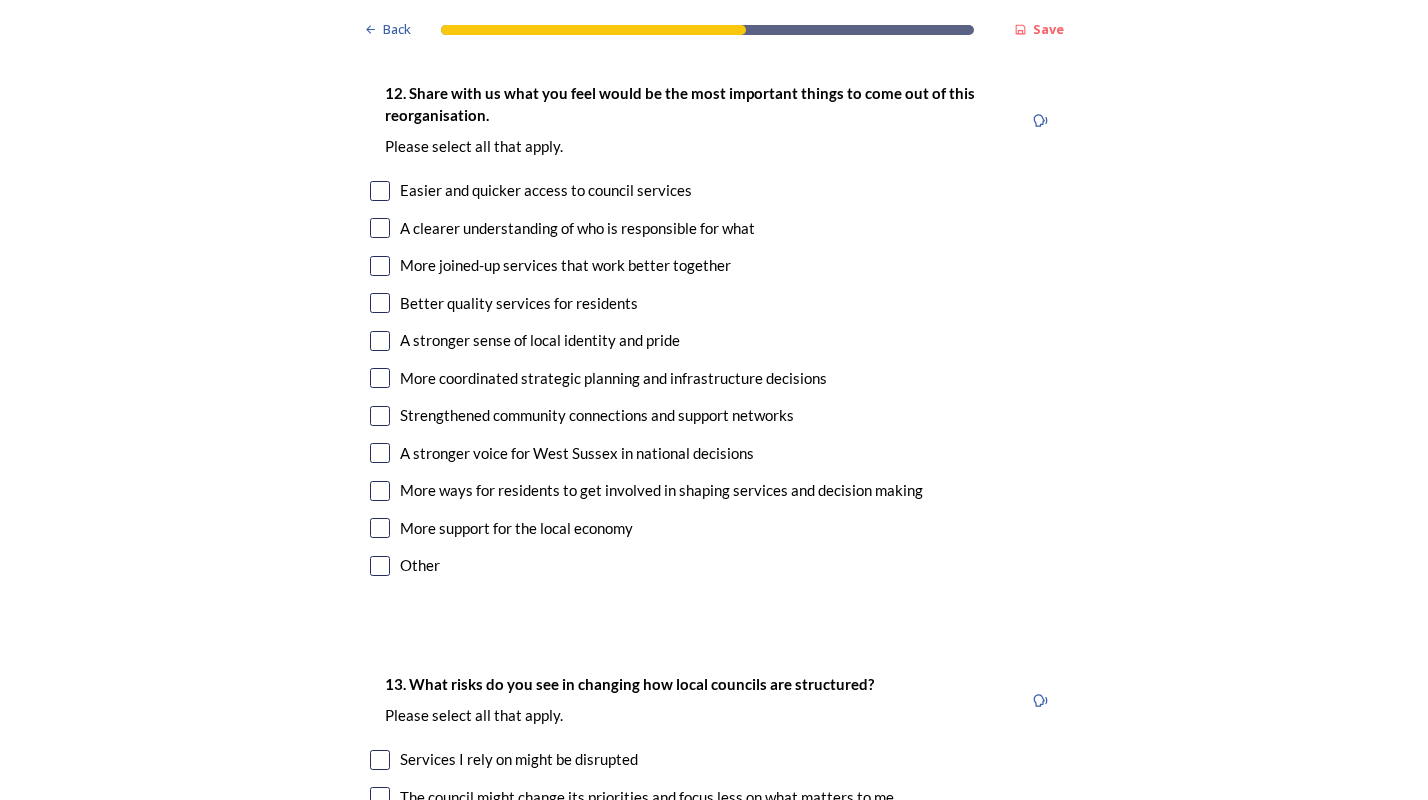 type on "Option 2 allows the [PLACE] to be looked at as a single unit. The coast is valuable from an economic perspective through tourism, and also for it's coastal communities. It is also valuable as an environmental unit with respect to sea defences, use of the sea space and environmental considerations." 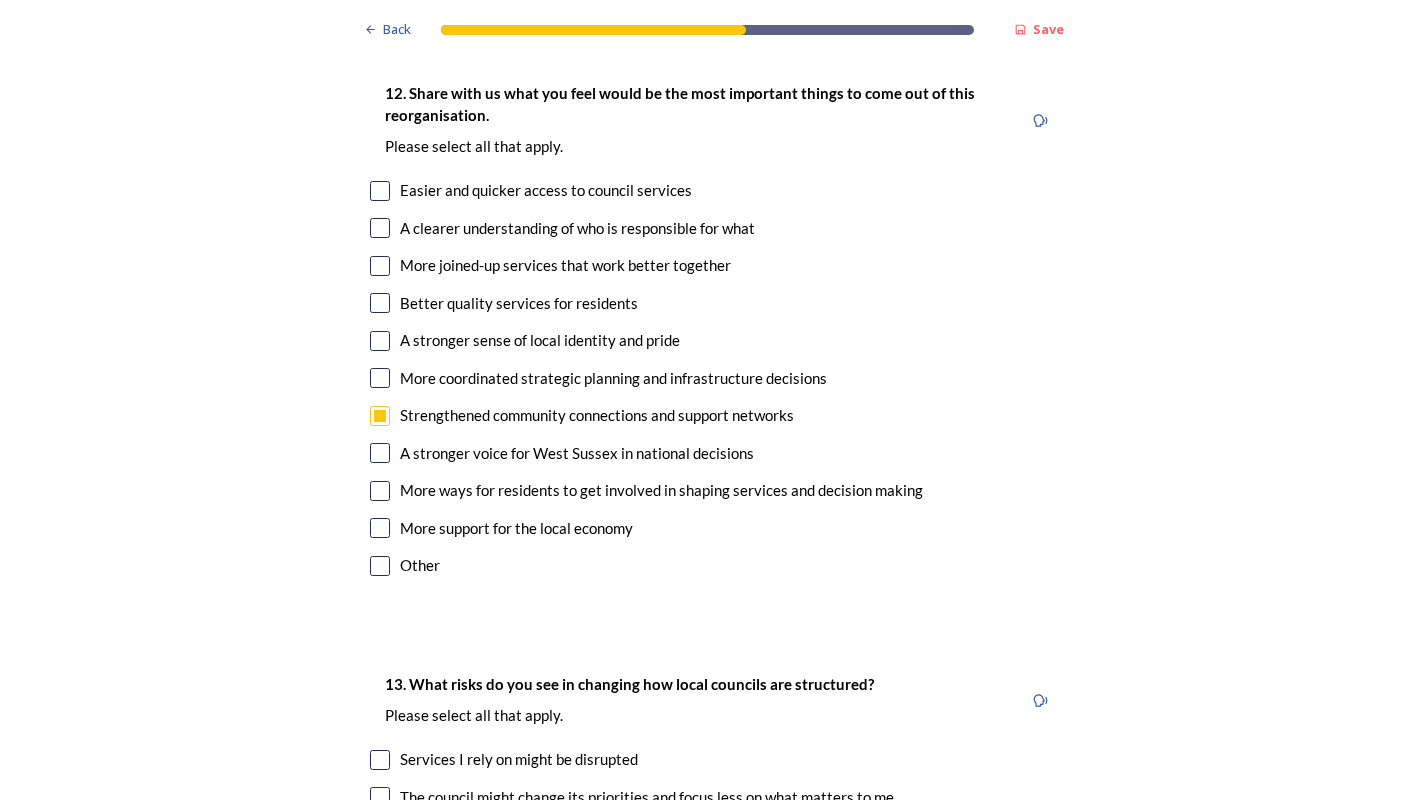 click at bounding box center [380, 341] 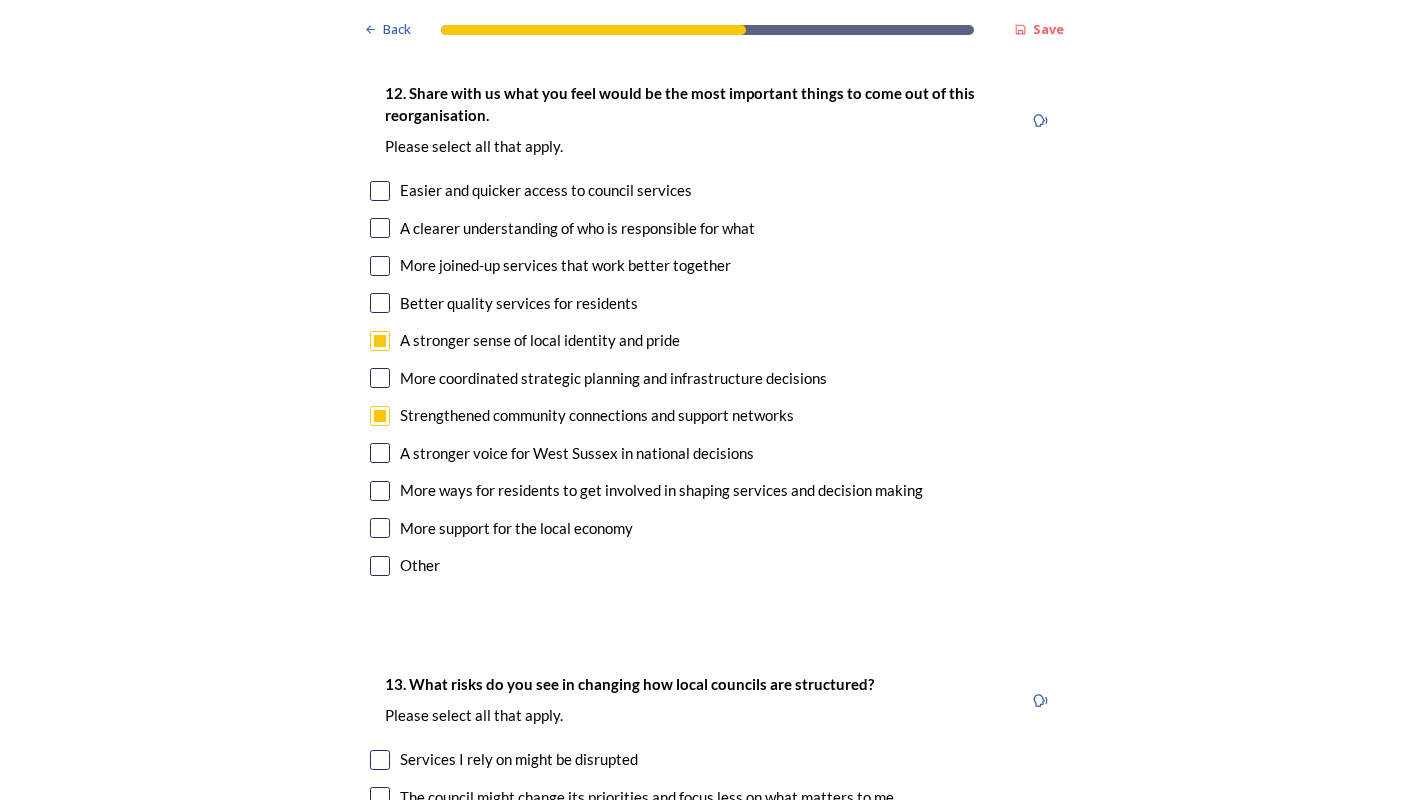 click at bounding box center [380, 528] 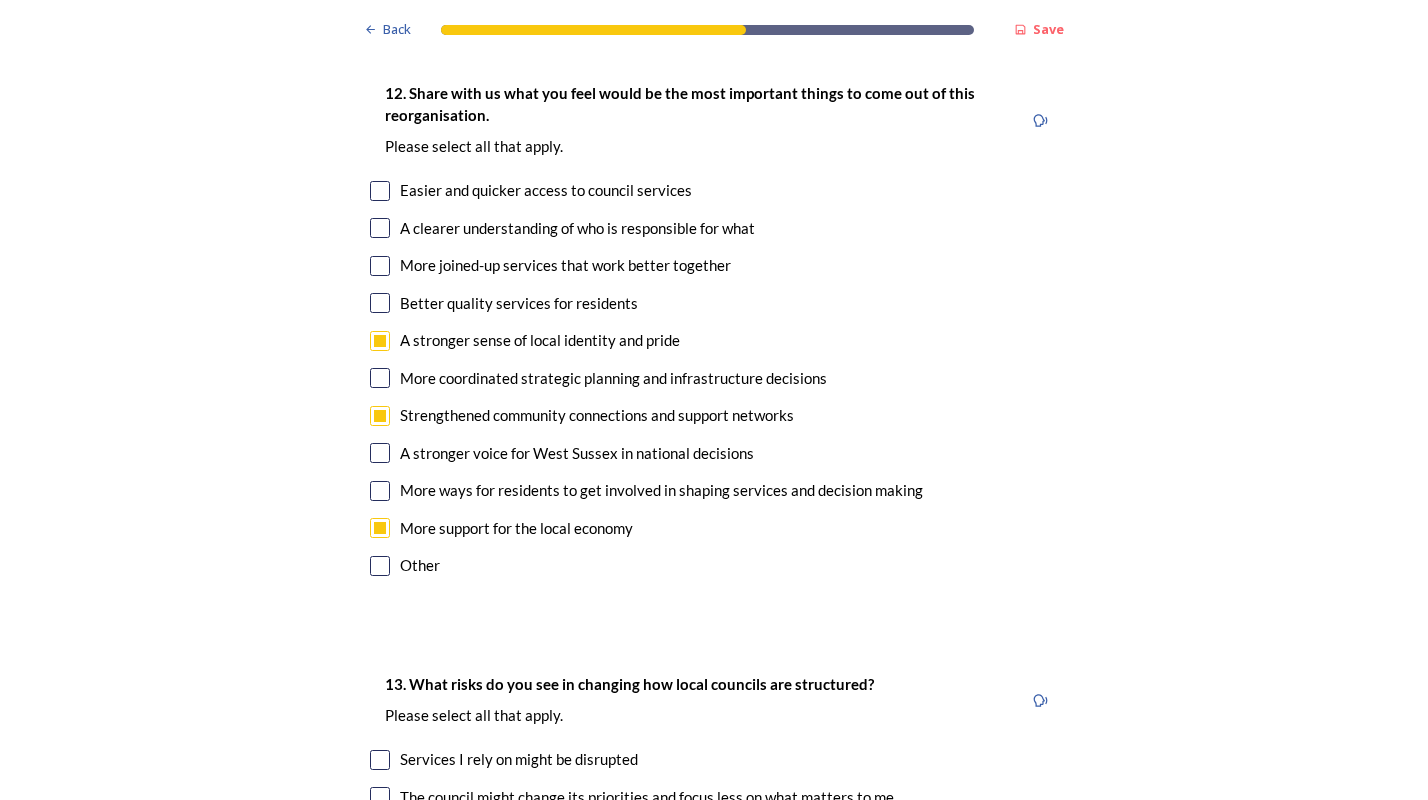 click at bounding box center [380, 228] 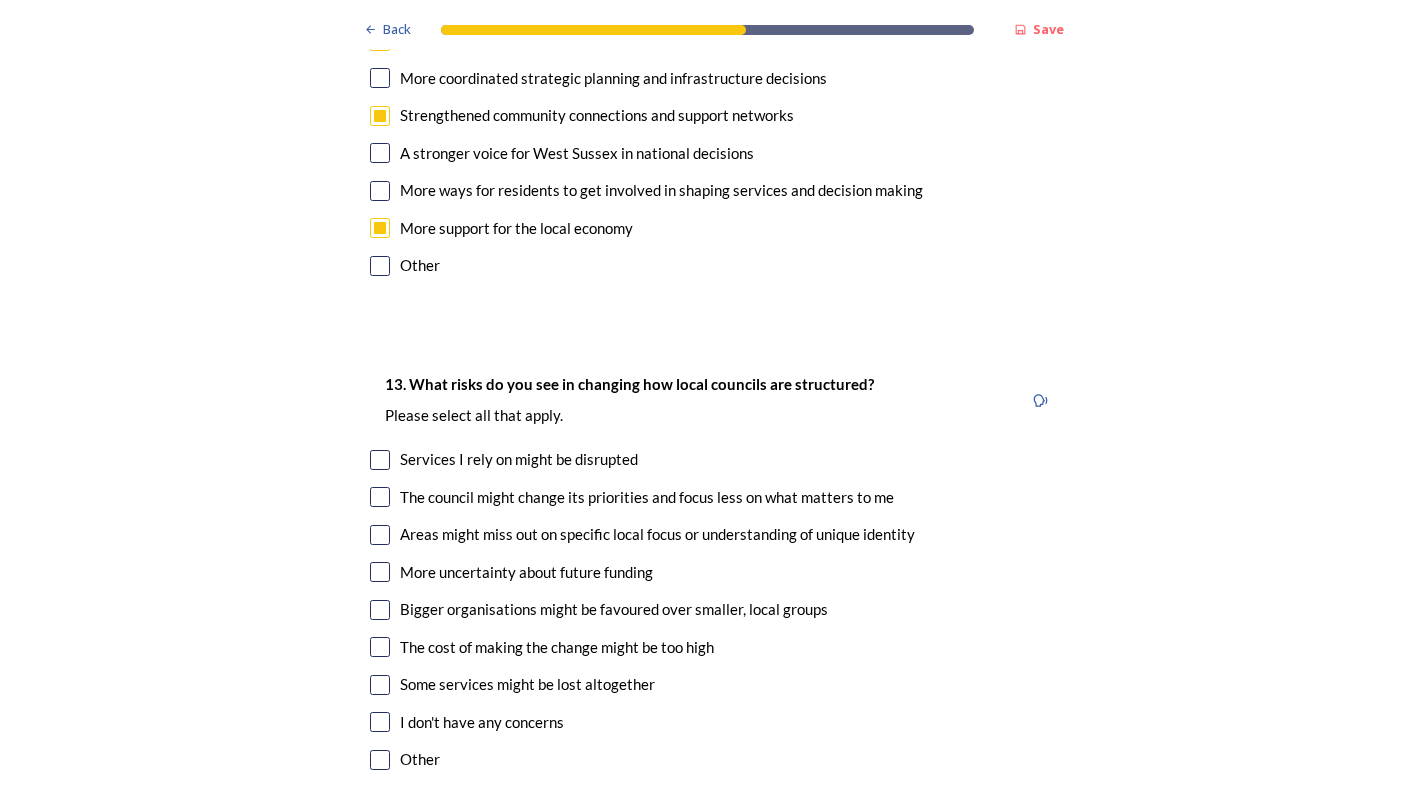 scroll, scrollTop: 4000, scrollLeft: 0, axis: vertical 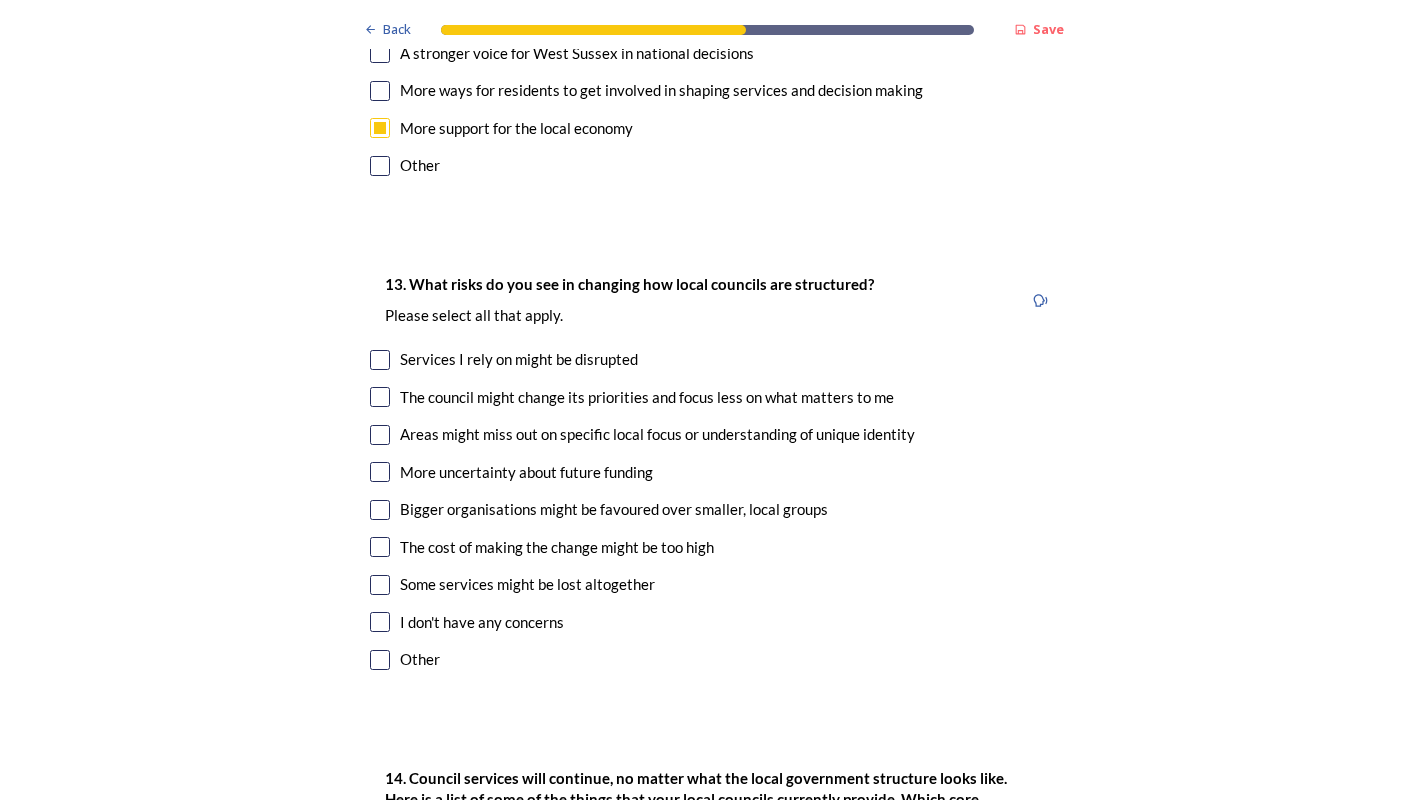 click at bounding box center [380, 397] 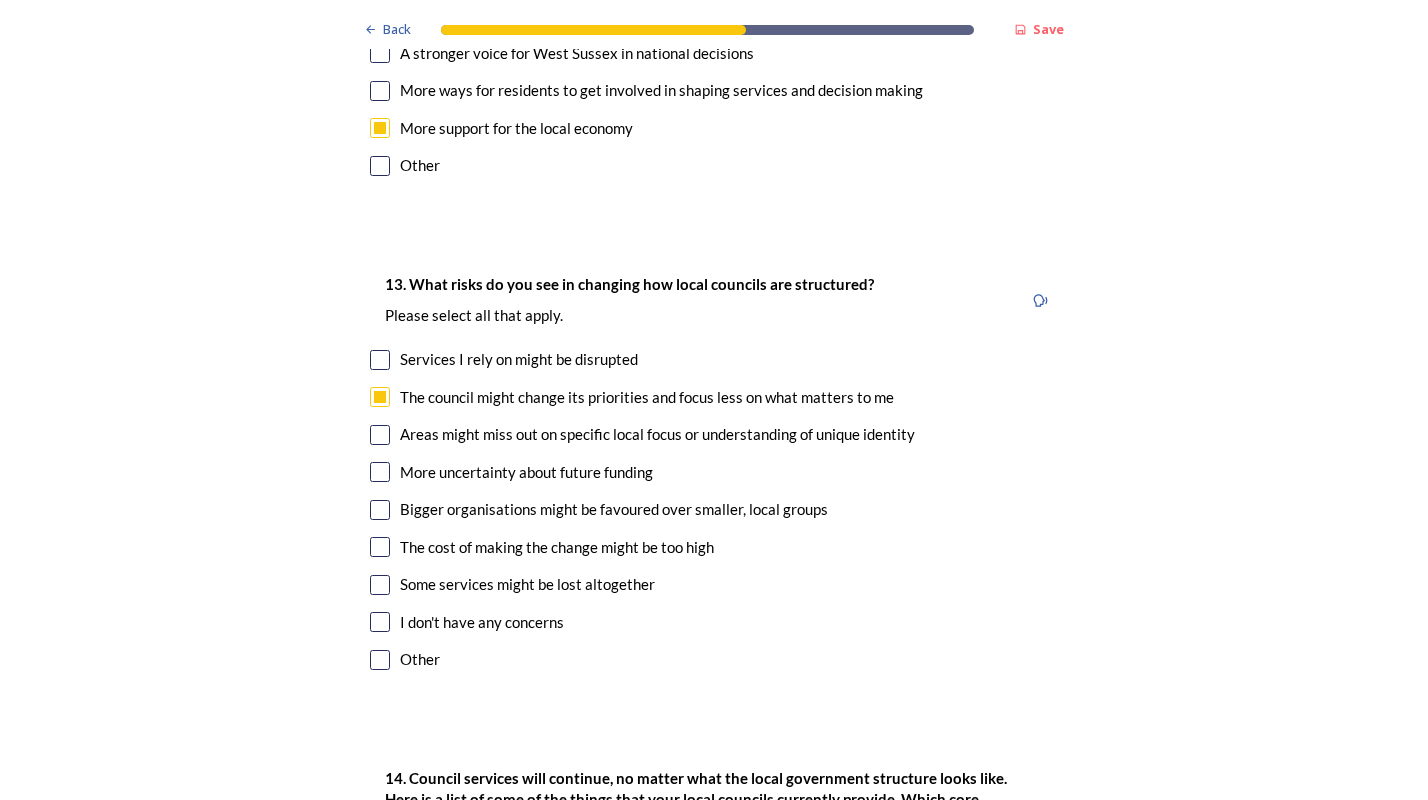 click at bounding box center (380, 435) 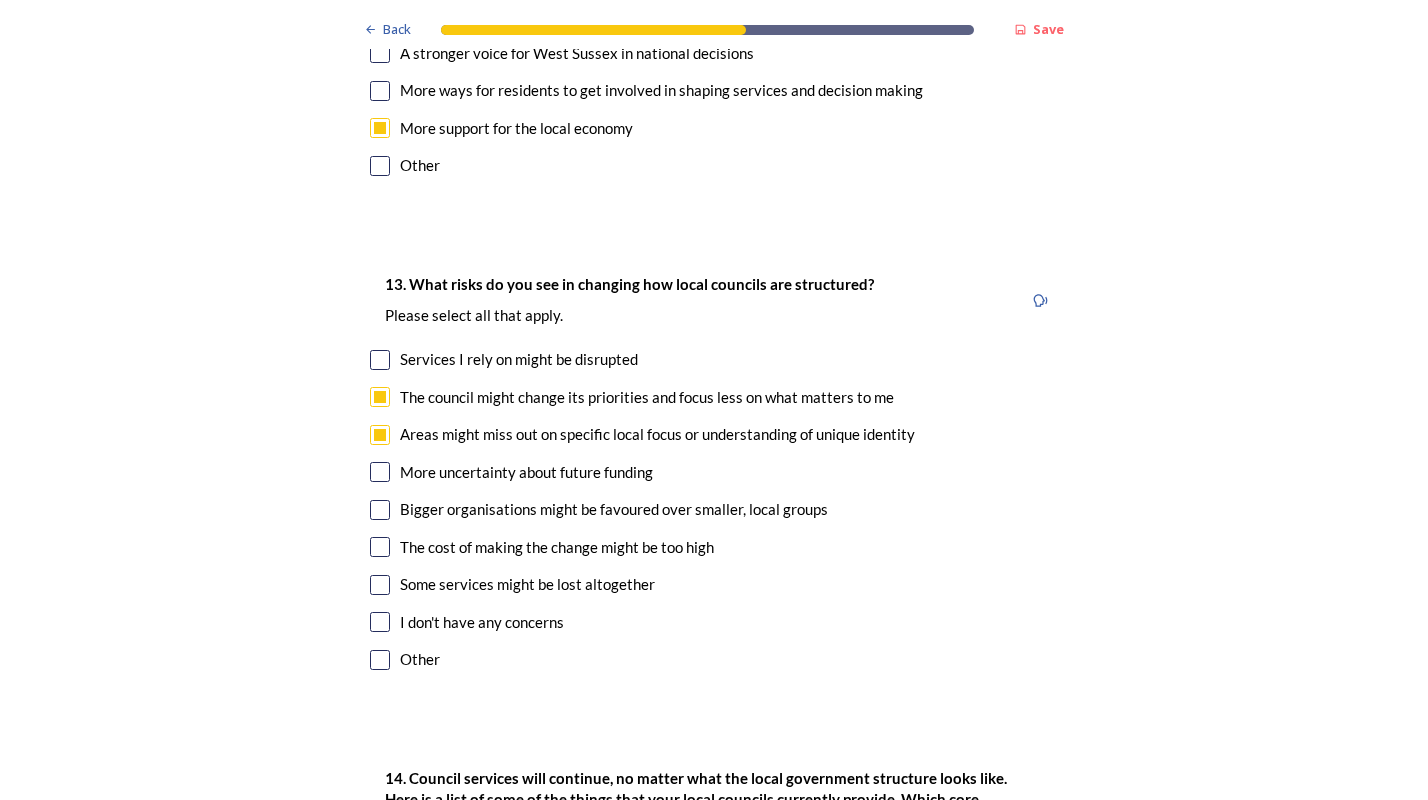 scroll, scrollTop: 4100, scrollLeft: 0, axis: vertical 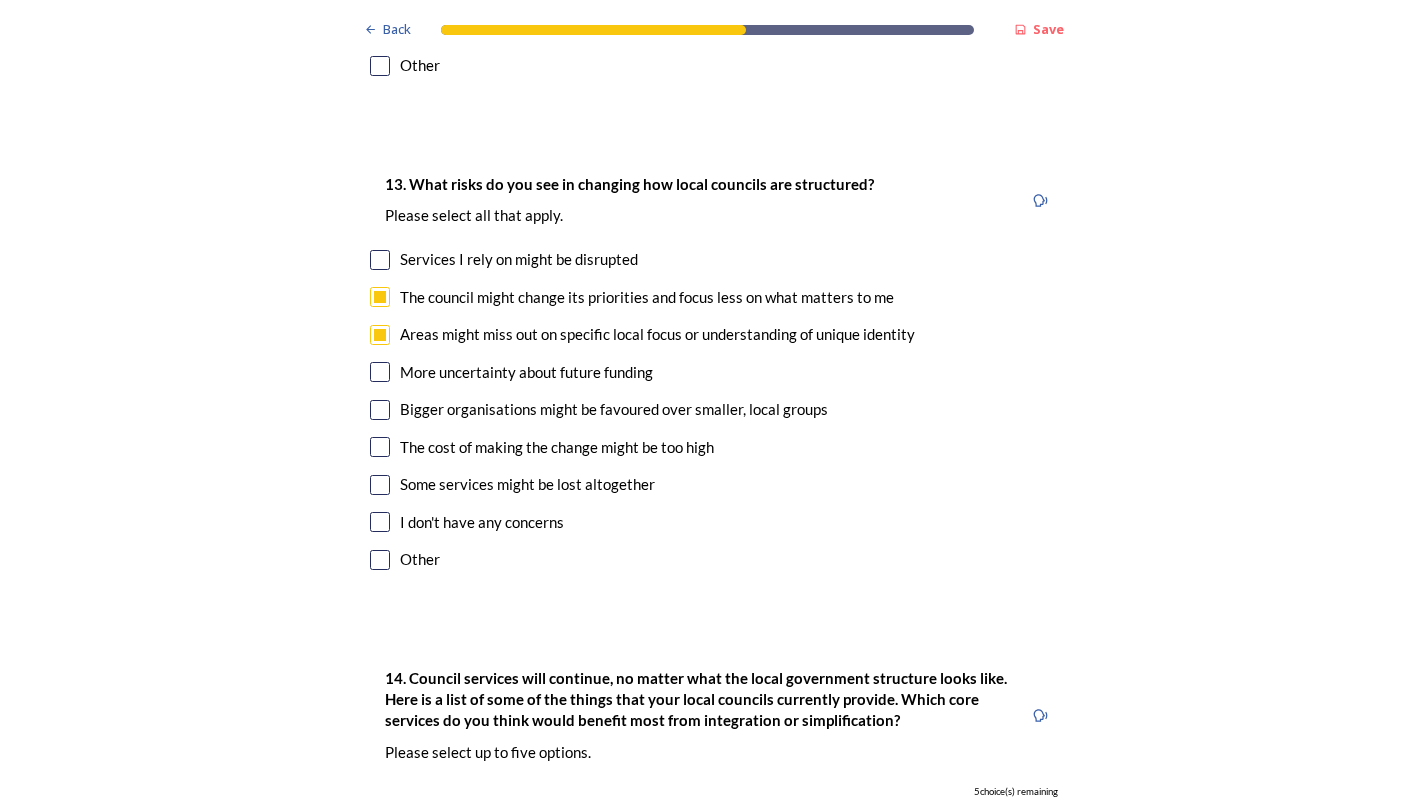 click at bounding box center [380, 410] 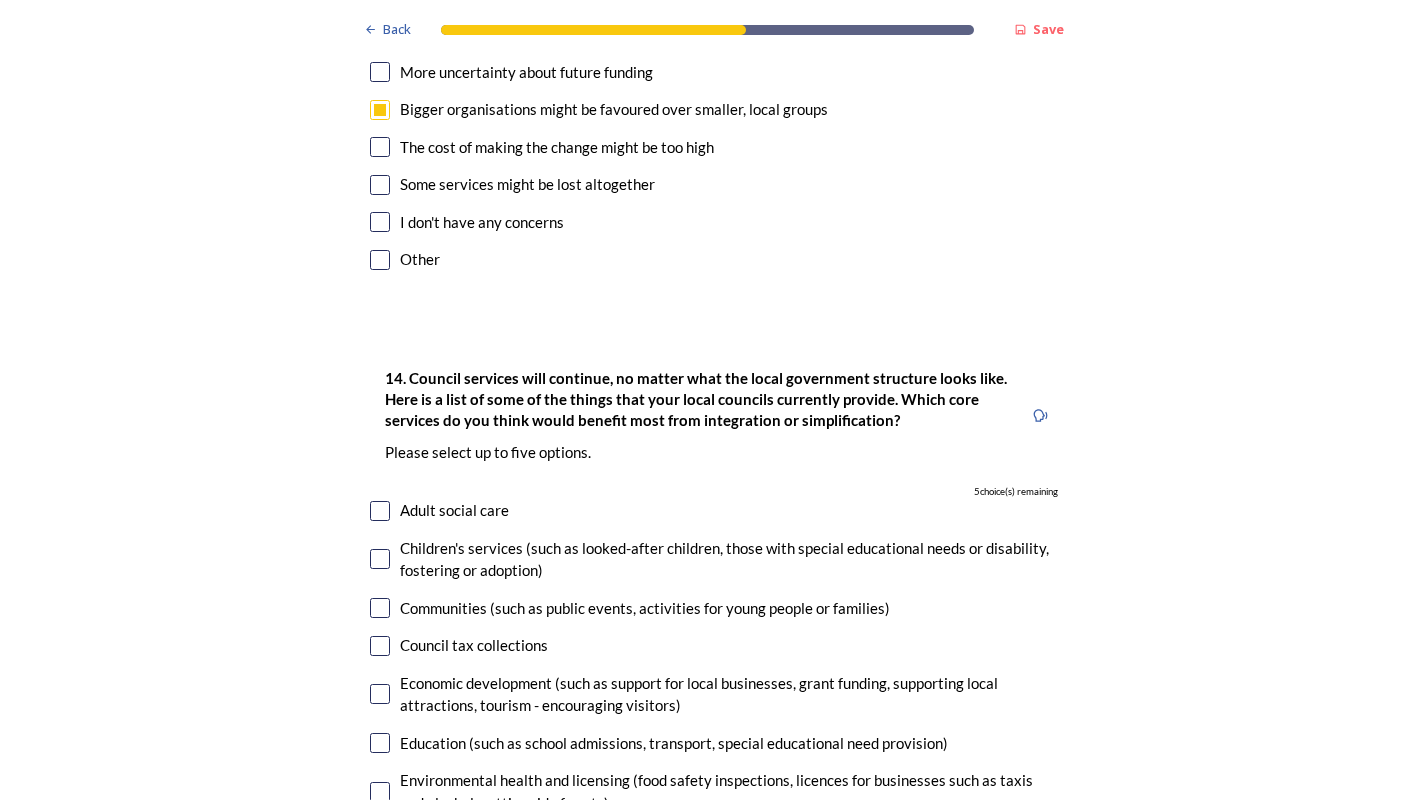 scroll, scrollTop: 4600, scrollLeft: 0, axis: vertical 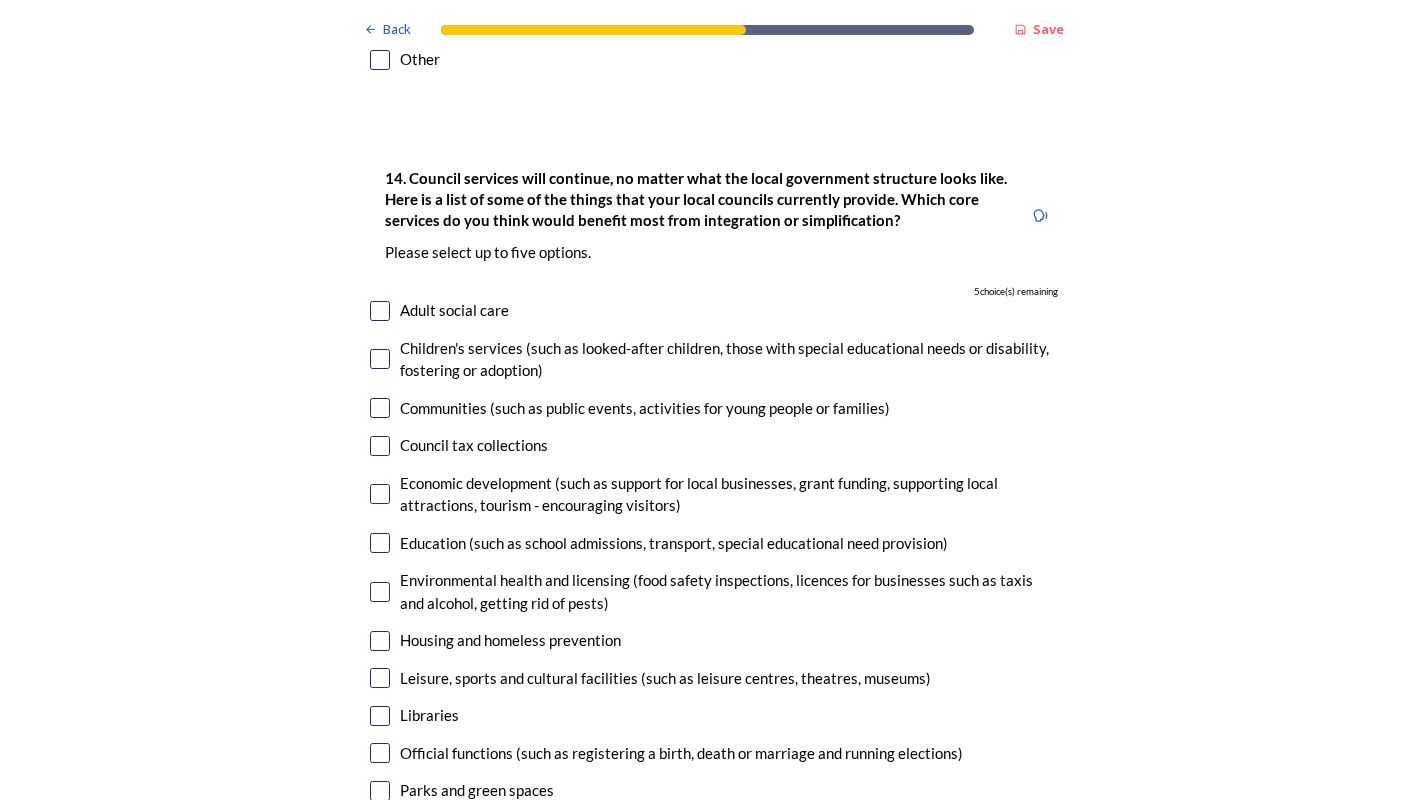 click at bounding box center (380, 359) 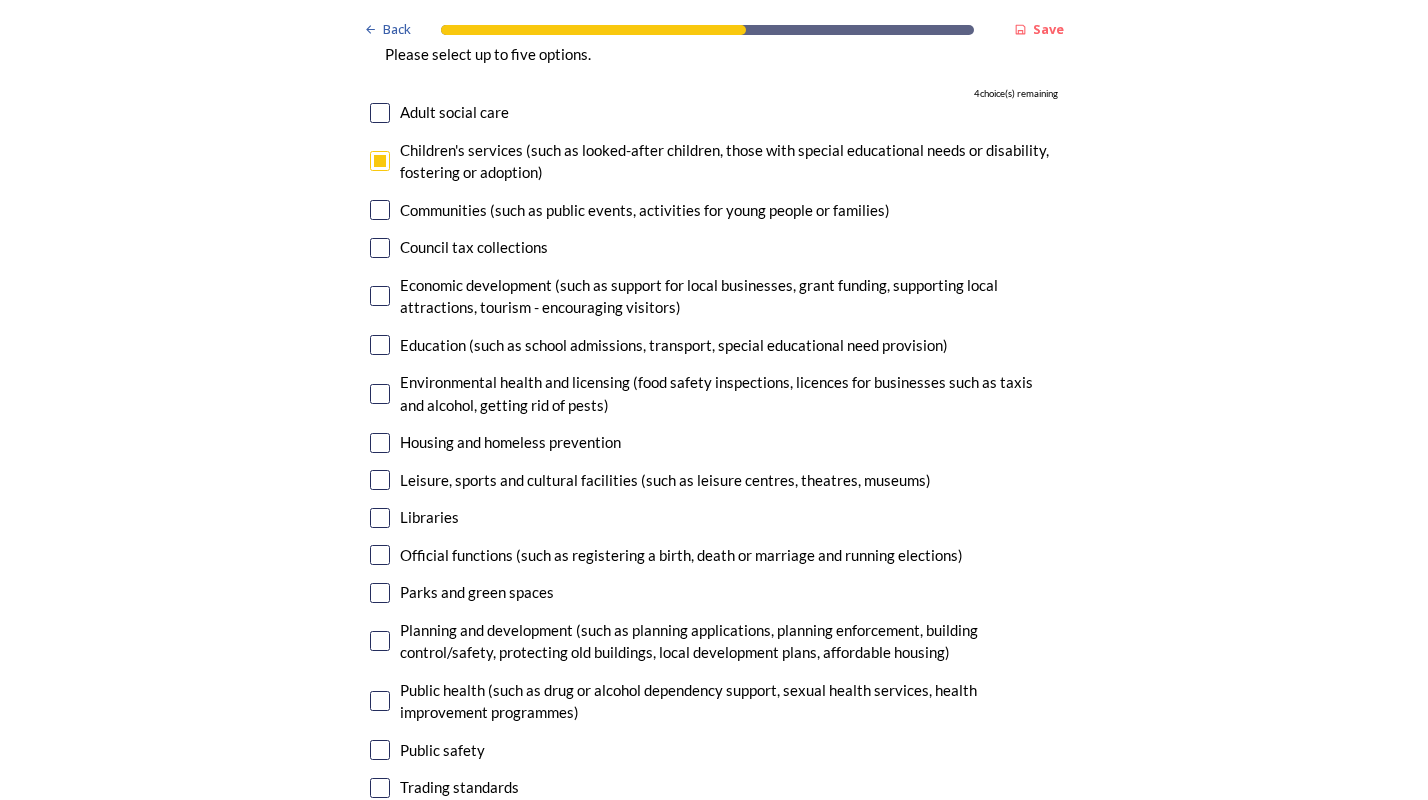 scroll, scrollTop: 4800, scrollLeft: 0, axis: vertical 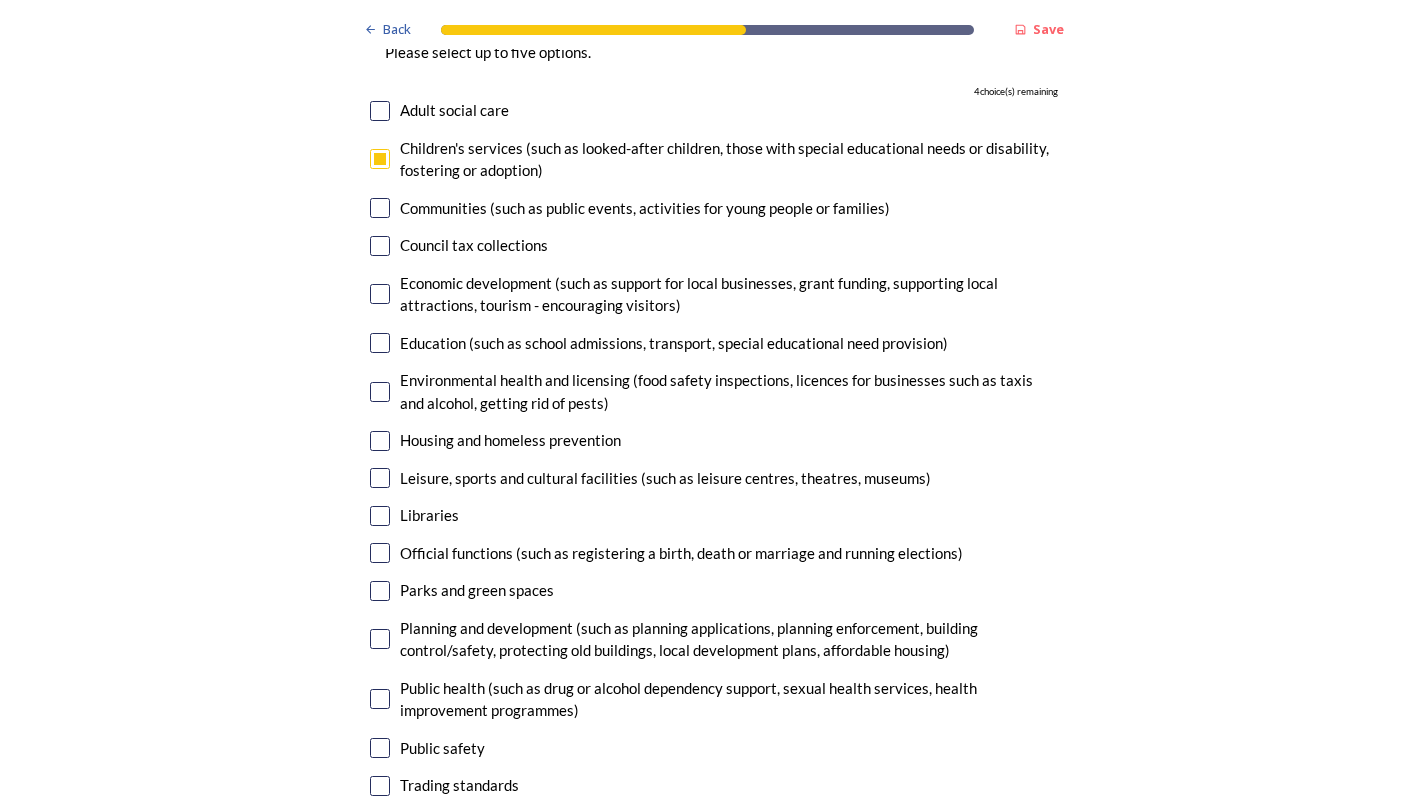 click at bounding box center [380, 294] 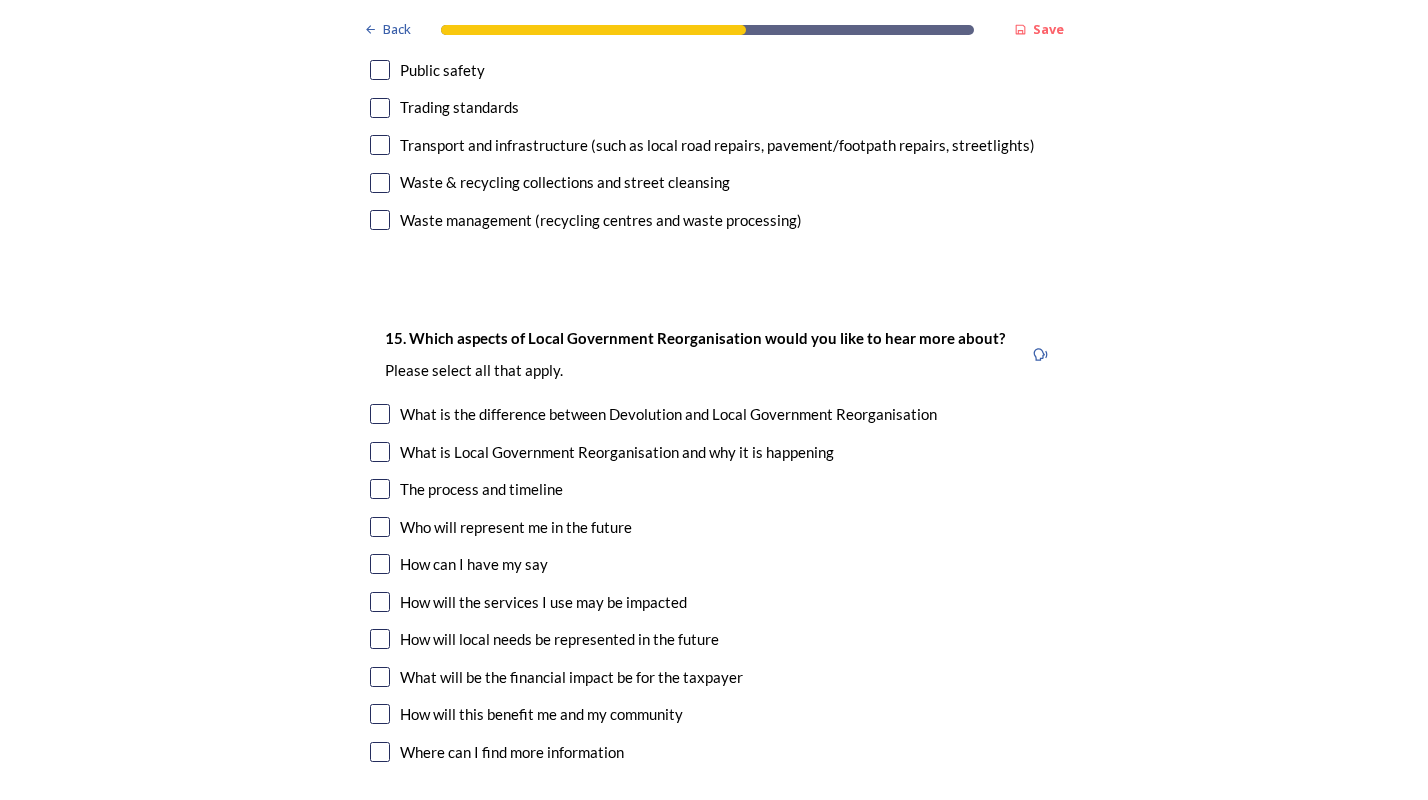 scroll, scrollTop: 5500, scrollLeft: 0, axis: vertical 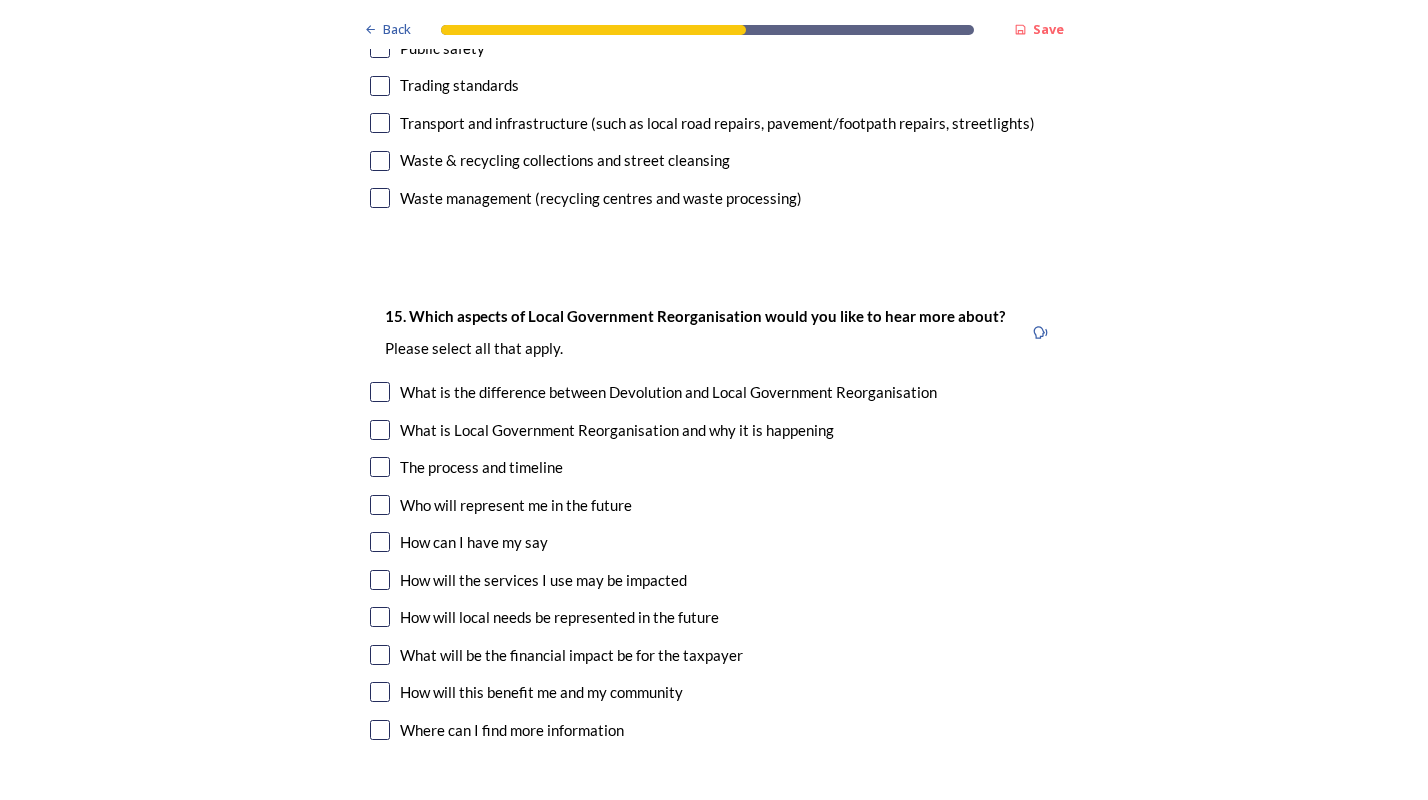 click at bounding box center [380, 467] 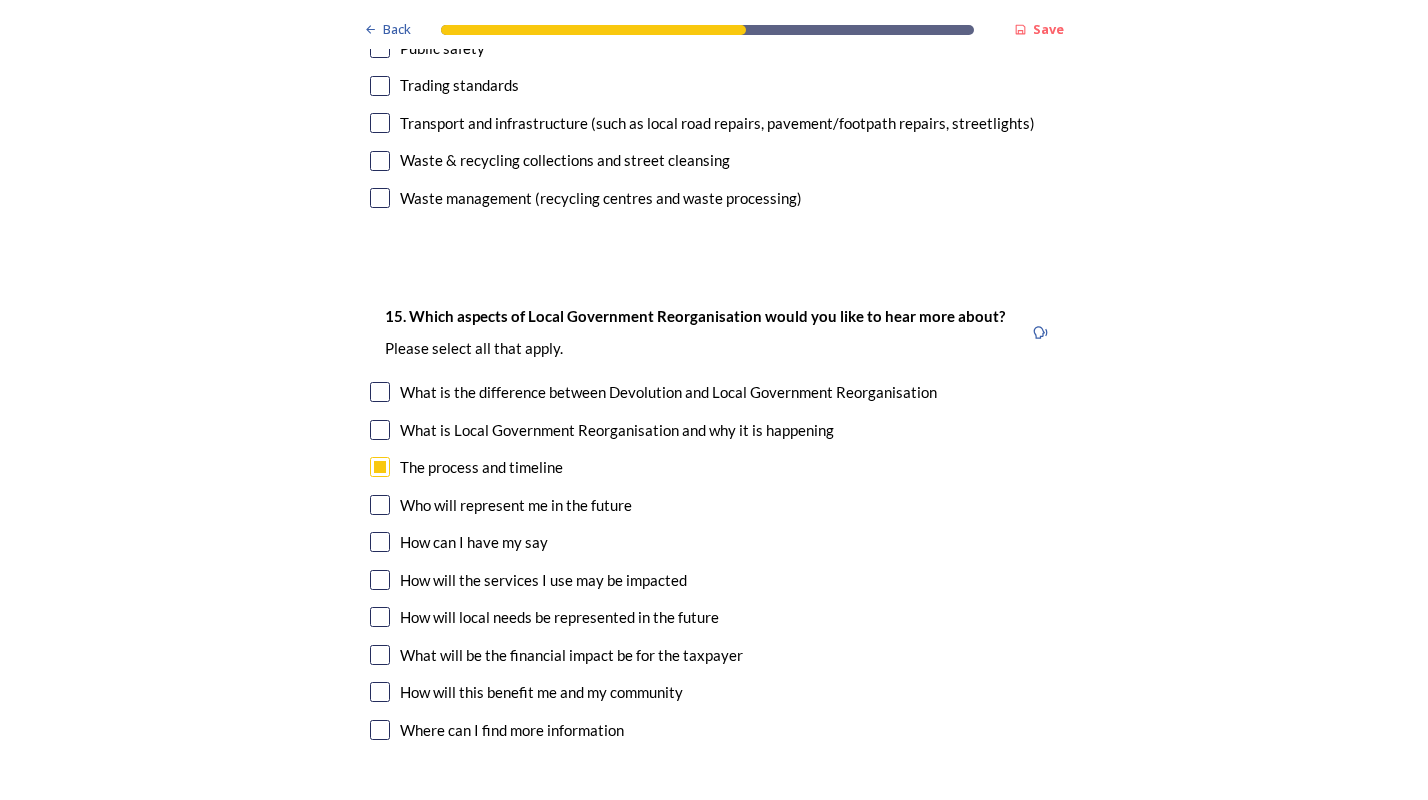 click at bounding box center [380, 505] 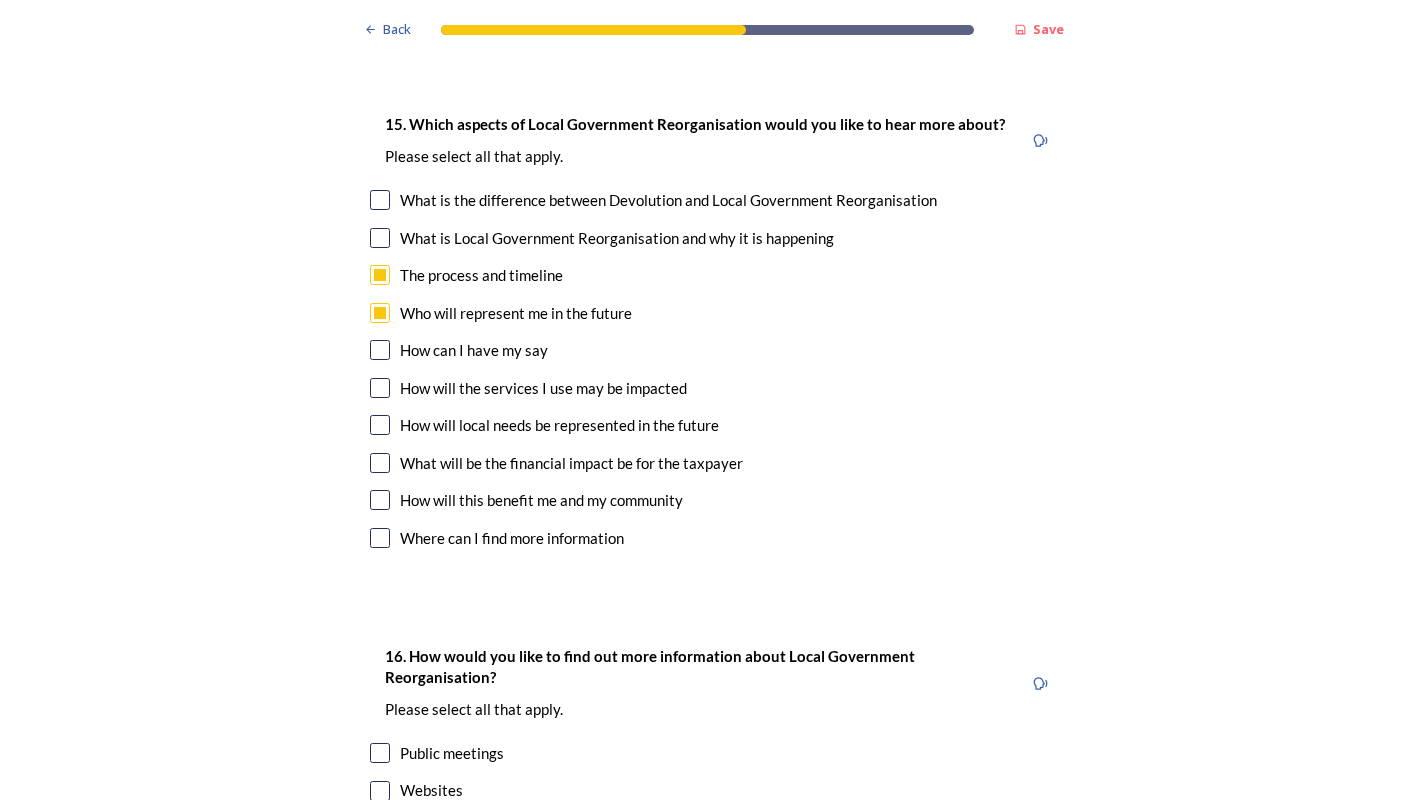 scroll, scrollTop: 5700, scrollLeft: 0, axis: vertical 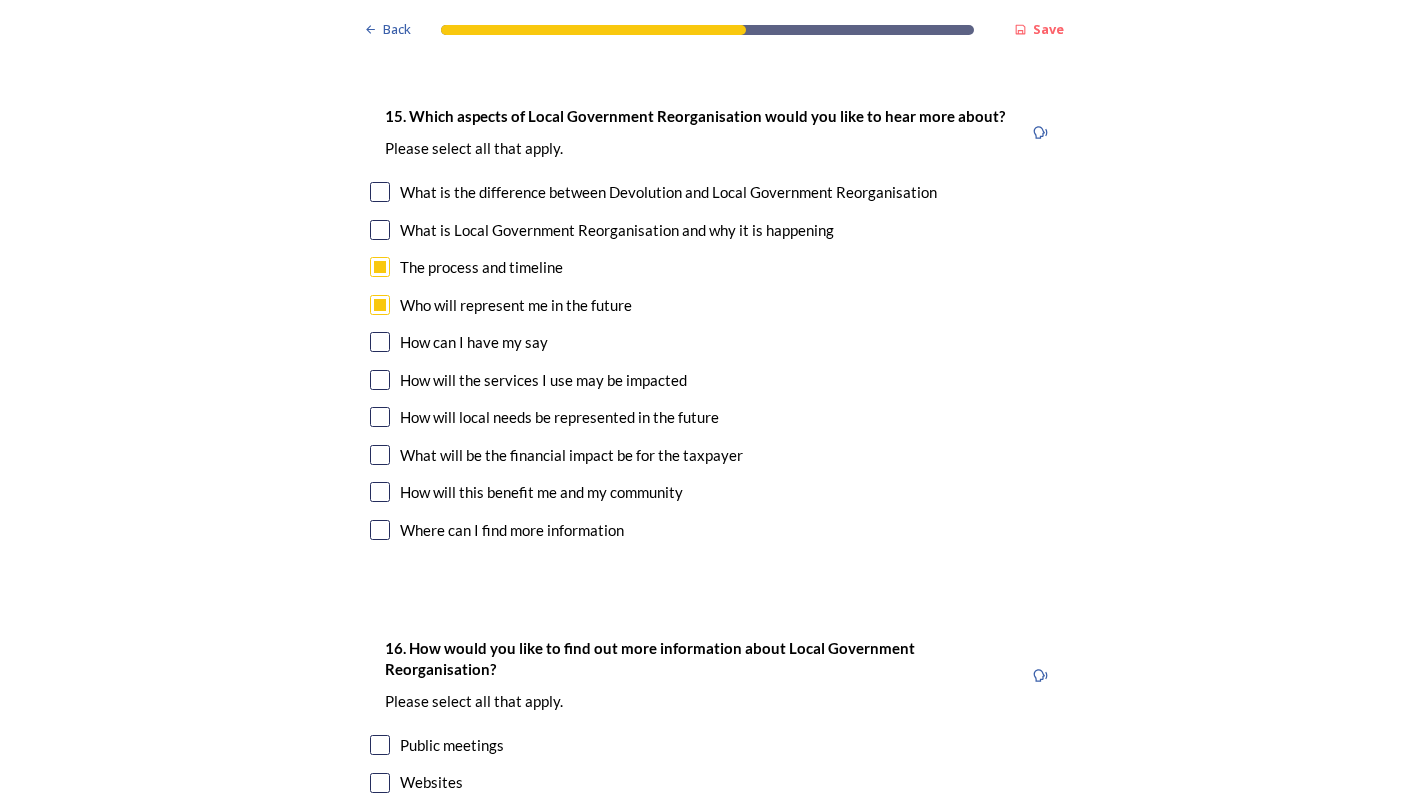 click at bounding box center (380, 417) 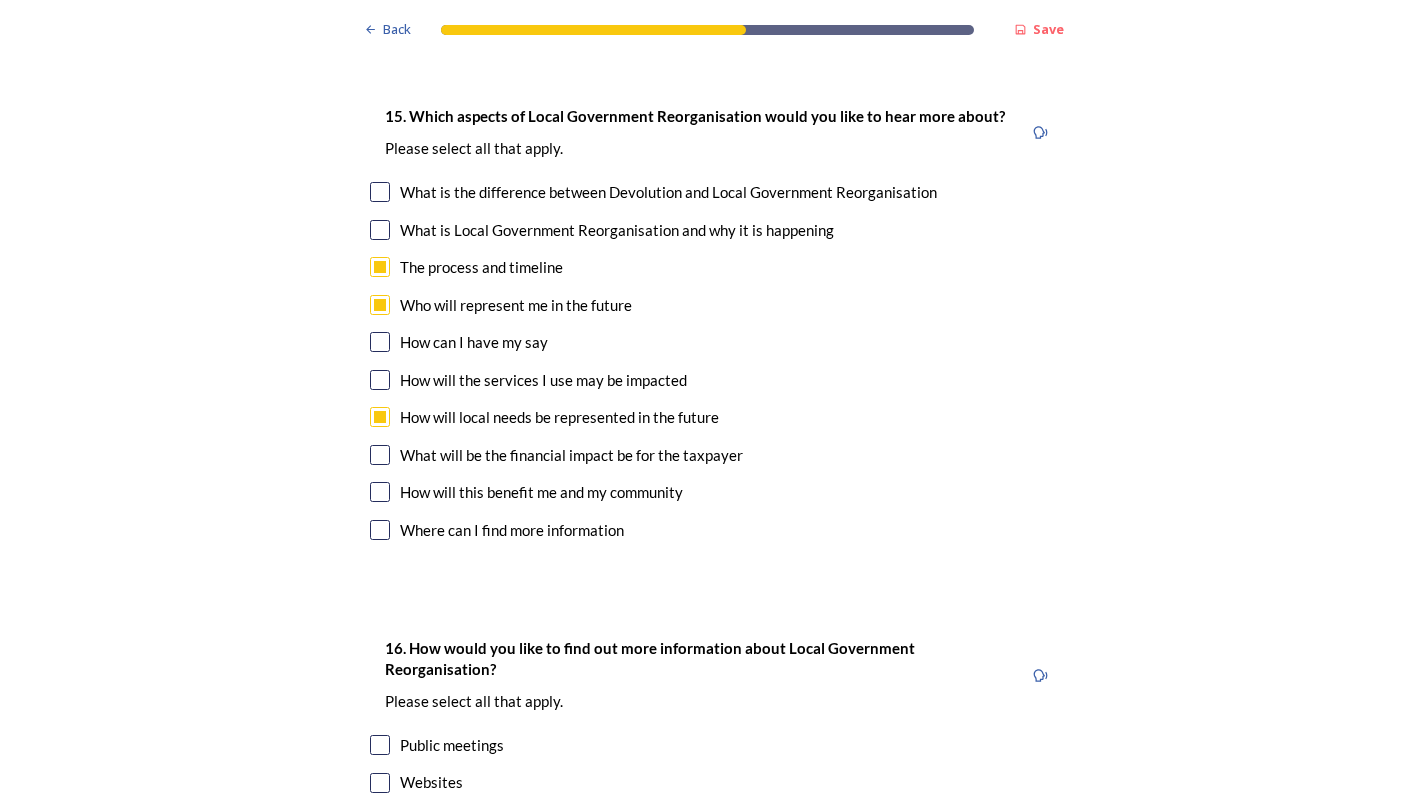 click at bounding box center [380, 530] 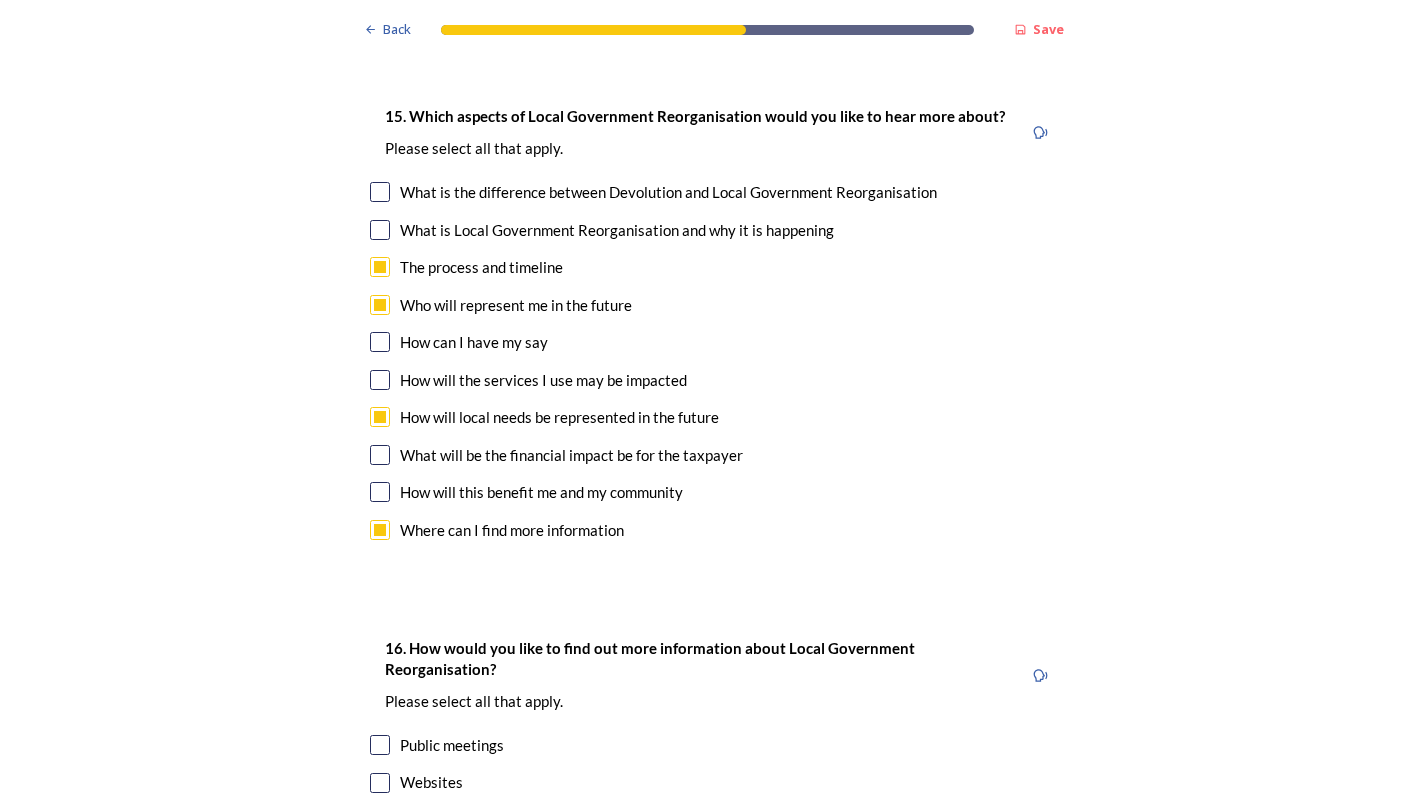 click at bounding box center [380, 492] 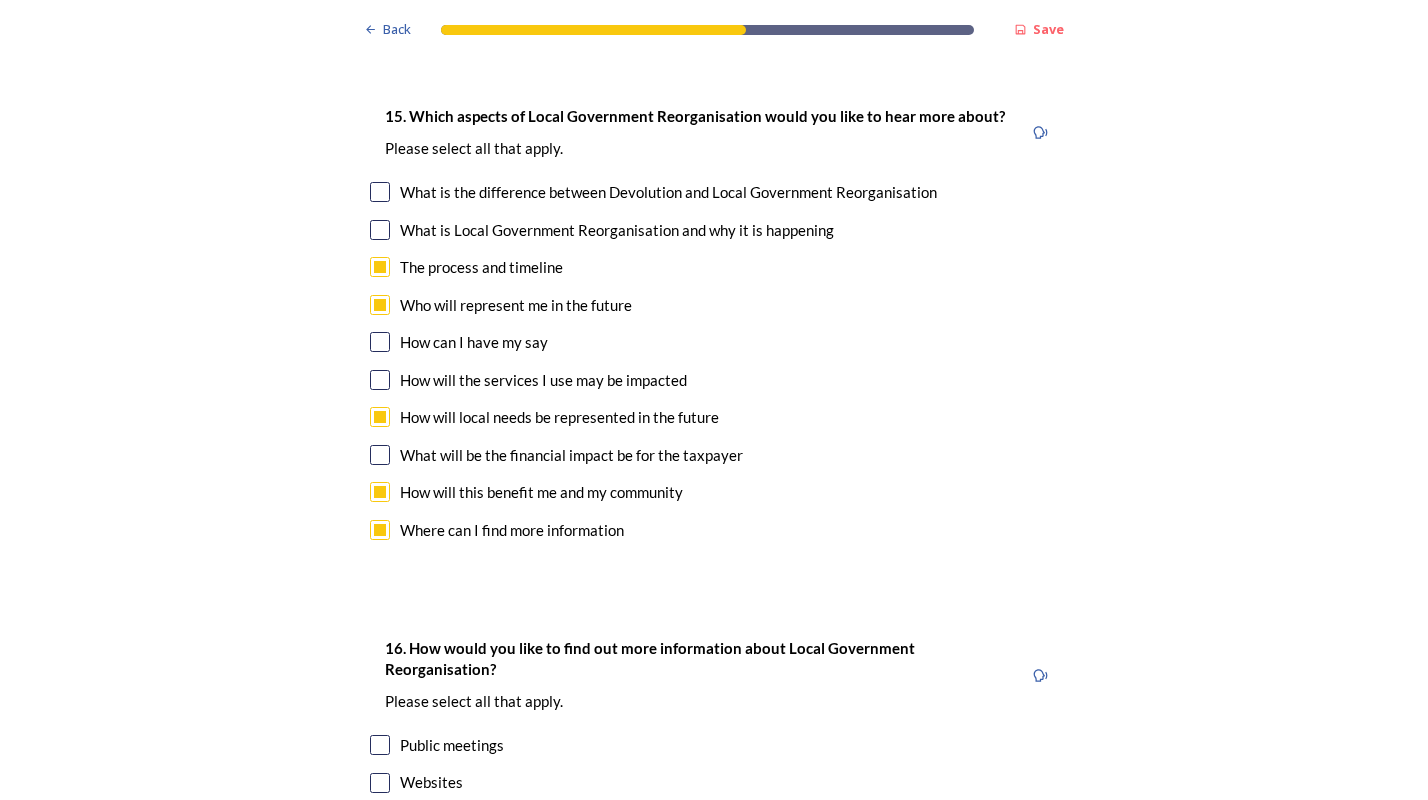 scroll, scrollTop: 6084, scrollLeft: 0, axis: vertical 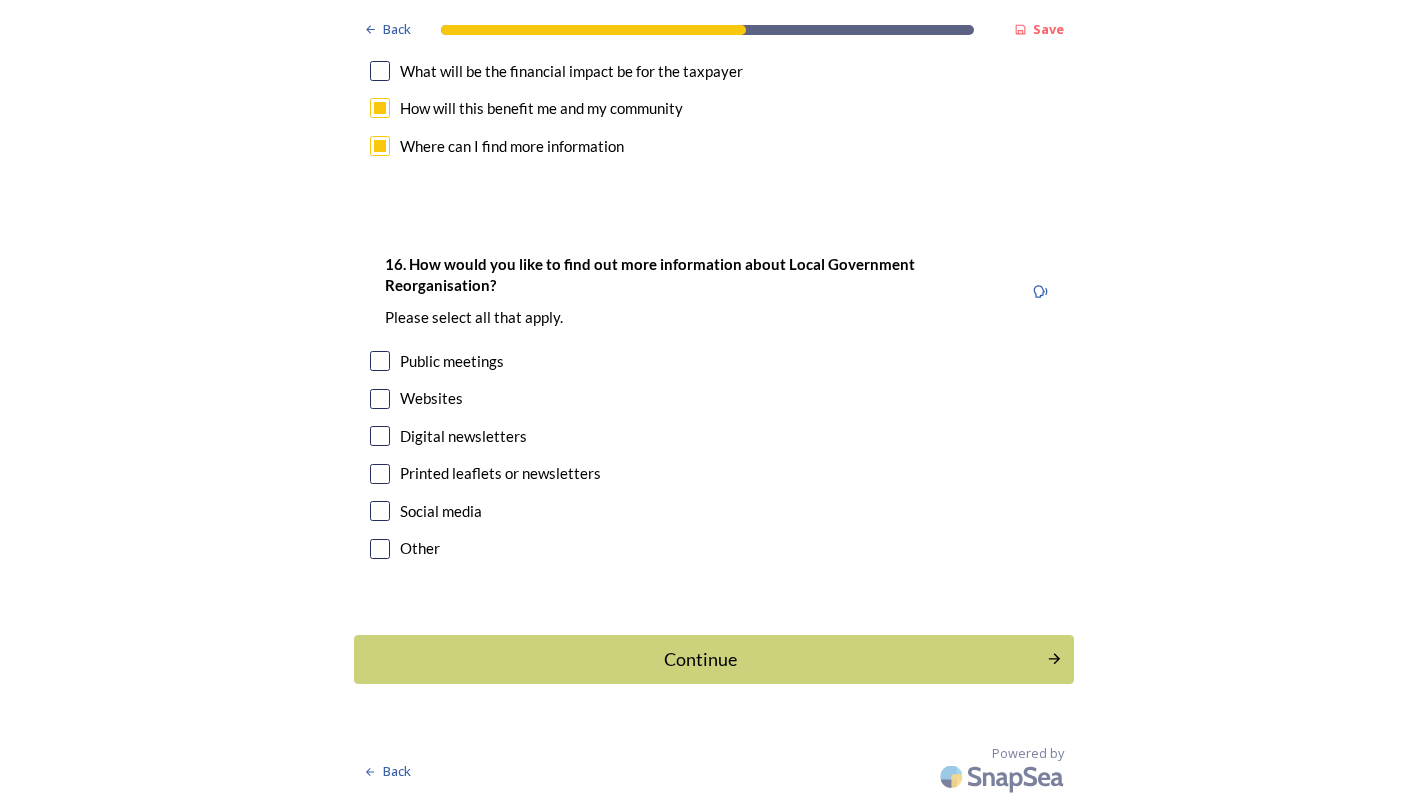 click at bounding box center [380, 399] 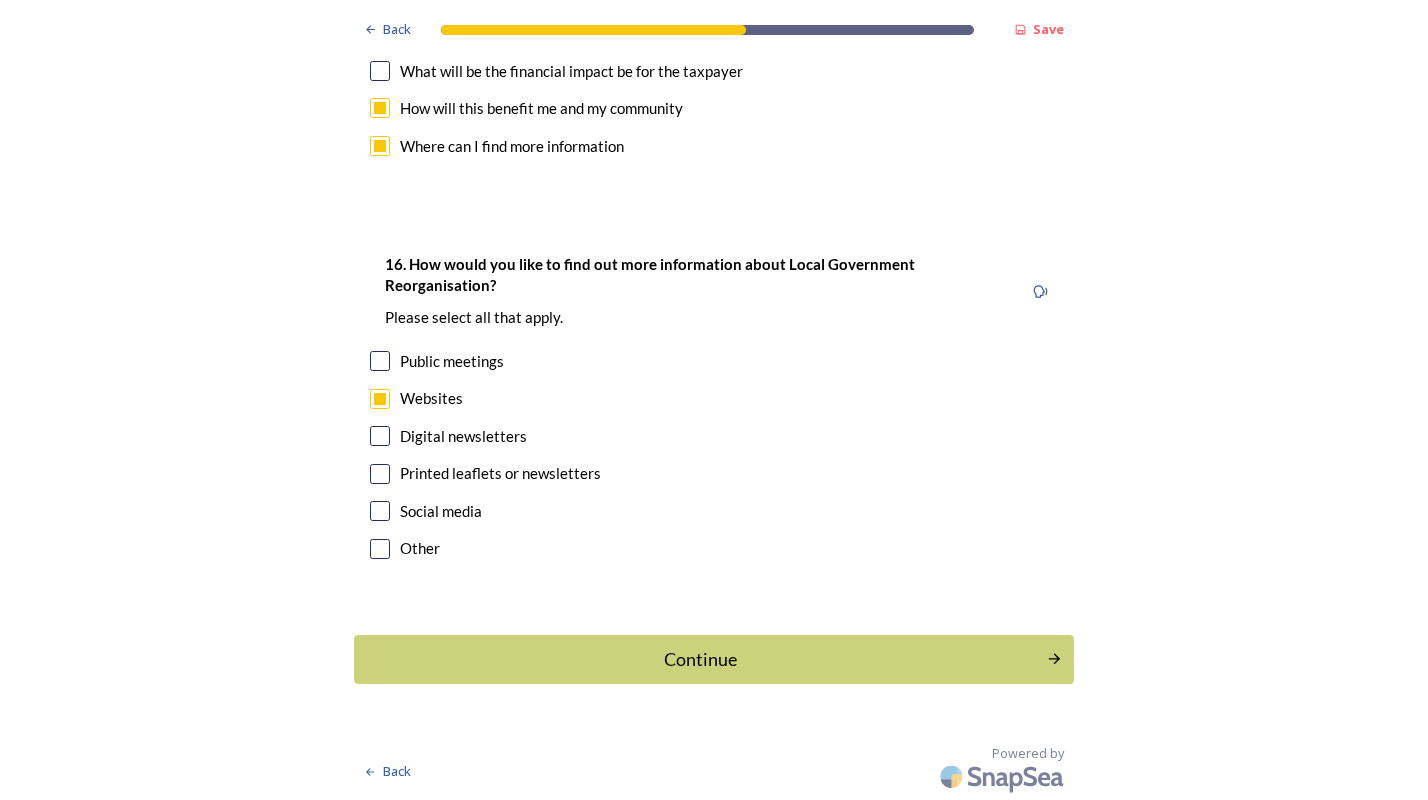 click at bounding box center [380, 436] 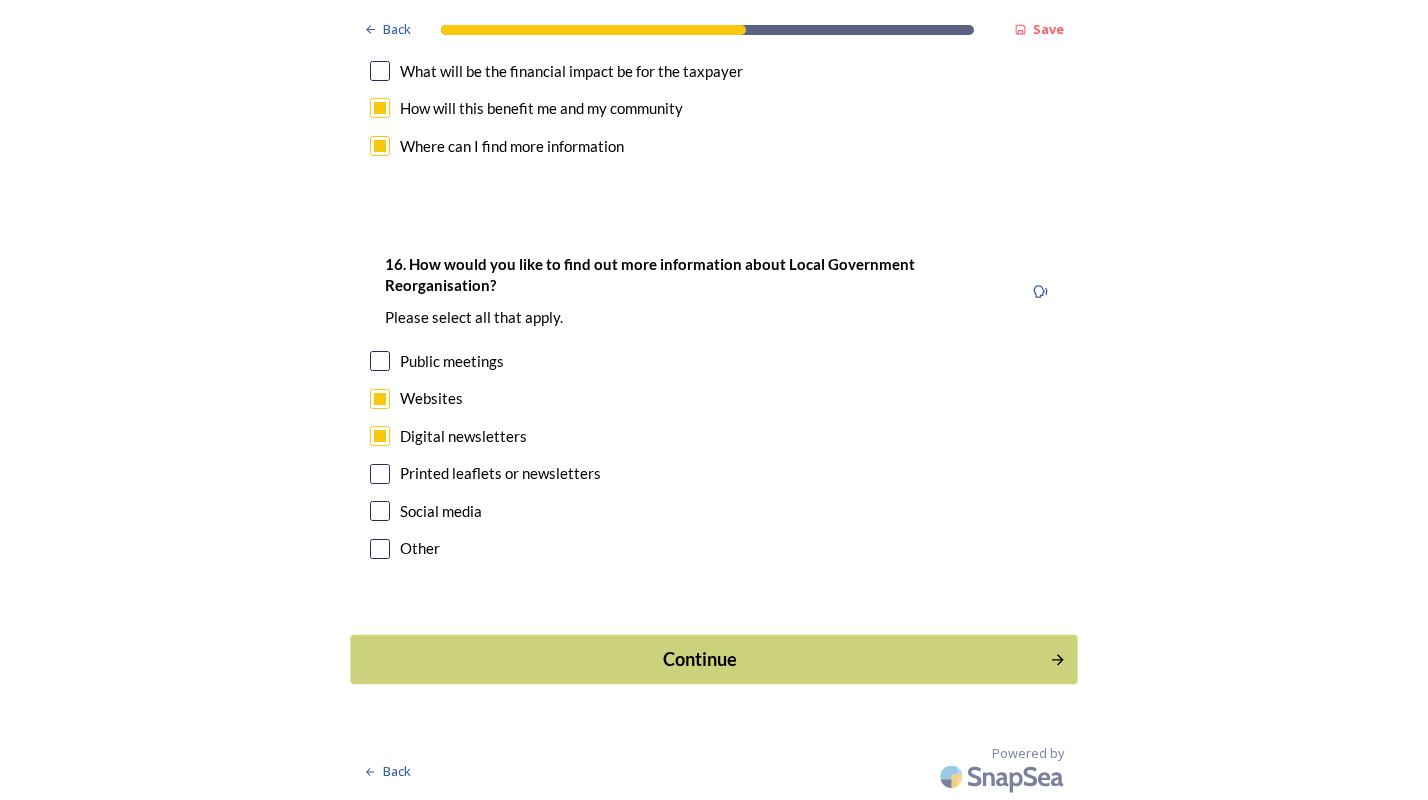 click on "Continue" at bounding box center [700, 659] 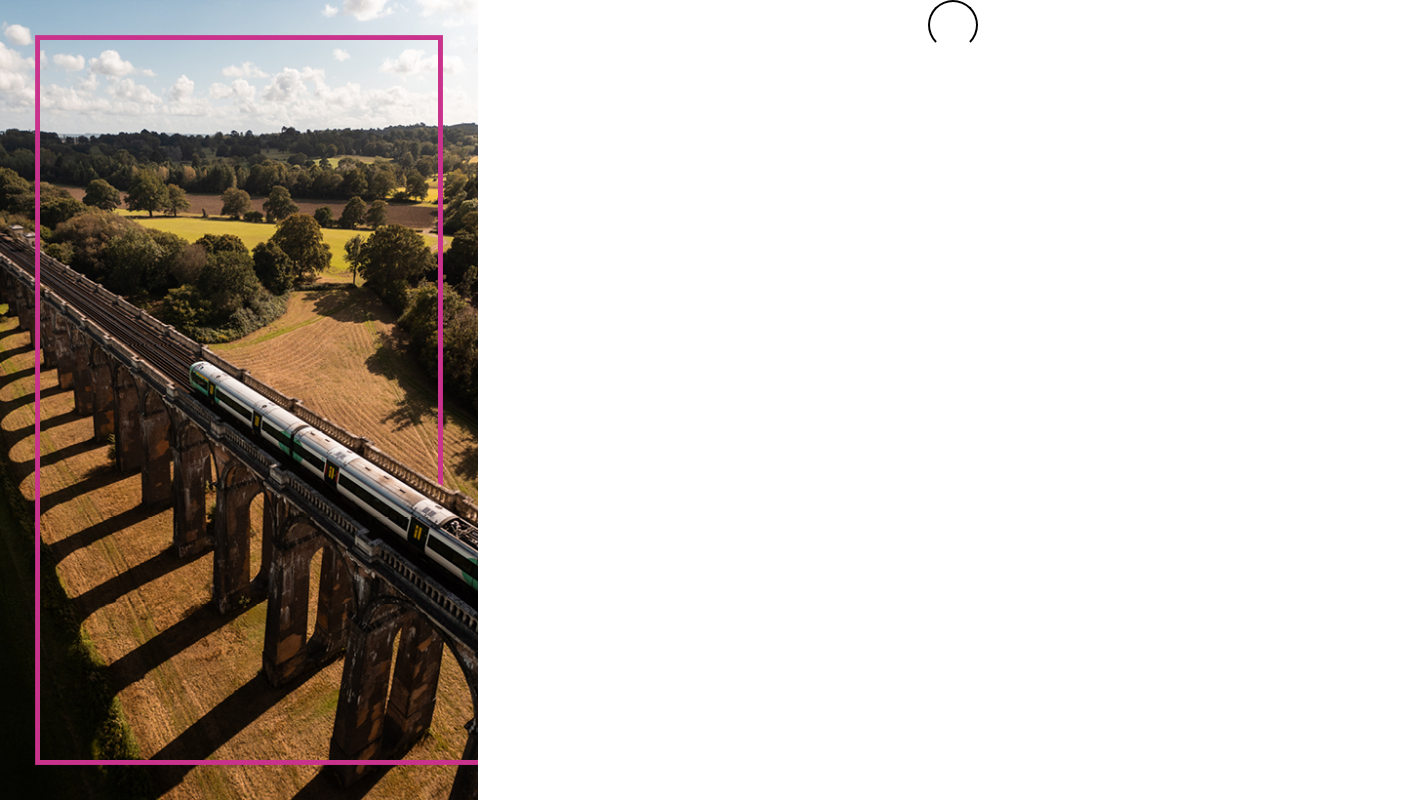 scroll, scrollTop: 0, scrollLeft: 0, axis: both 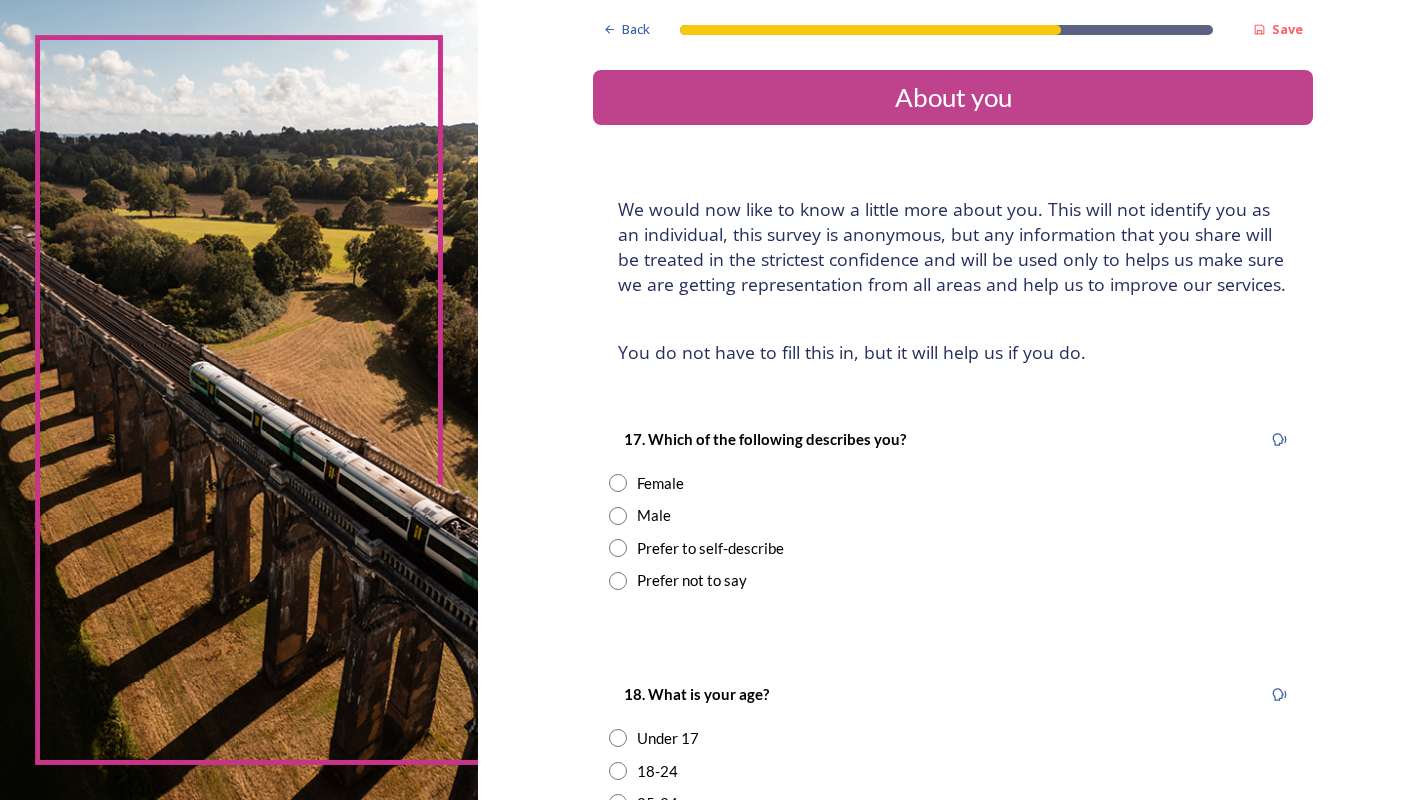 click at bounding box center (618, 483) 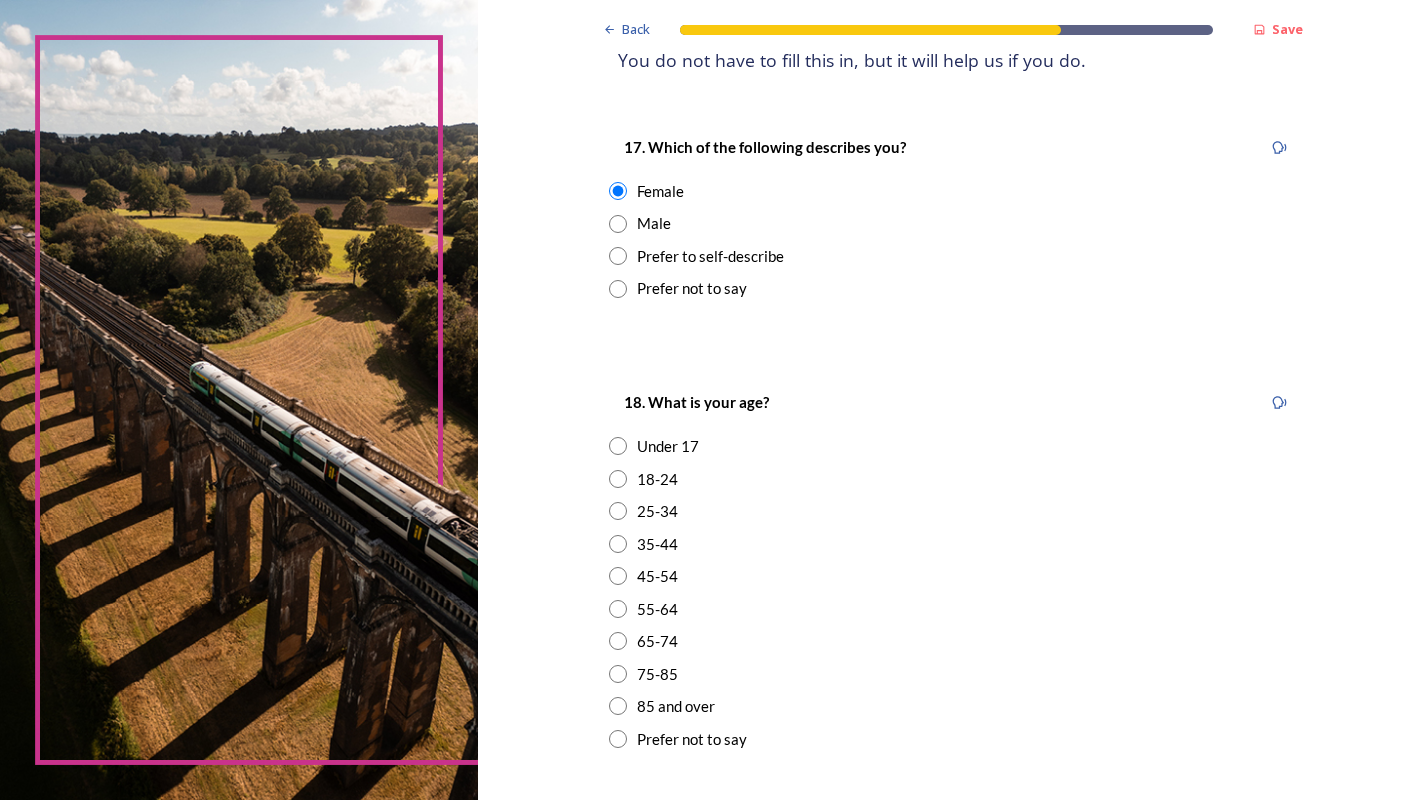 scroll, scrollTop: 300, scrollLeft: 0, axis: vertical 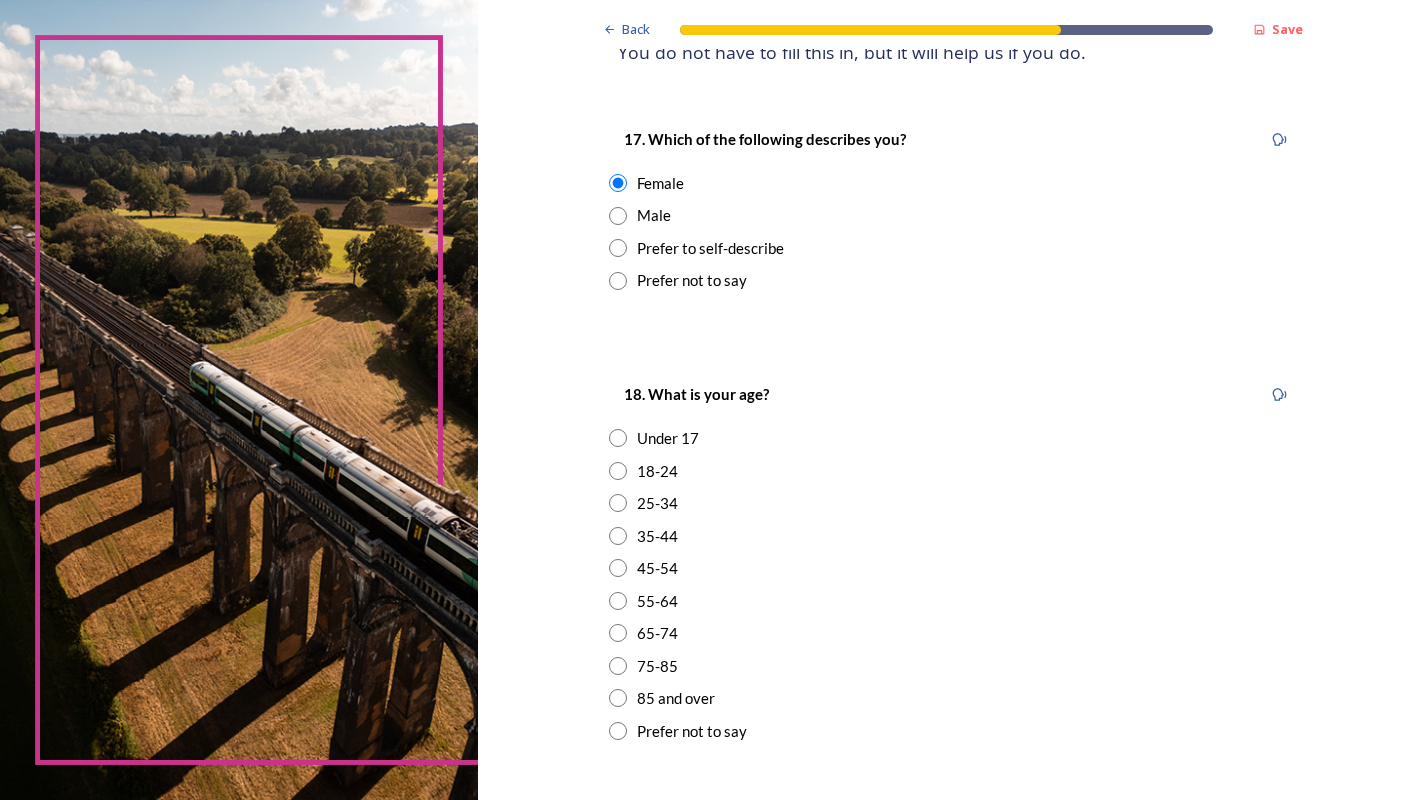 click at bounding box center (618, 633) 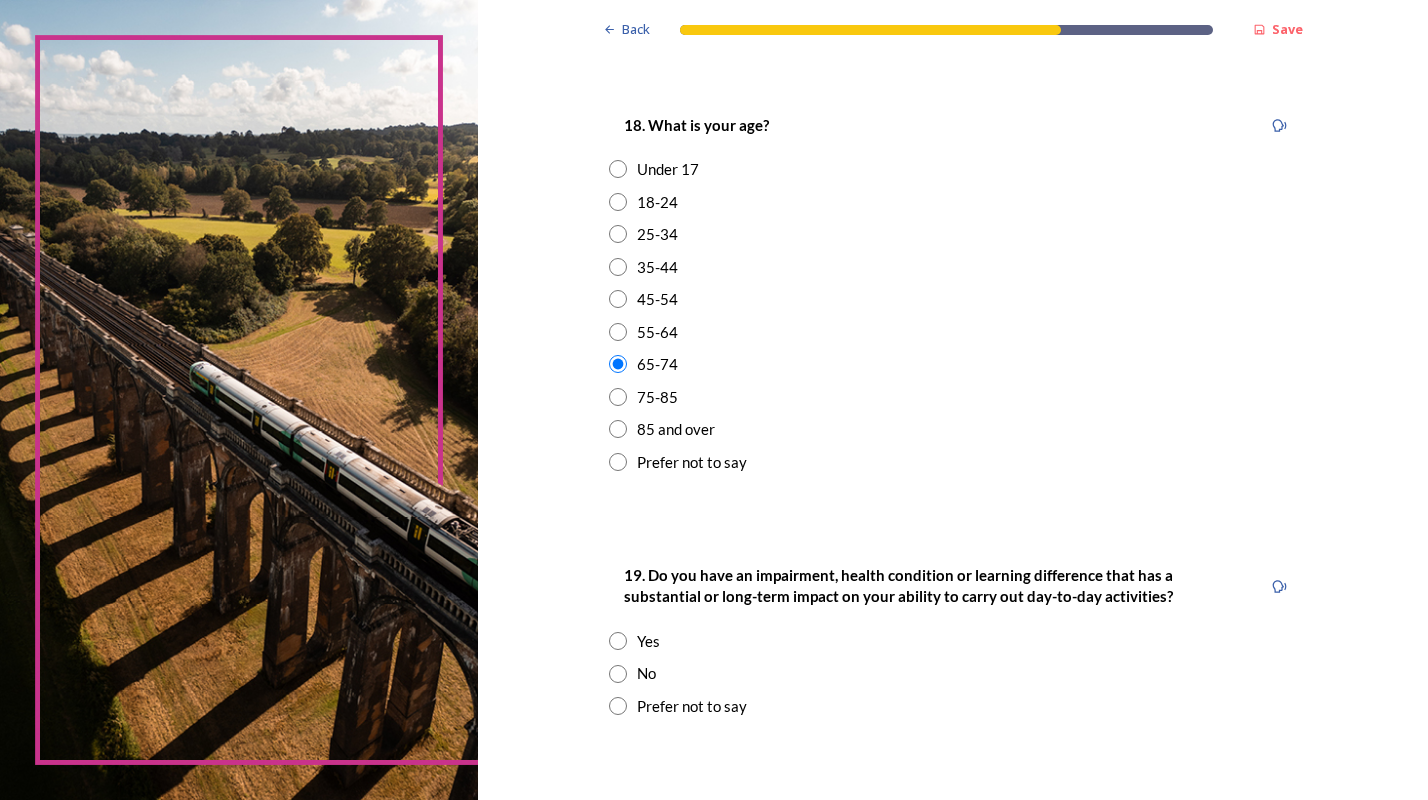 scroll, scrollTop: 700, scrollLeft: 0, axis: vertical 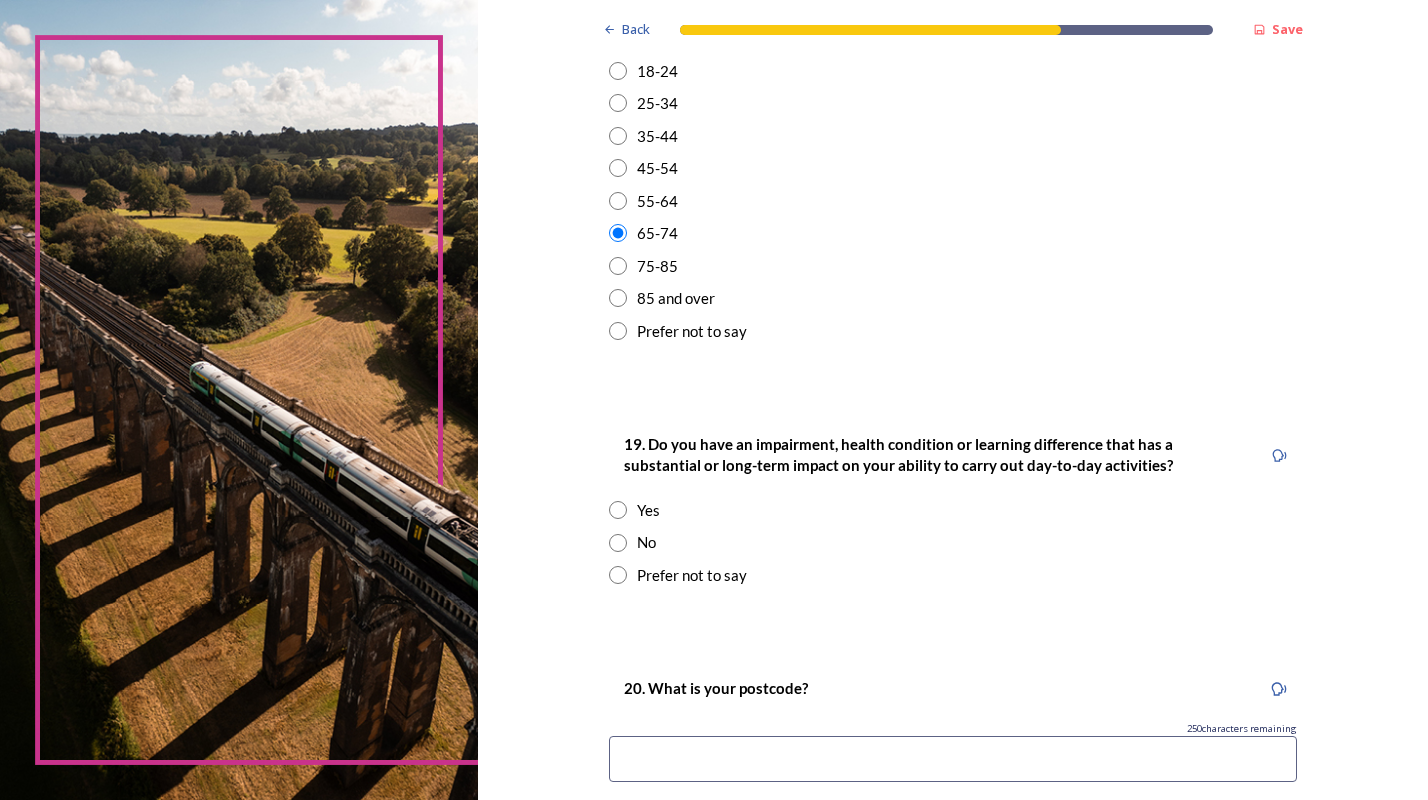 click at bounding box center [618, 543] 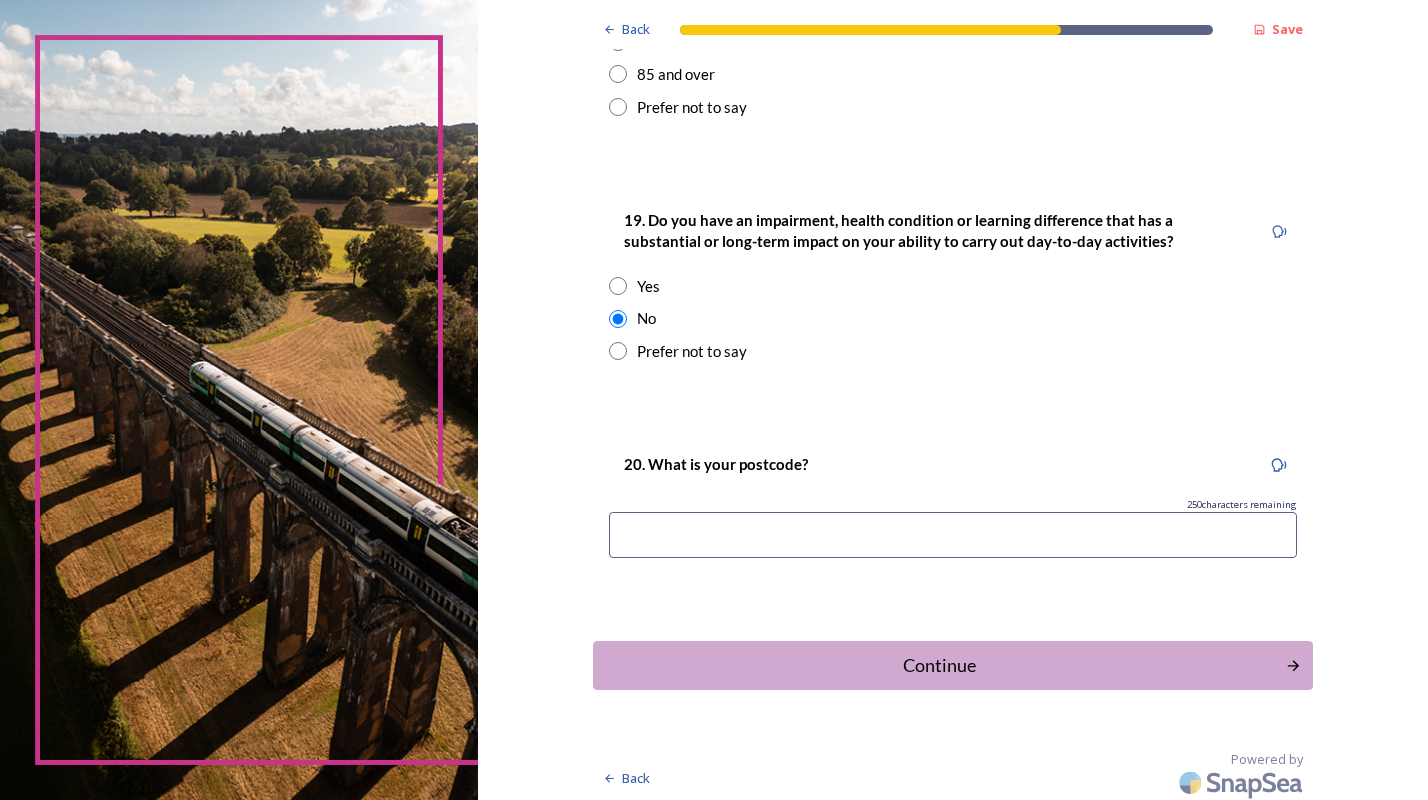 scroll, scrollTop: 930, scrollLeft: 0, axis: vertical 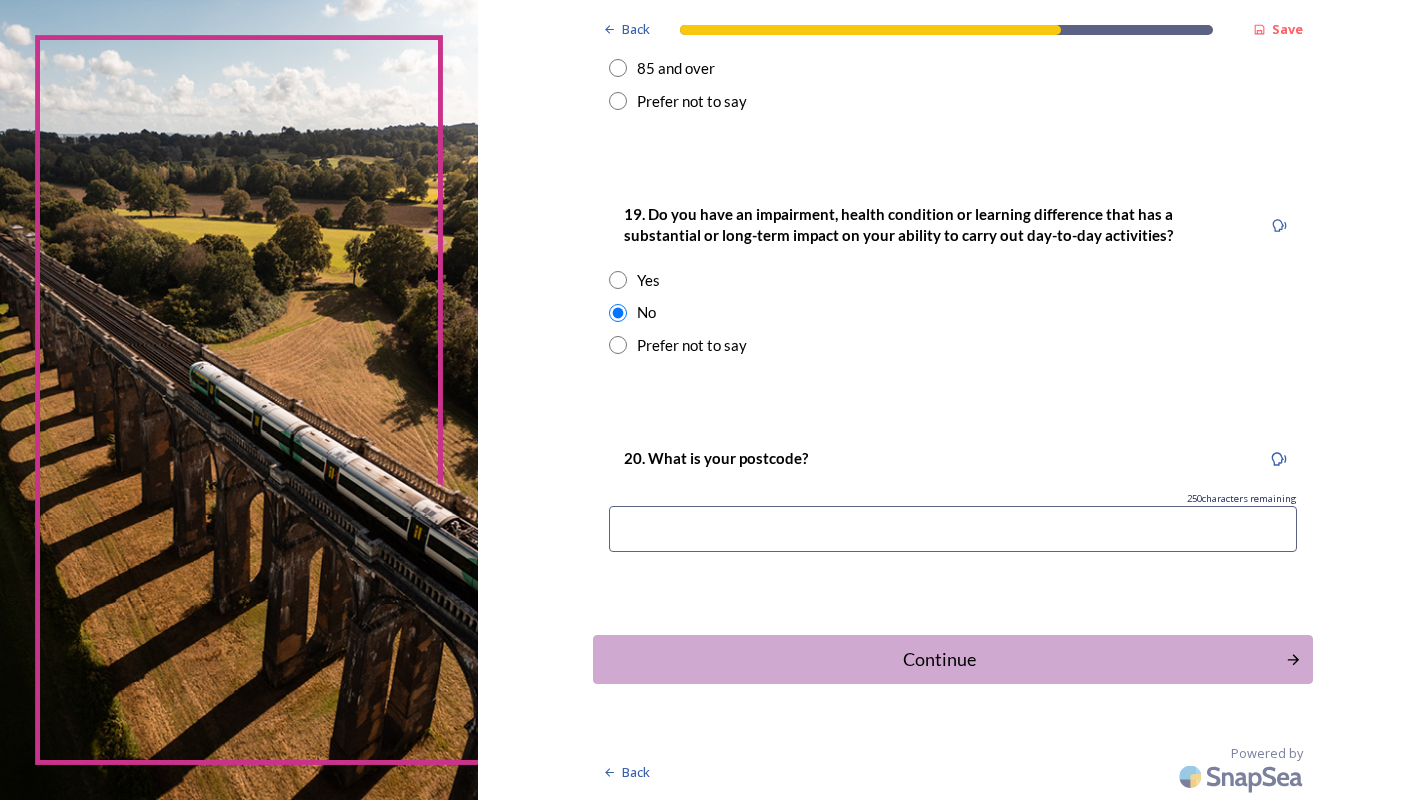 click at bounding box center (953, 529) 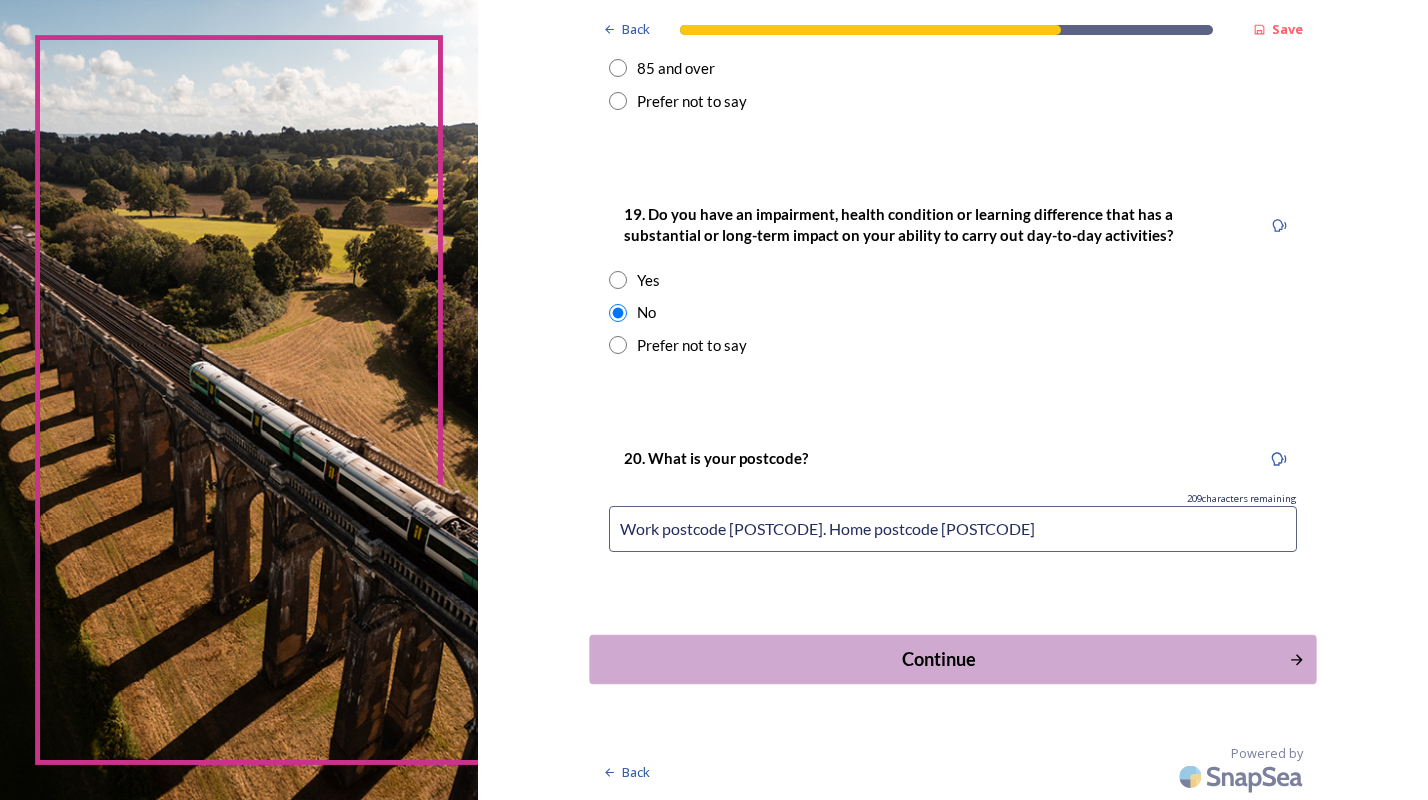 type on "Work postcode [POSTCODE]. Home postcode [POSTCODE]" 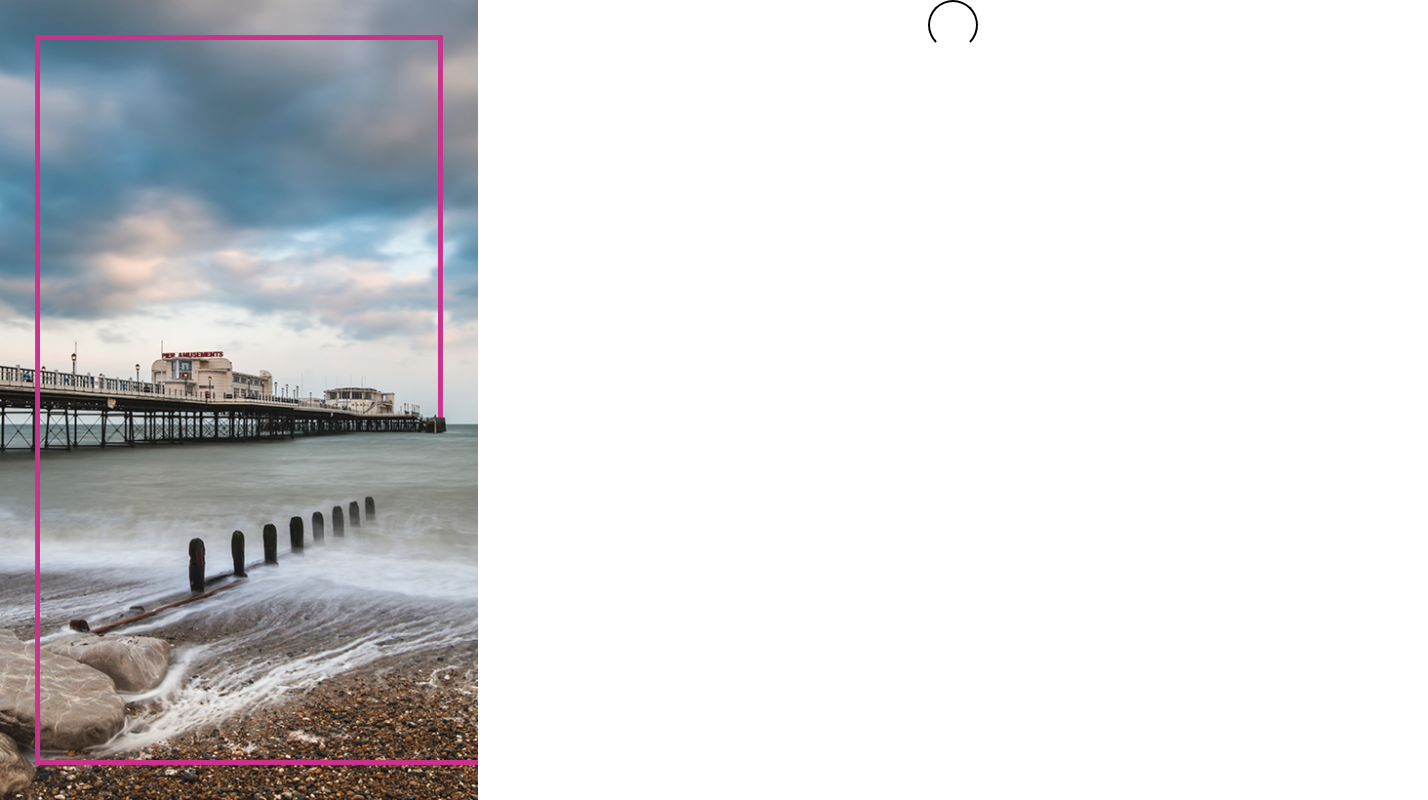 scroll, scrollTop: 0, scrollLeft: 0, axis: both 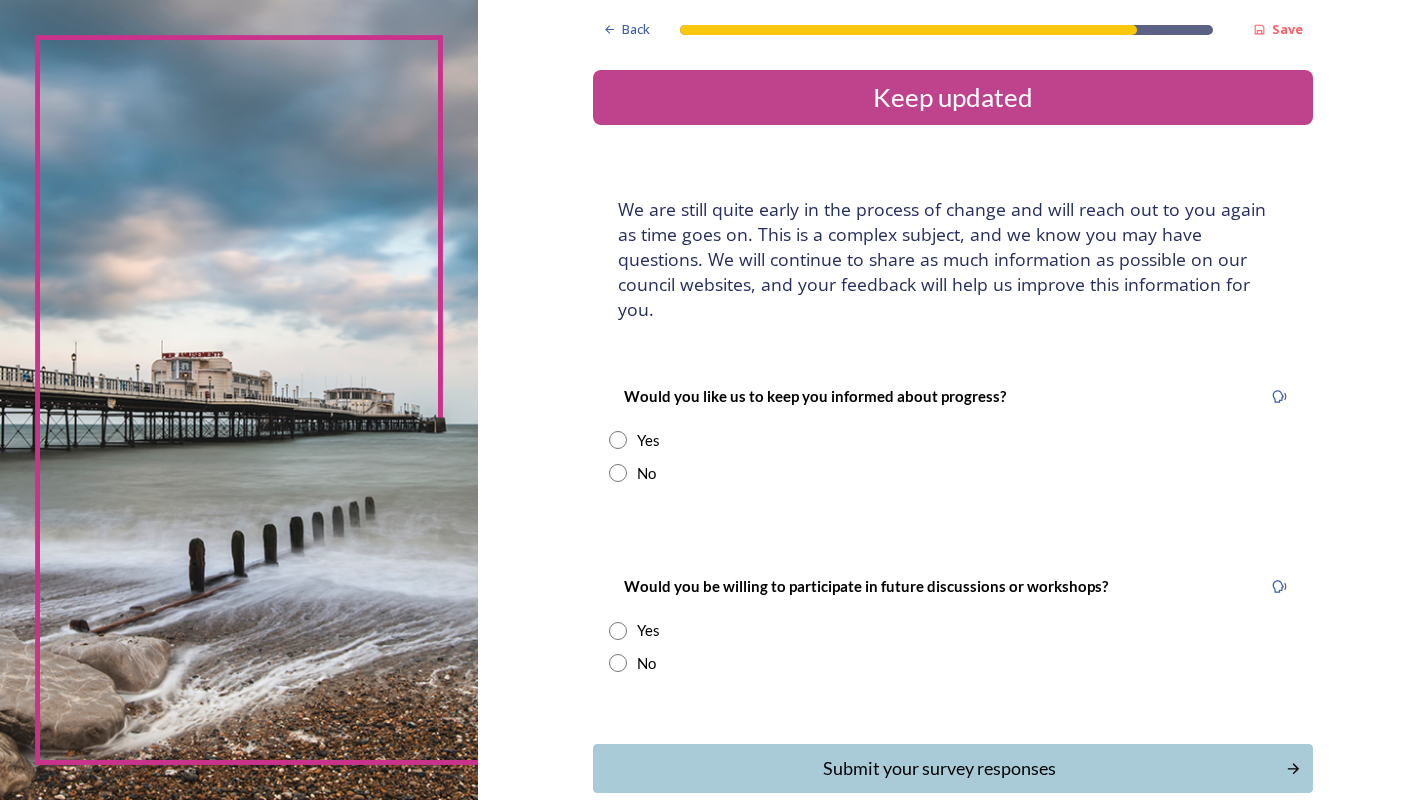 click at bounding box center [618, 440] 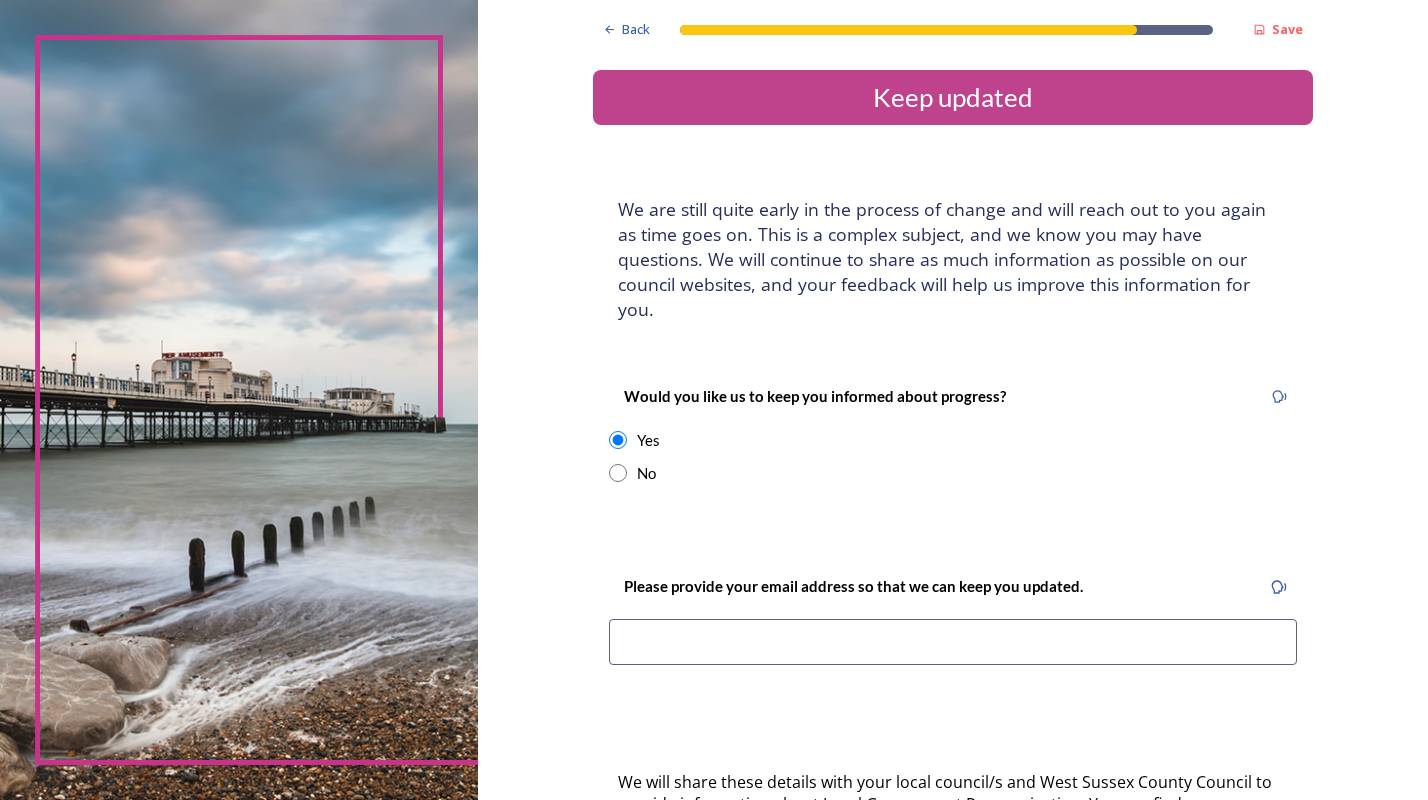 click at bounding box center (953, 642) 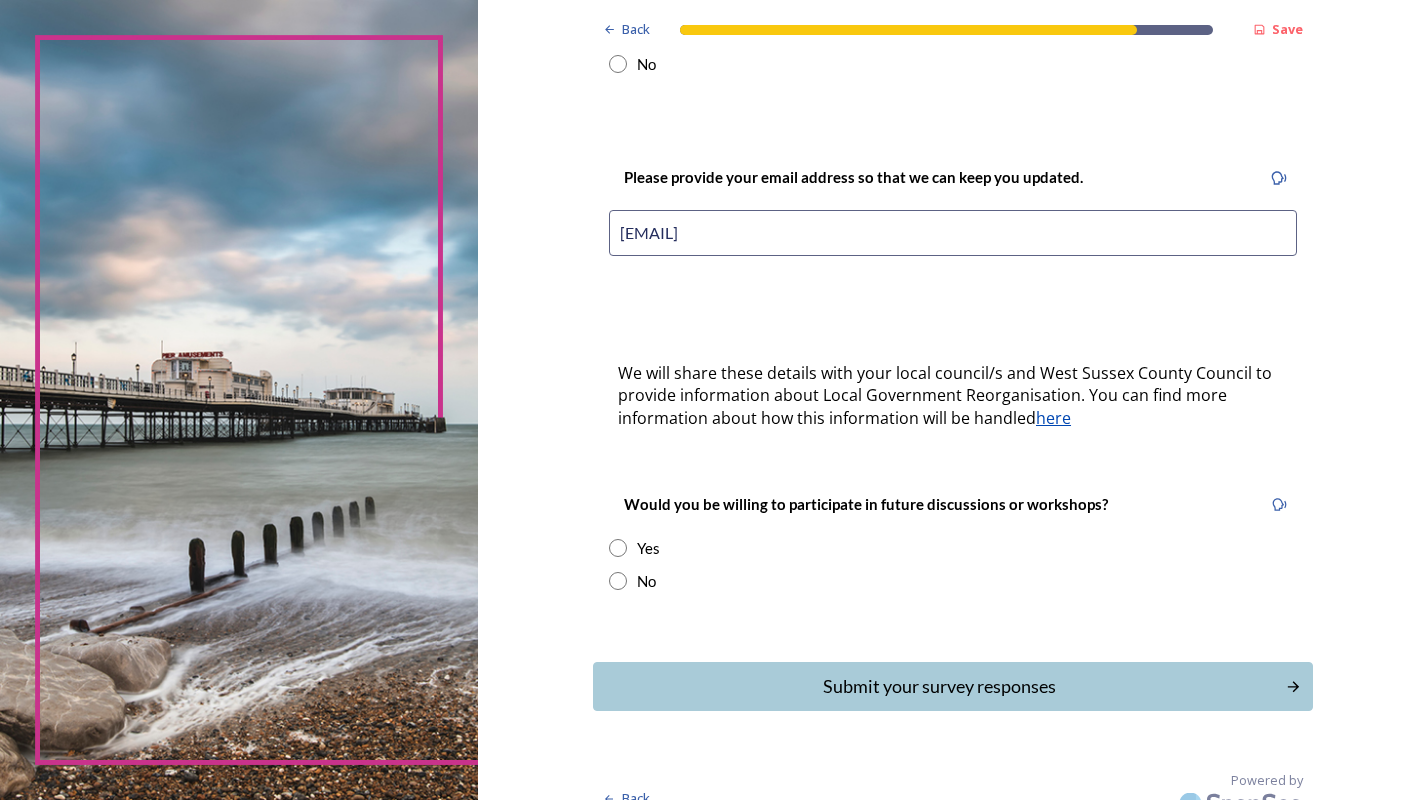 scroll, scrollTop: 411, scrollLeft: 0, axis: vertical 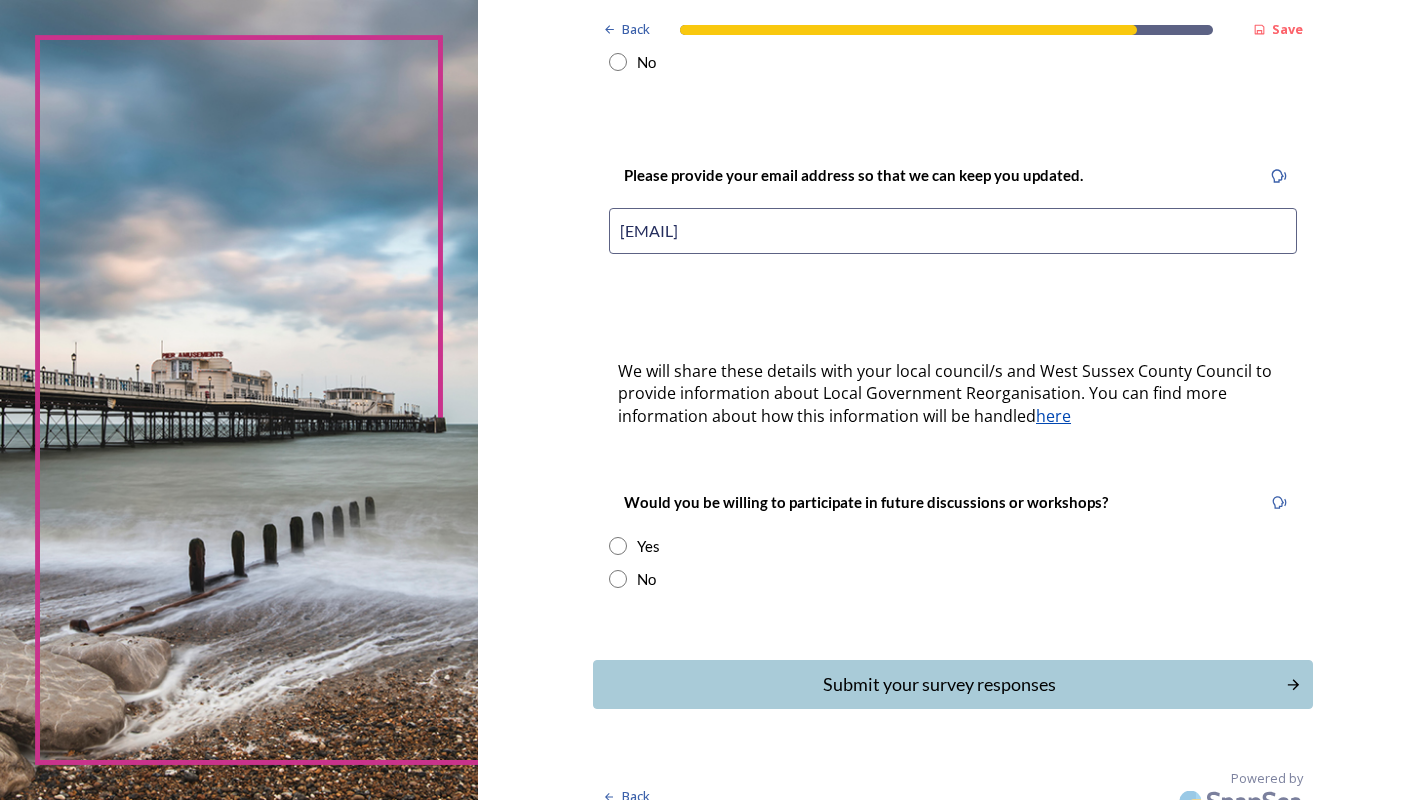 click at bounding box center (618, 546) 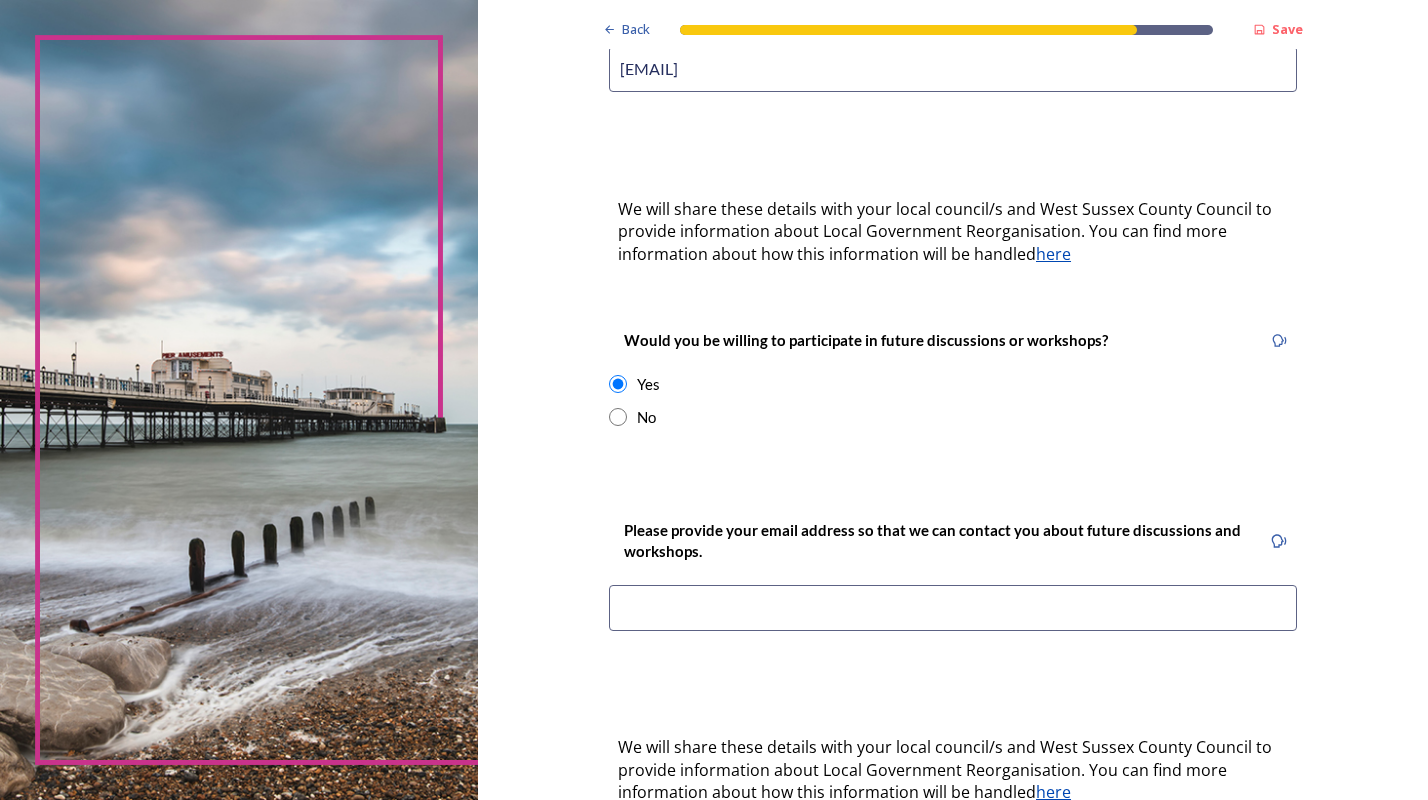 scroll, scrollTop: 611, scrollLeft: 0, axis: vertical 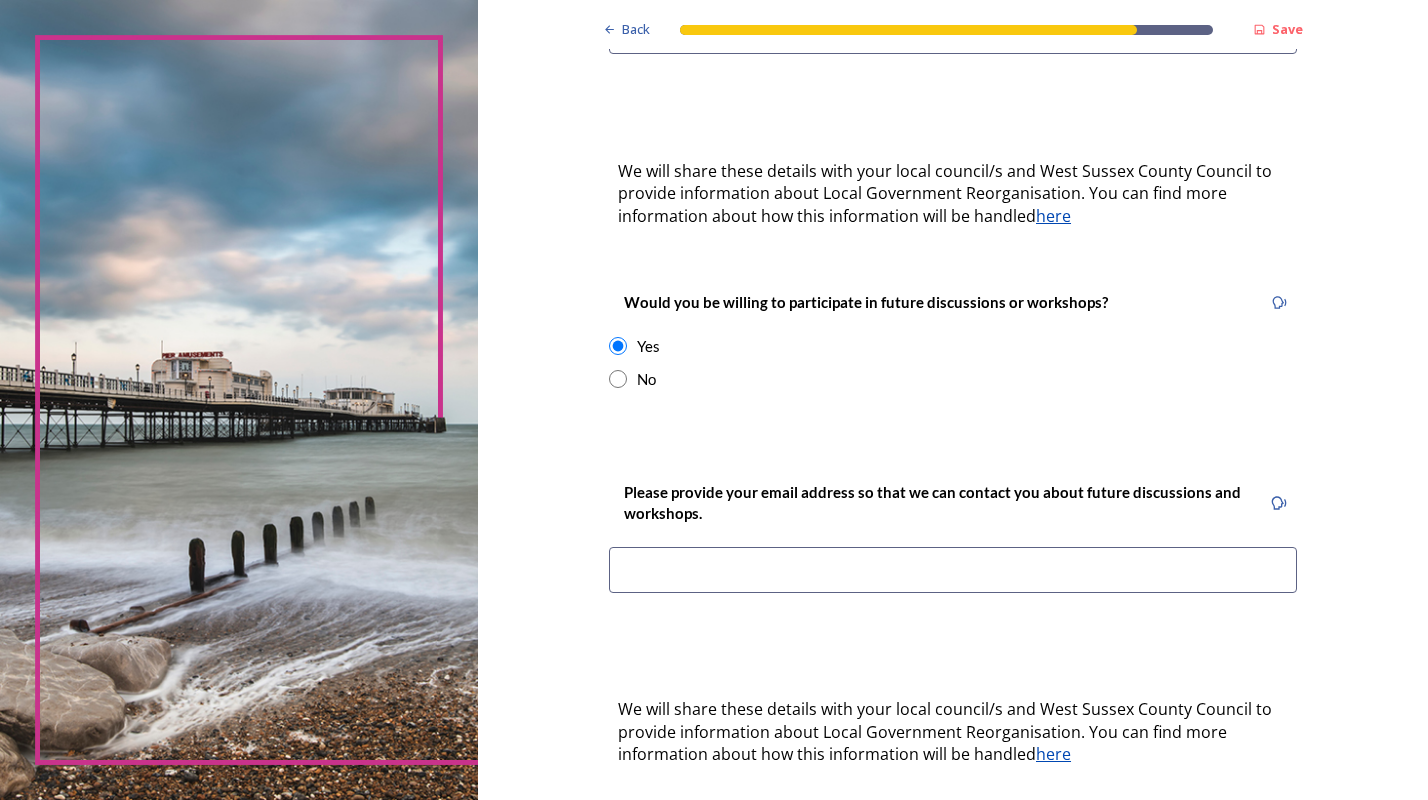 click at bounding box center (953, 570) 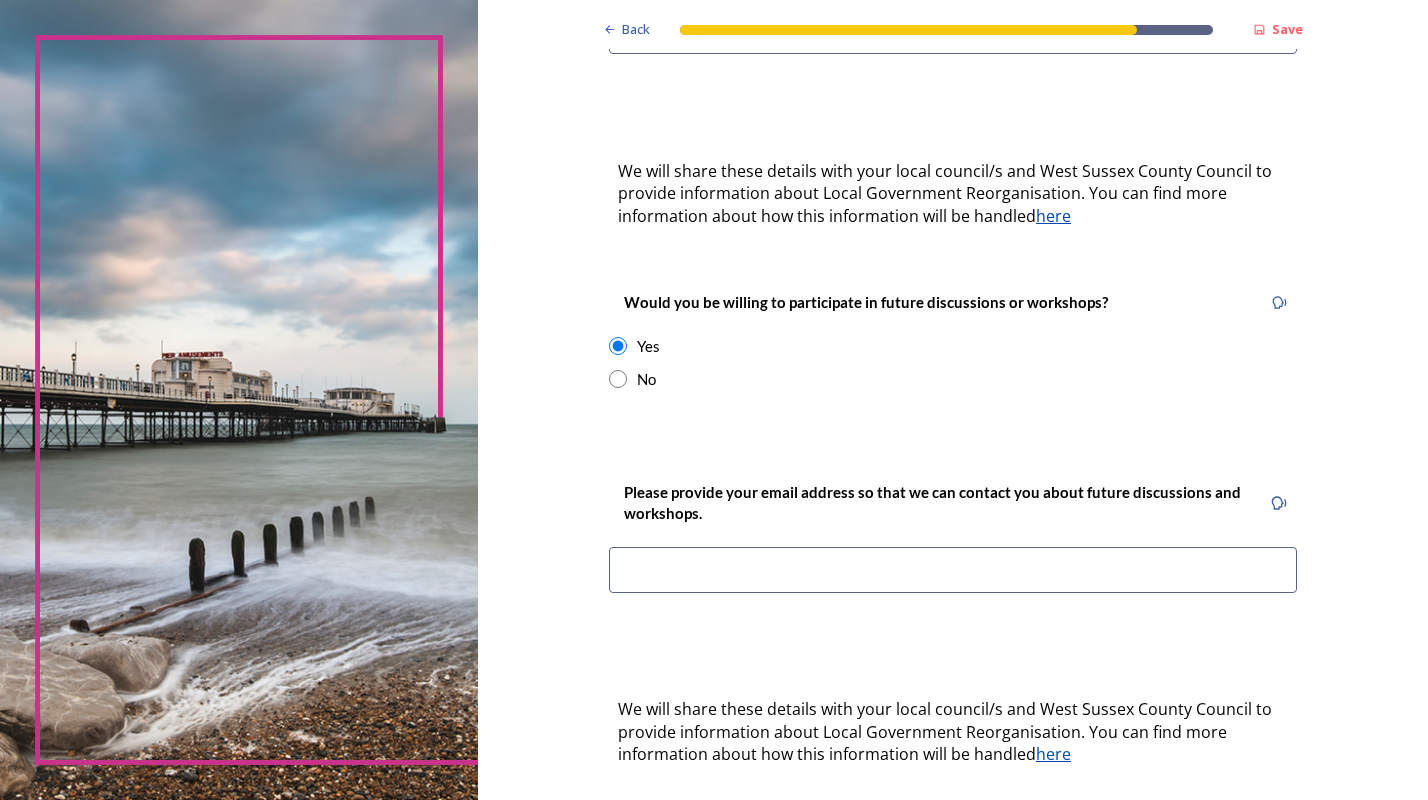 type on "[EMAIL]" 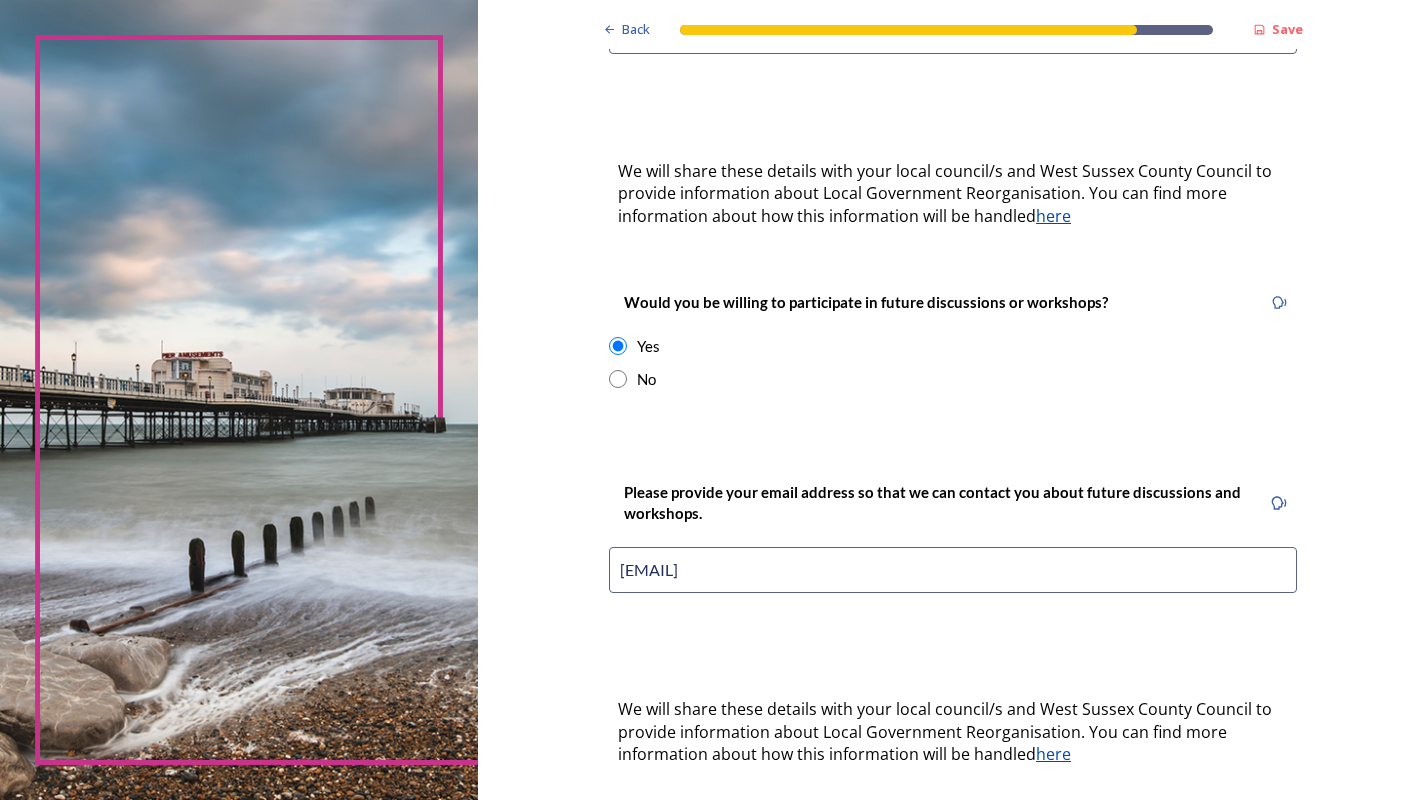 scroll, scrollTop: 759, scrollLeft: 0, axis: vertical 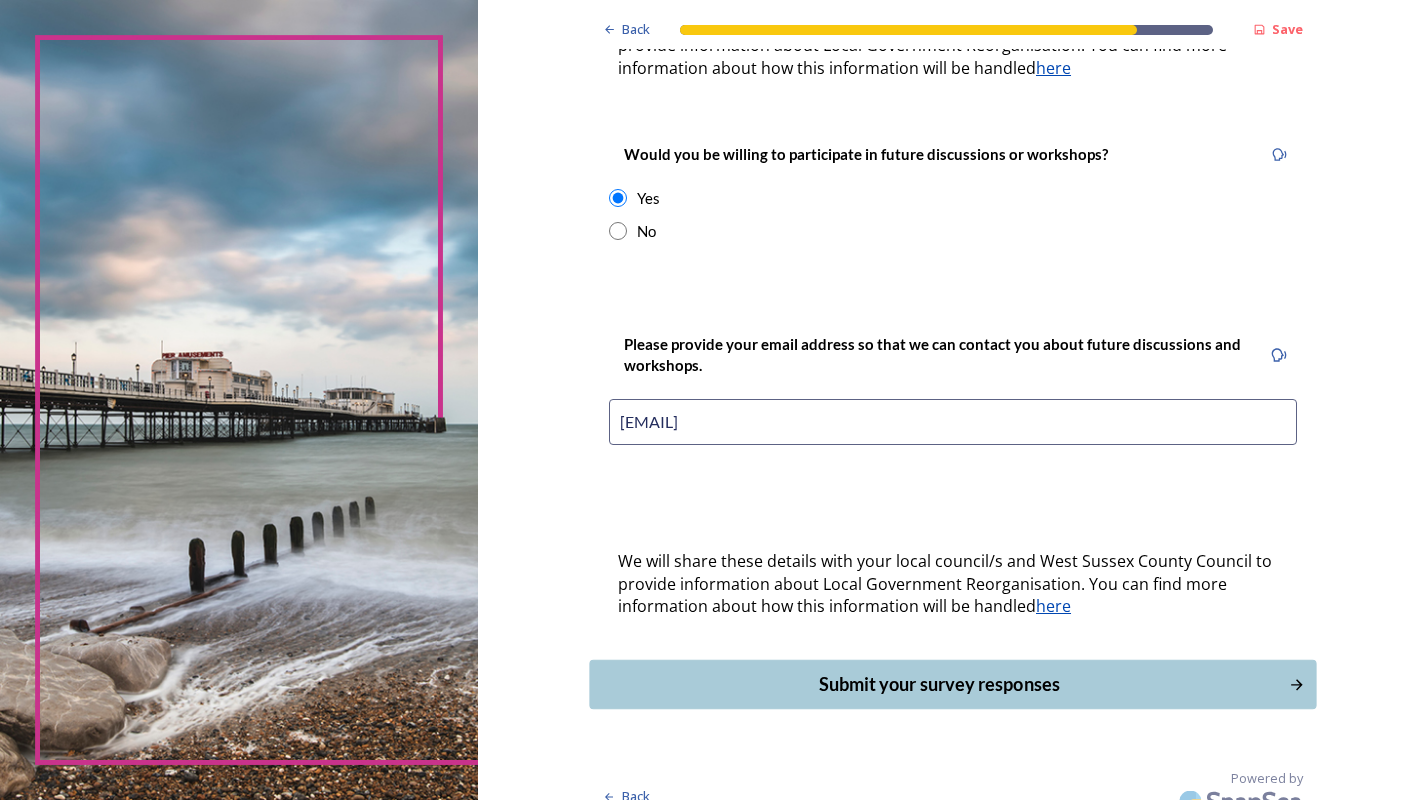 click on "Submit your survey responses" at bounding box center [939, 684] 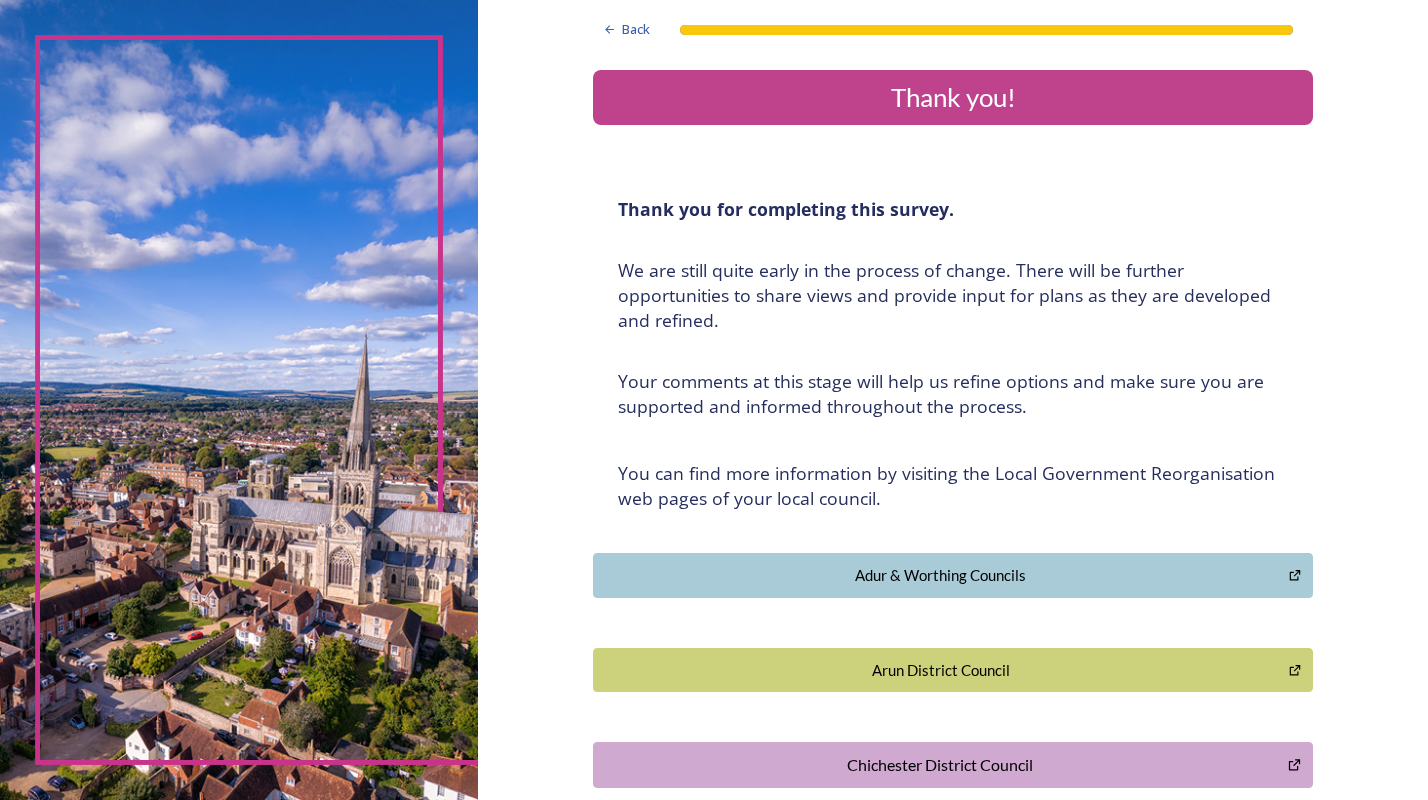 click at bounding box center (239, 400) 